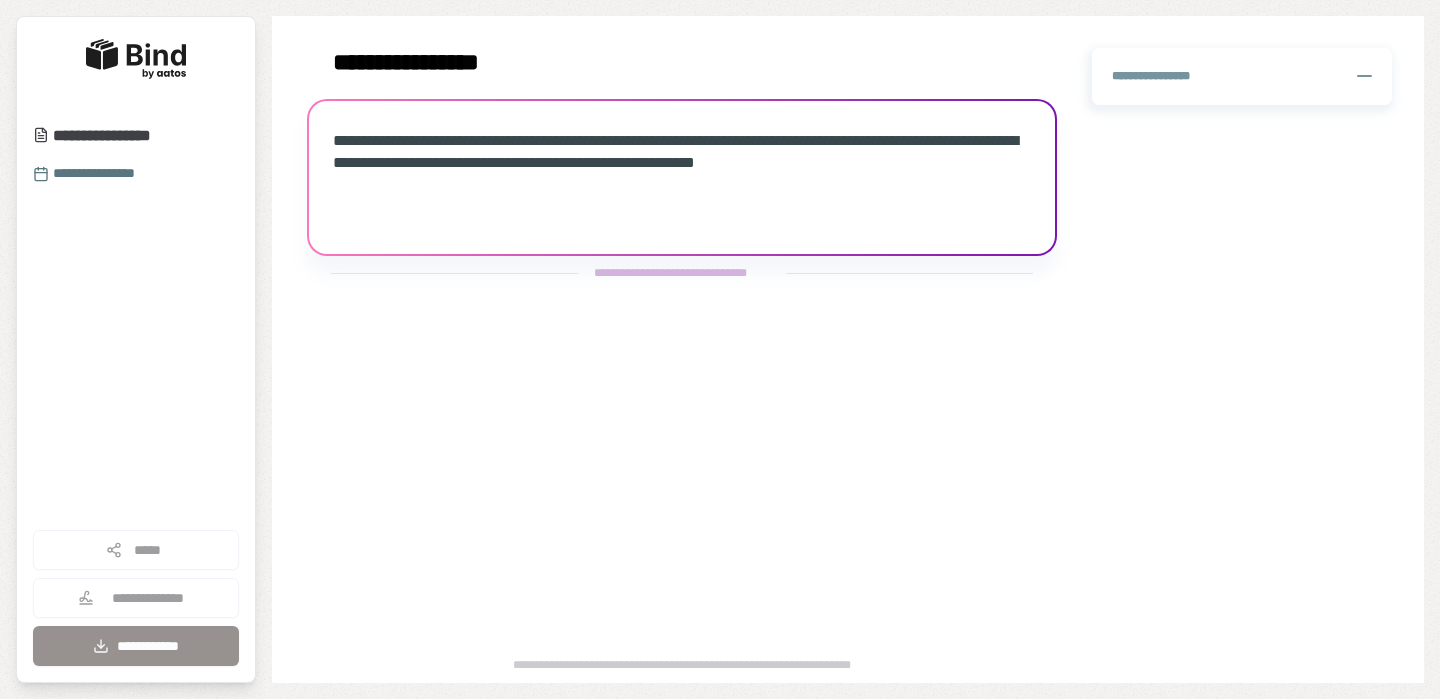 scroll, scrollTop: 0, scrollLeft: 0, axis: both 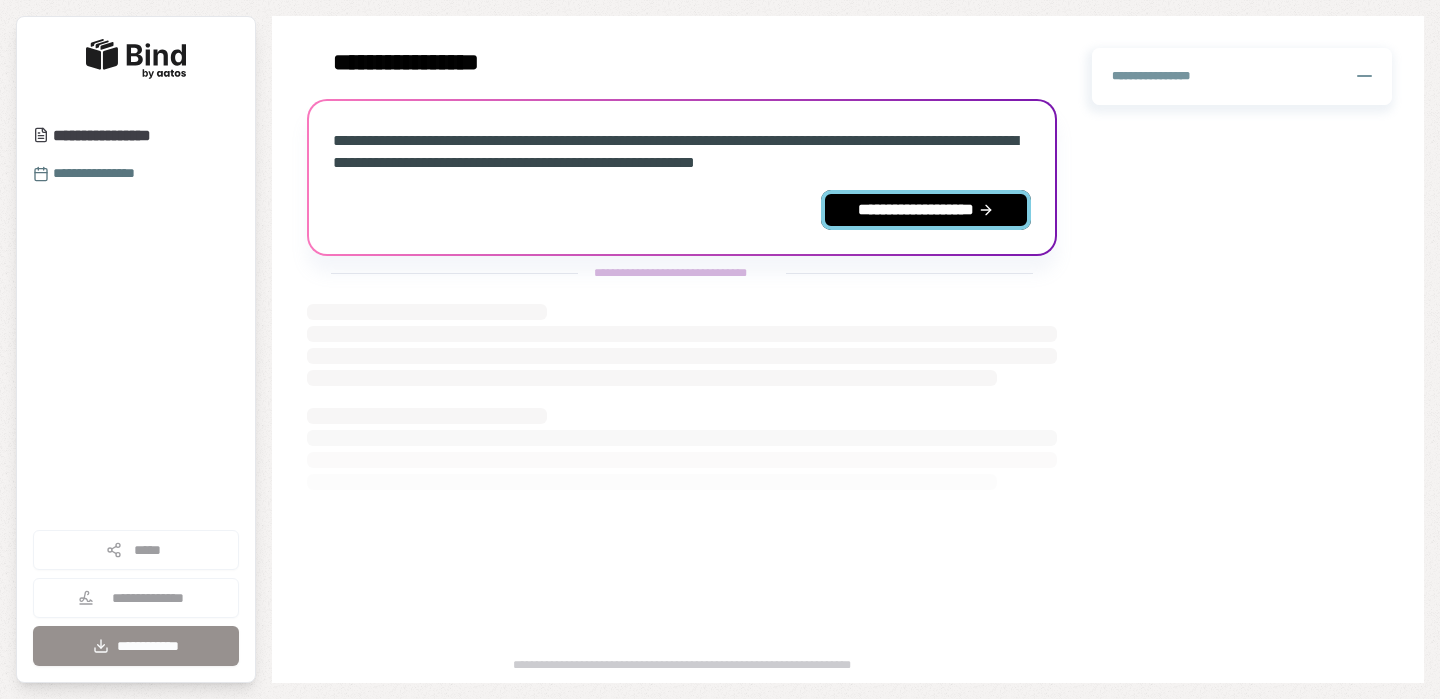 click on "**********" at bounding box center [926, 210] 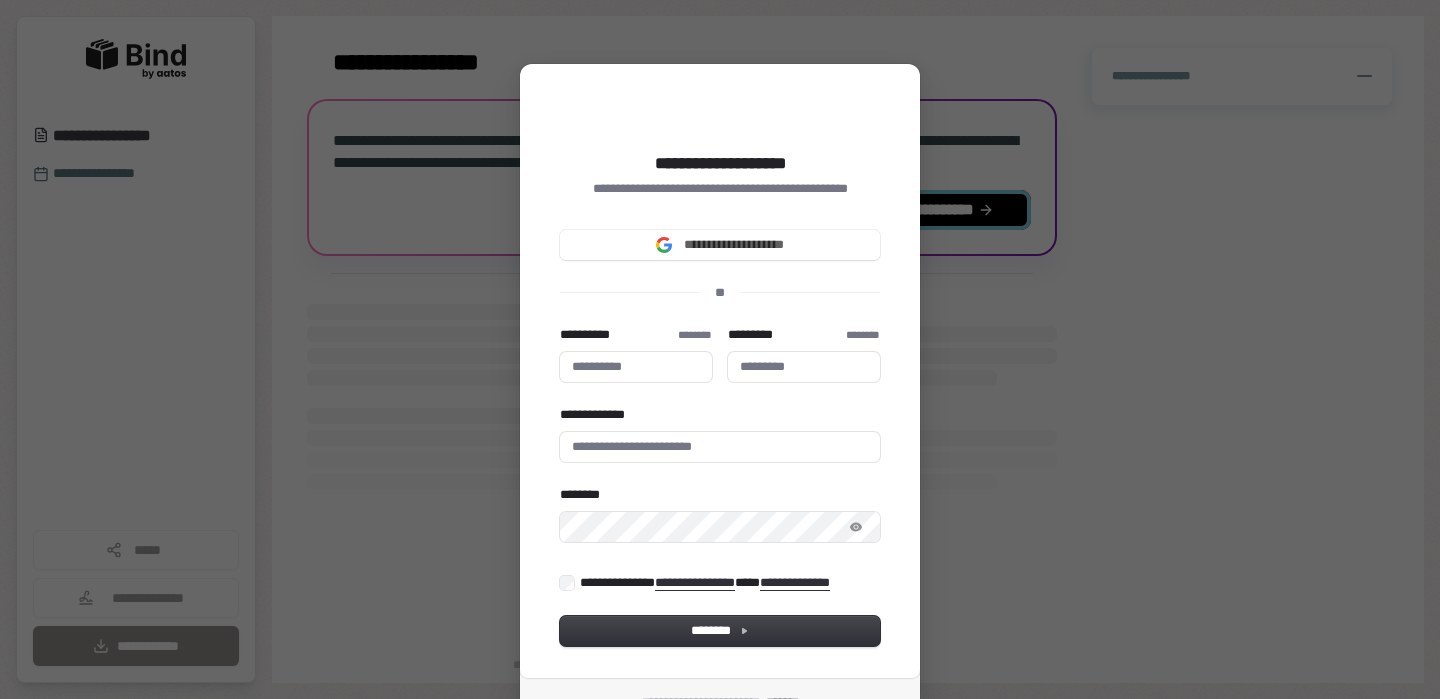 type 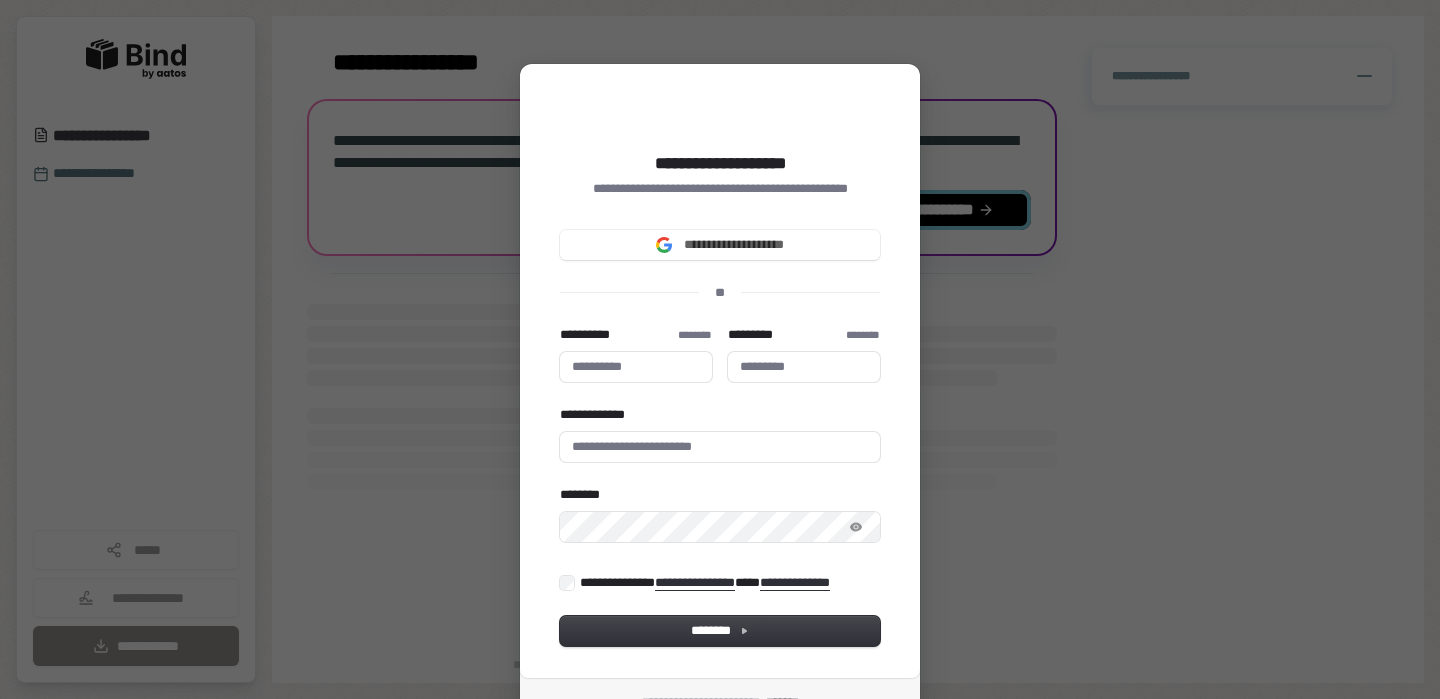type 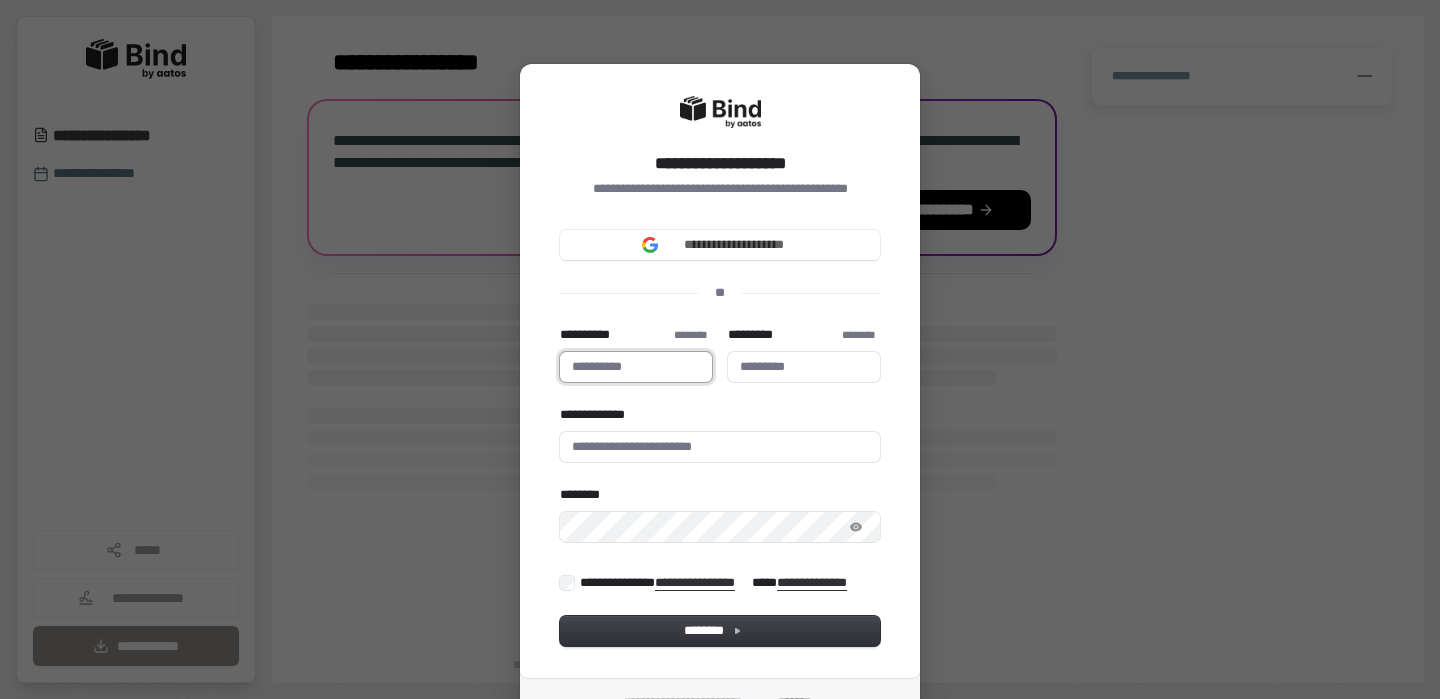type 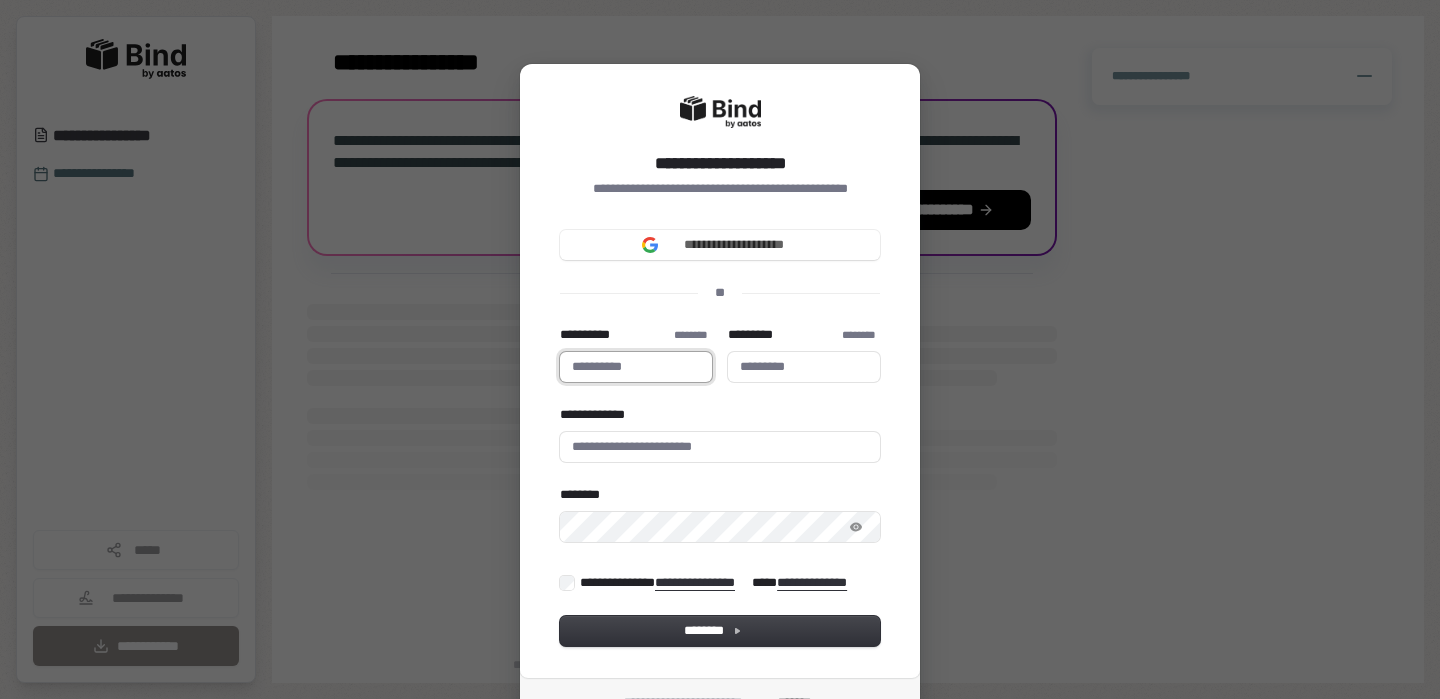 type on "*" 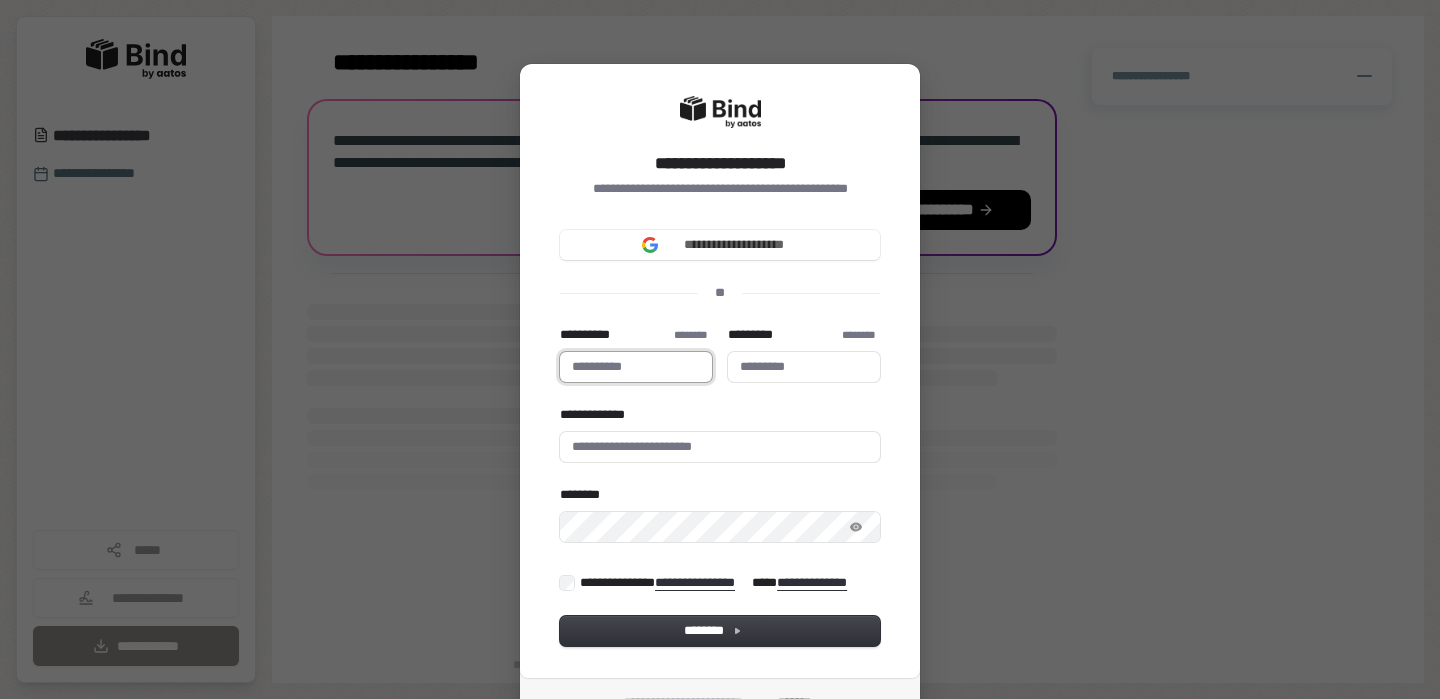type 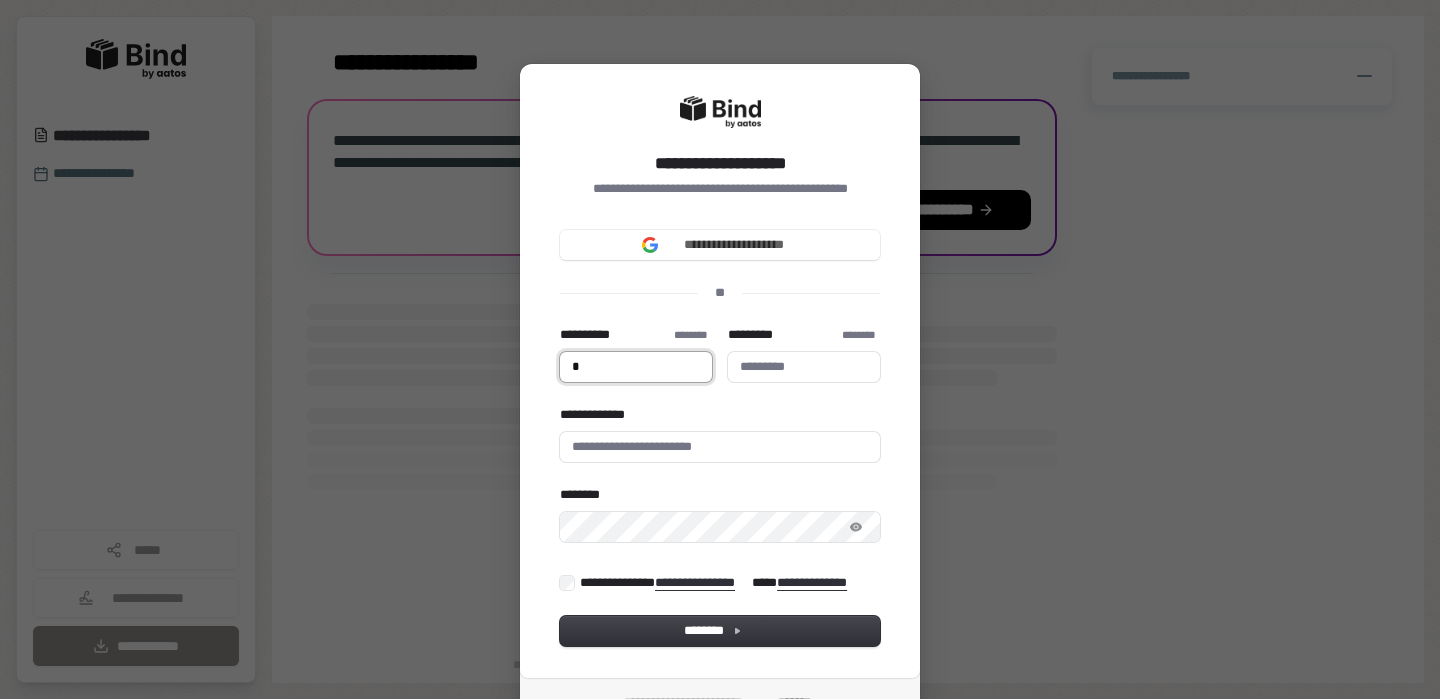 type 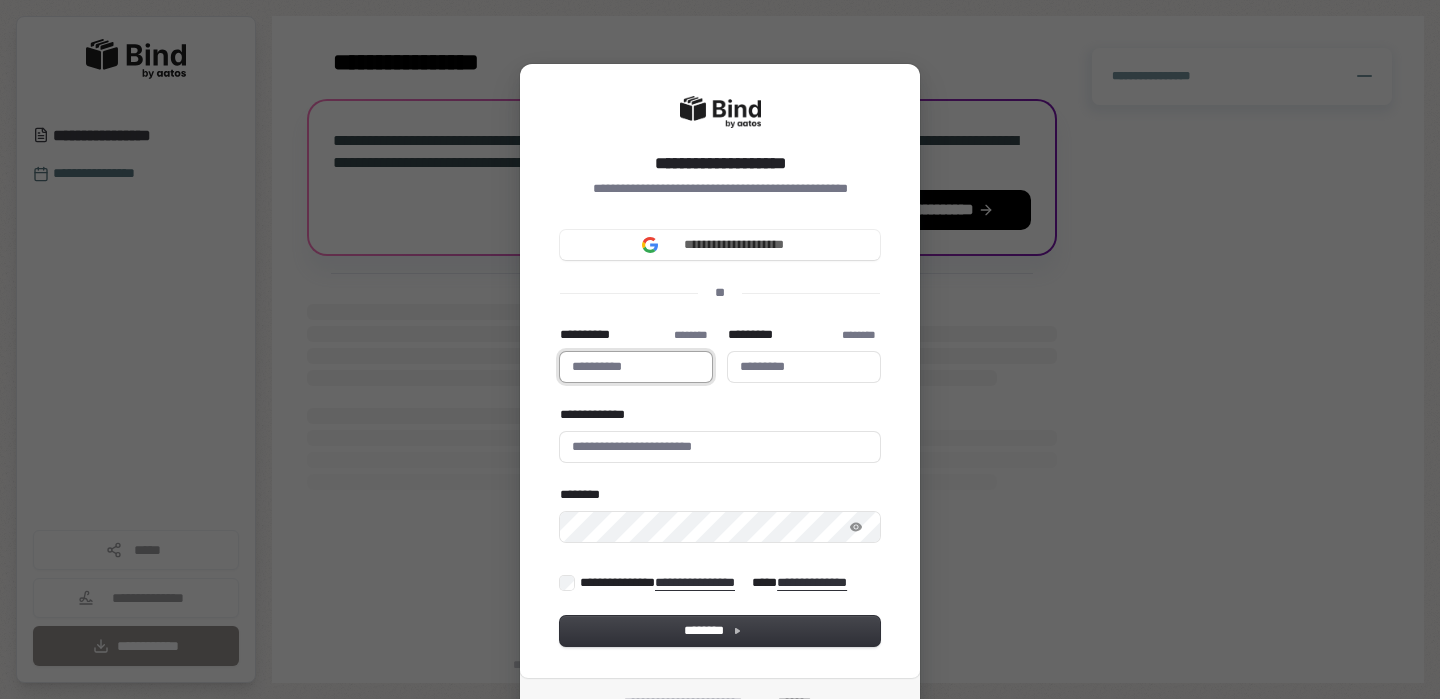type on "*" 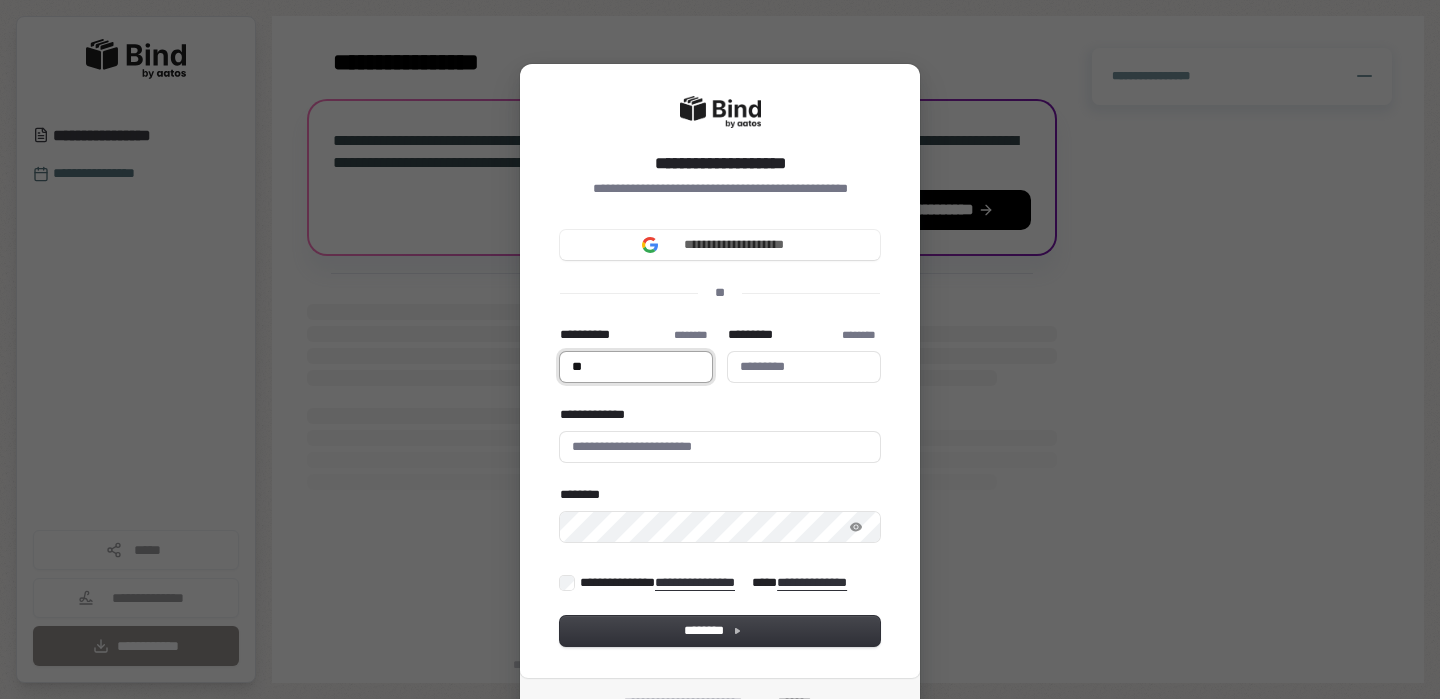 type on "**" 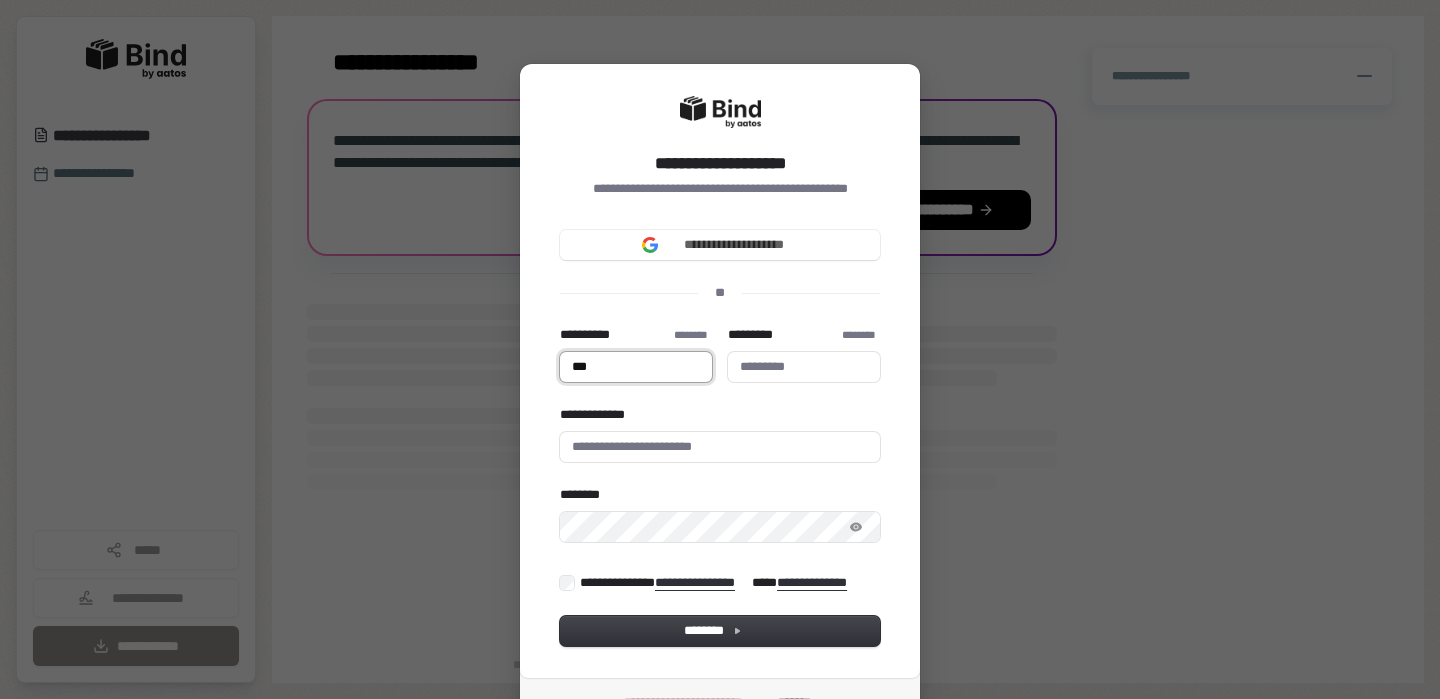 type on "***" 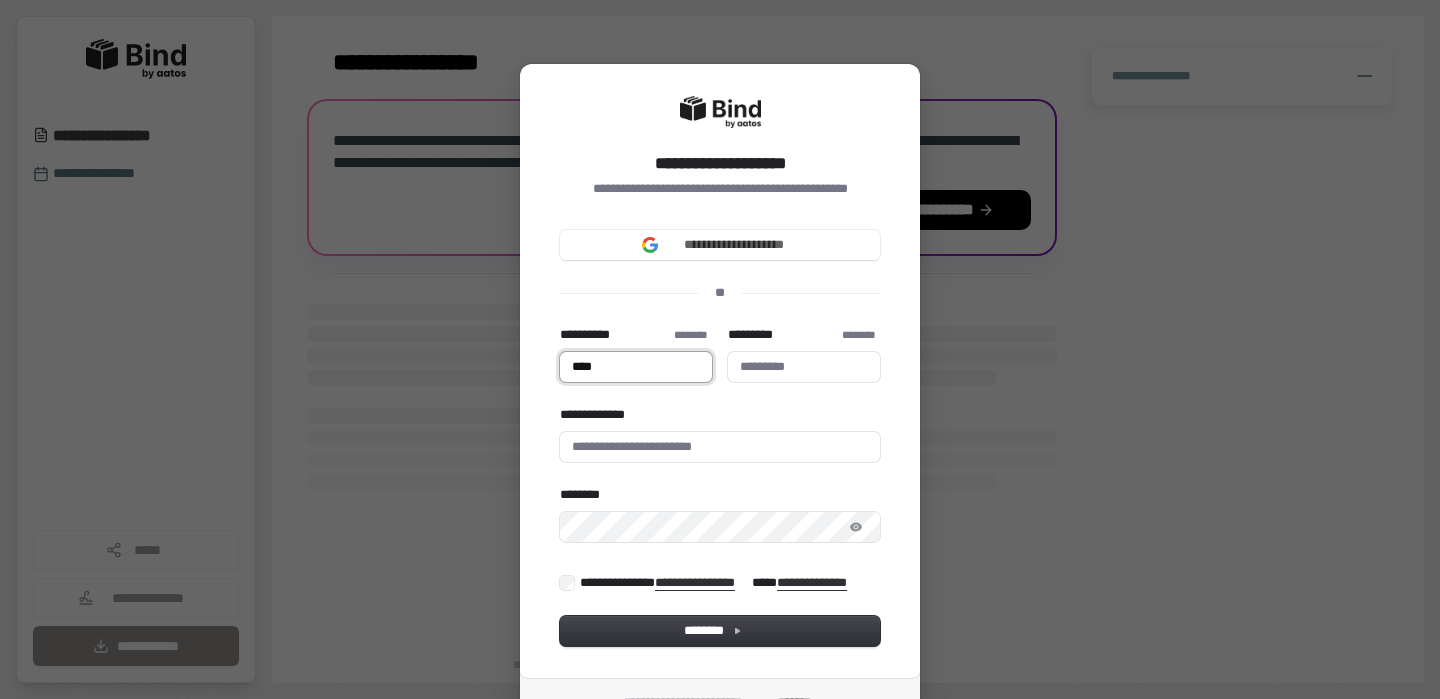 type on "****" 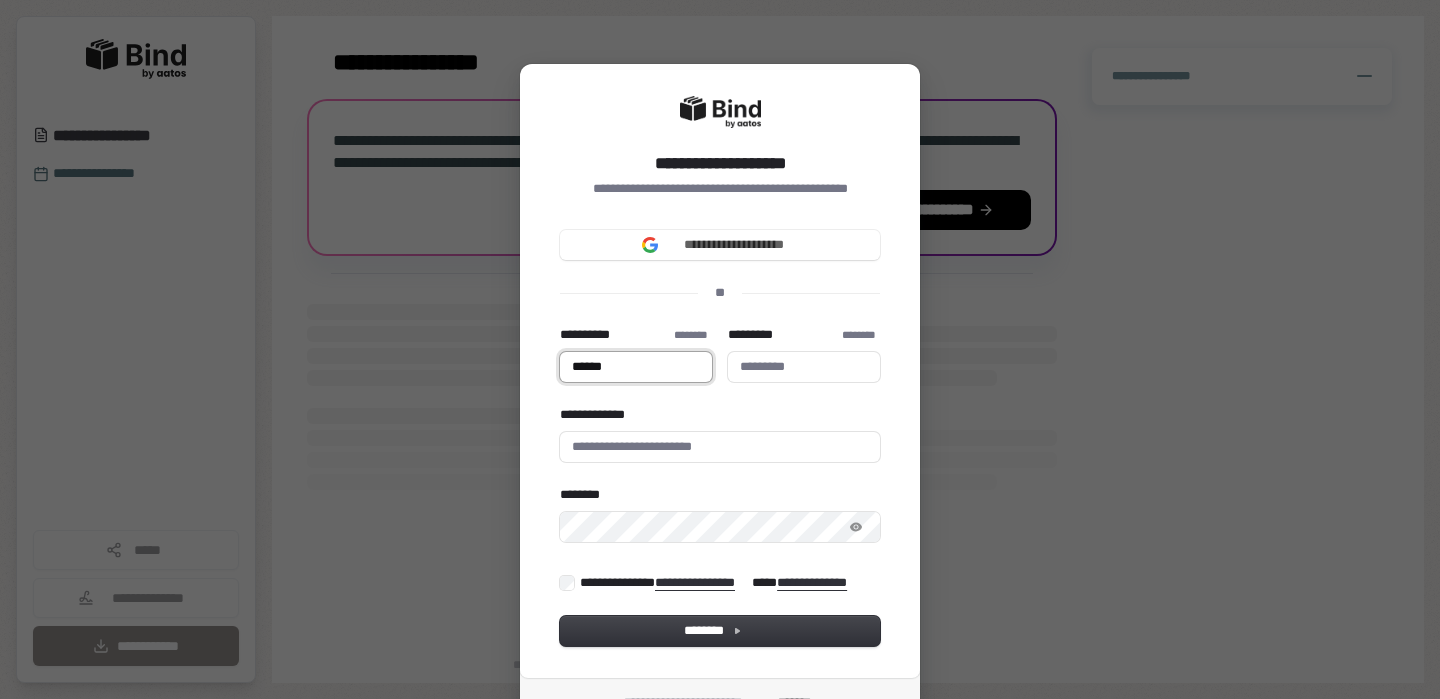 type on "******" 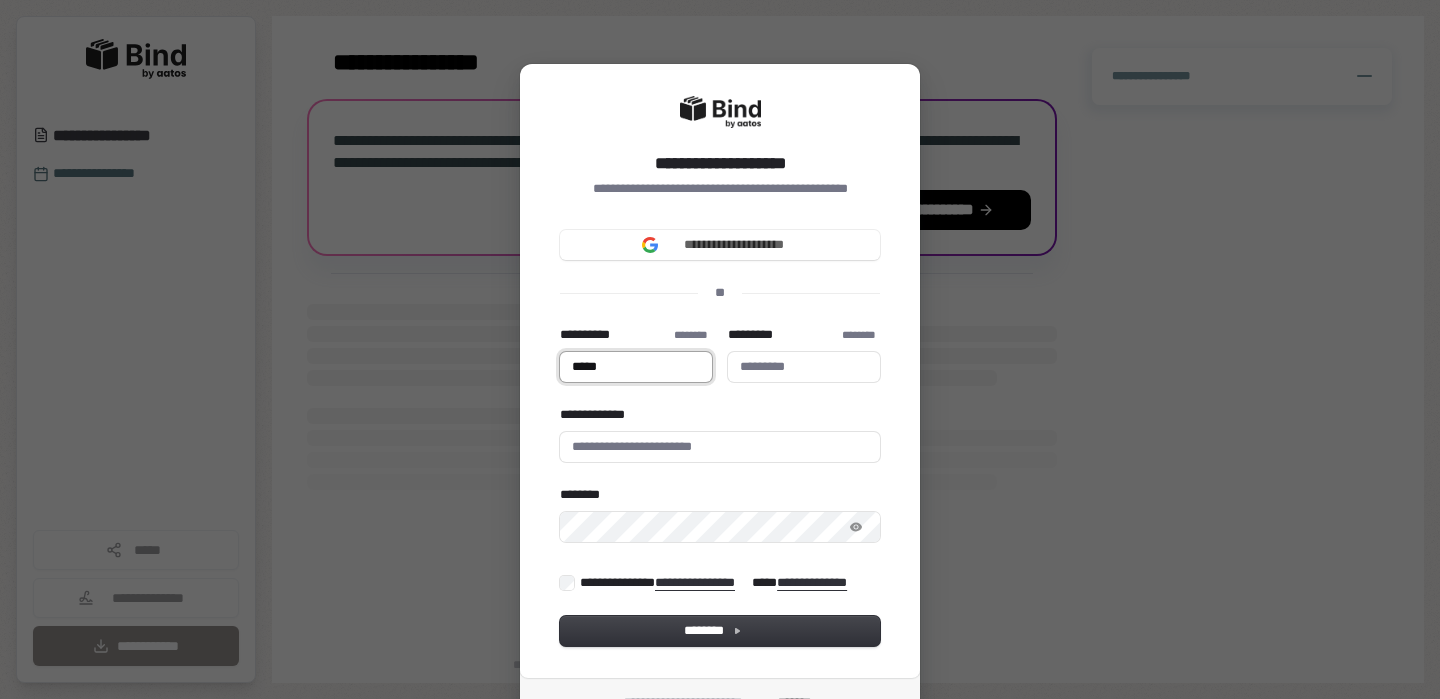 type on "****" 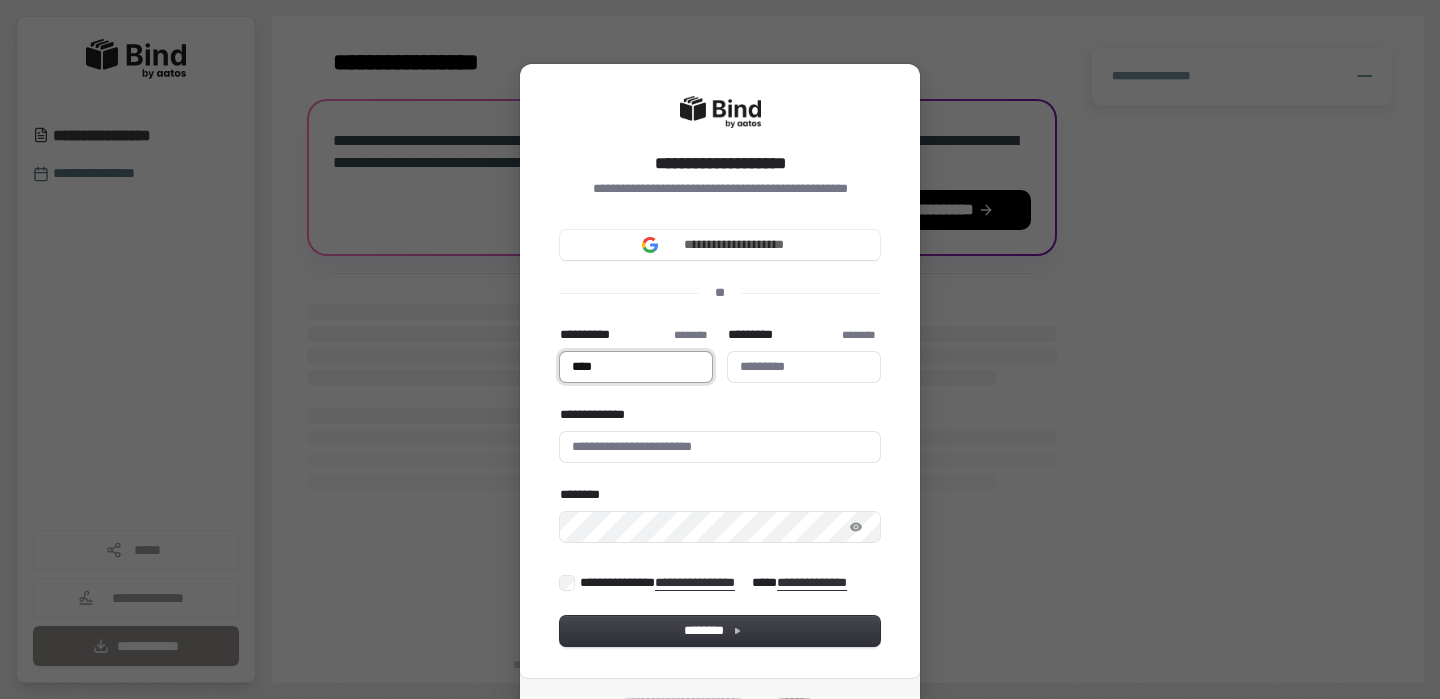 type on "***" 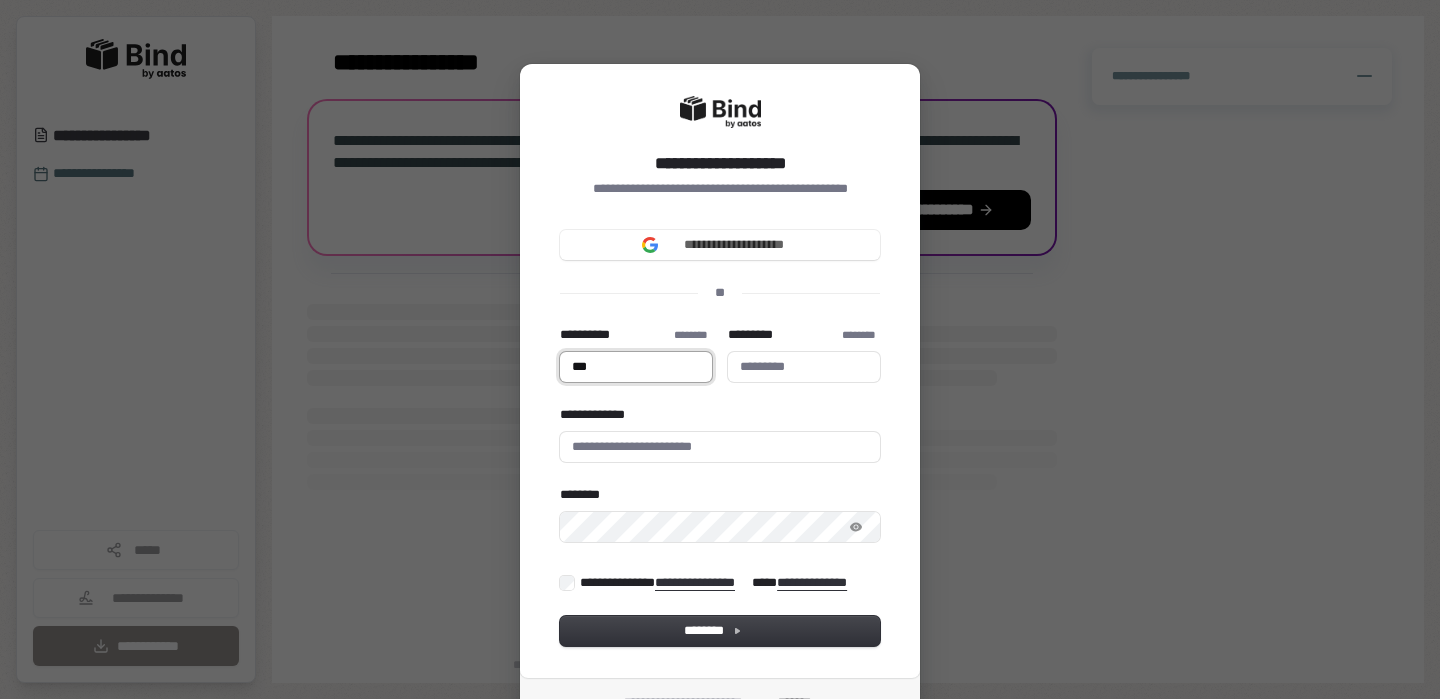 type on "**" 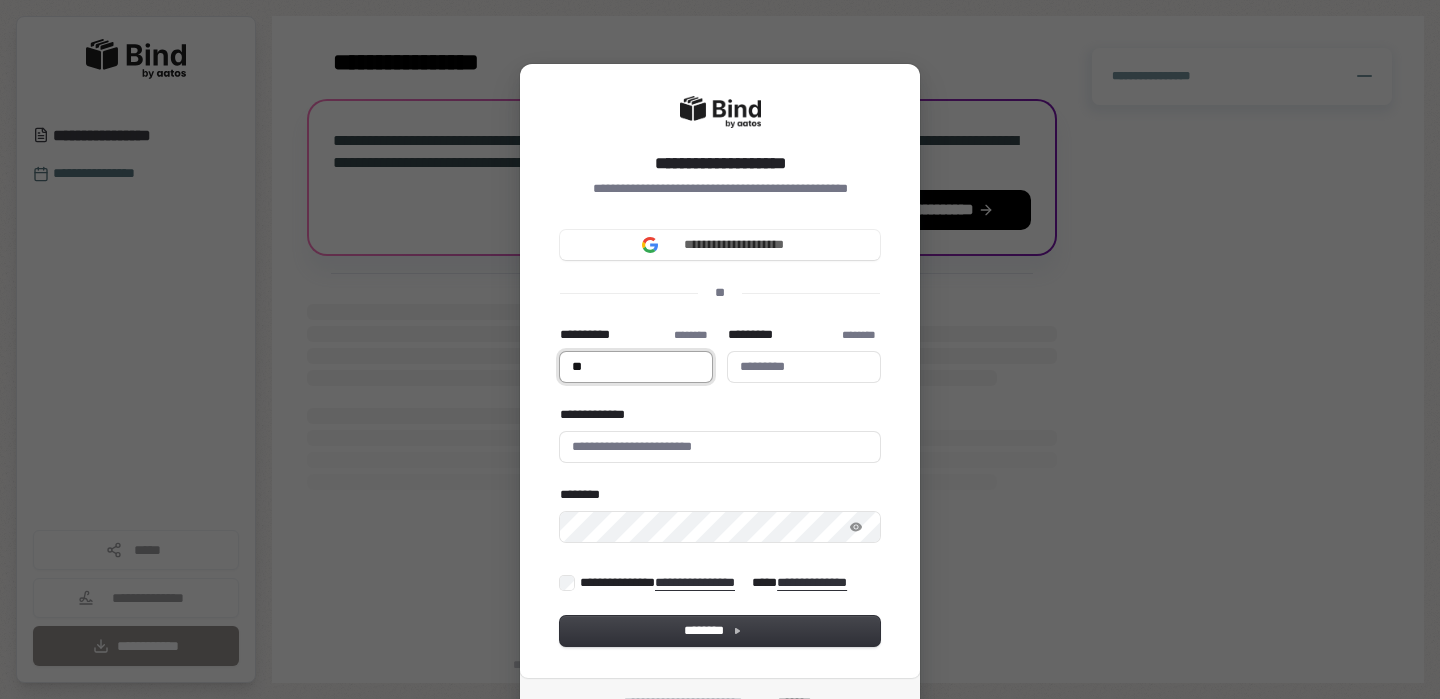 type on "*" 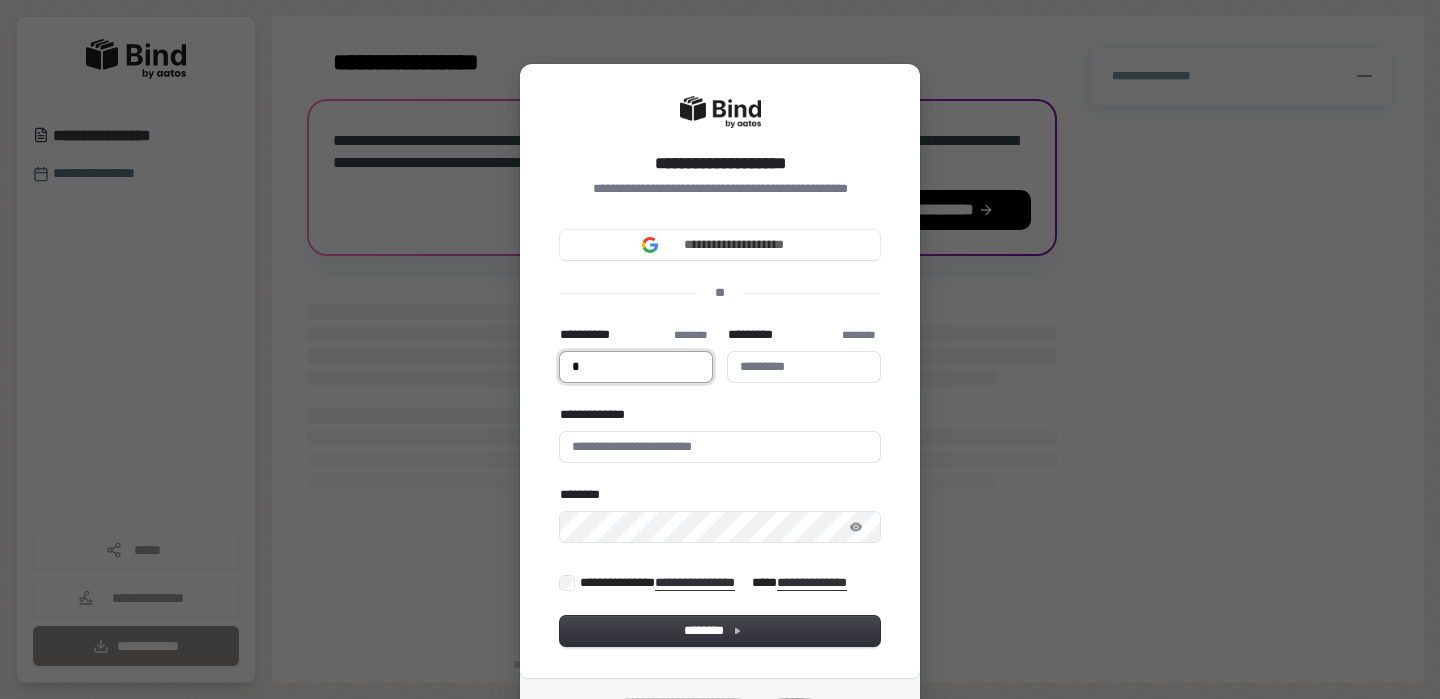 type on "**" 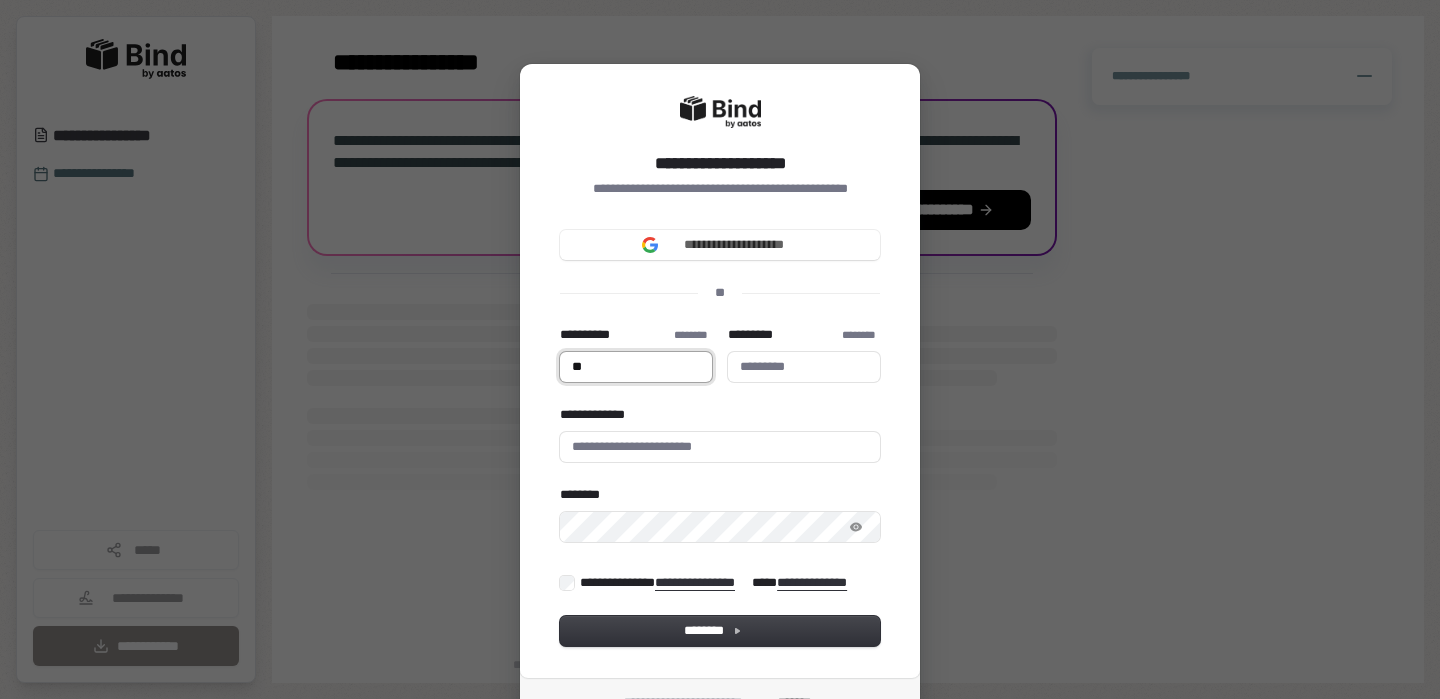 type on "***" 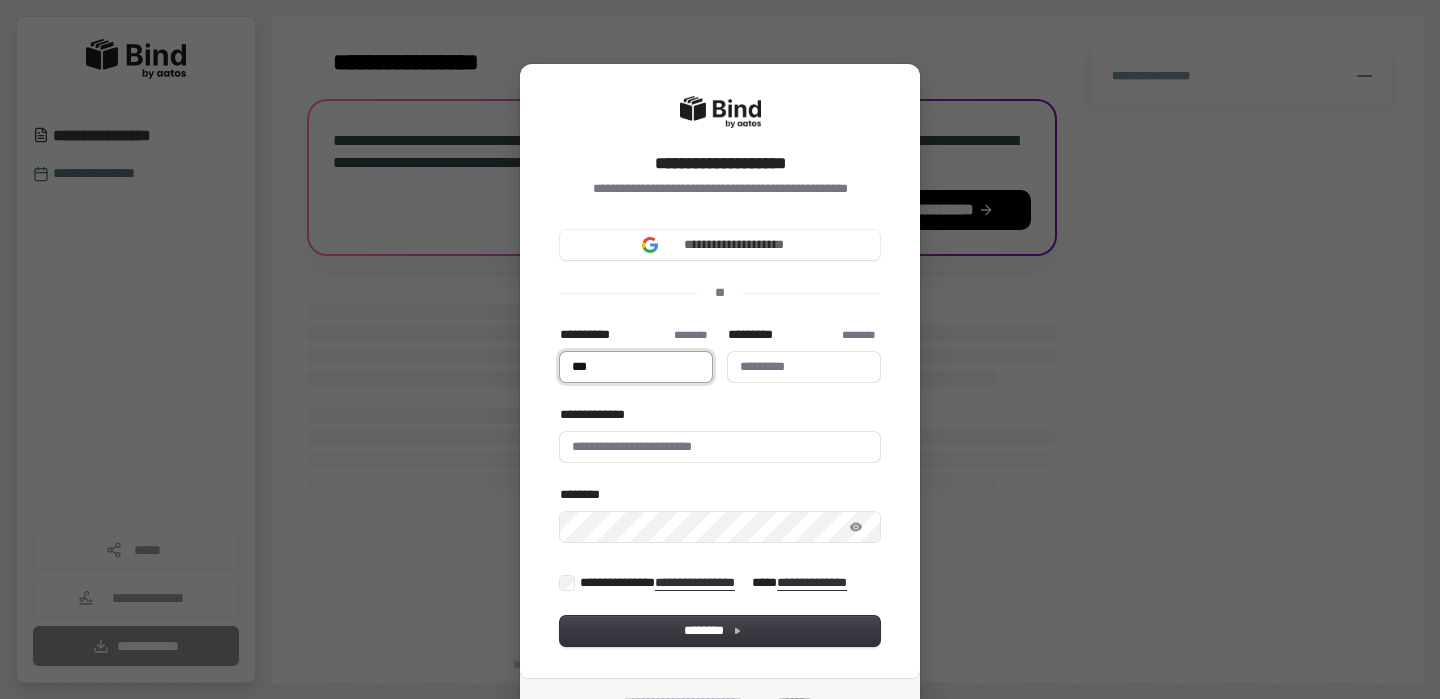 type on "****" 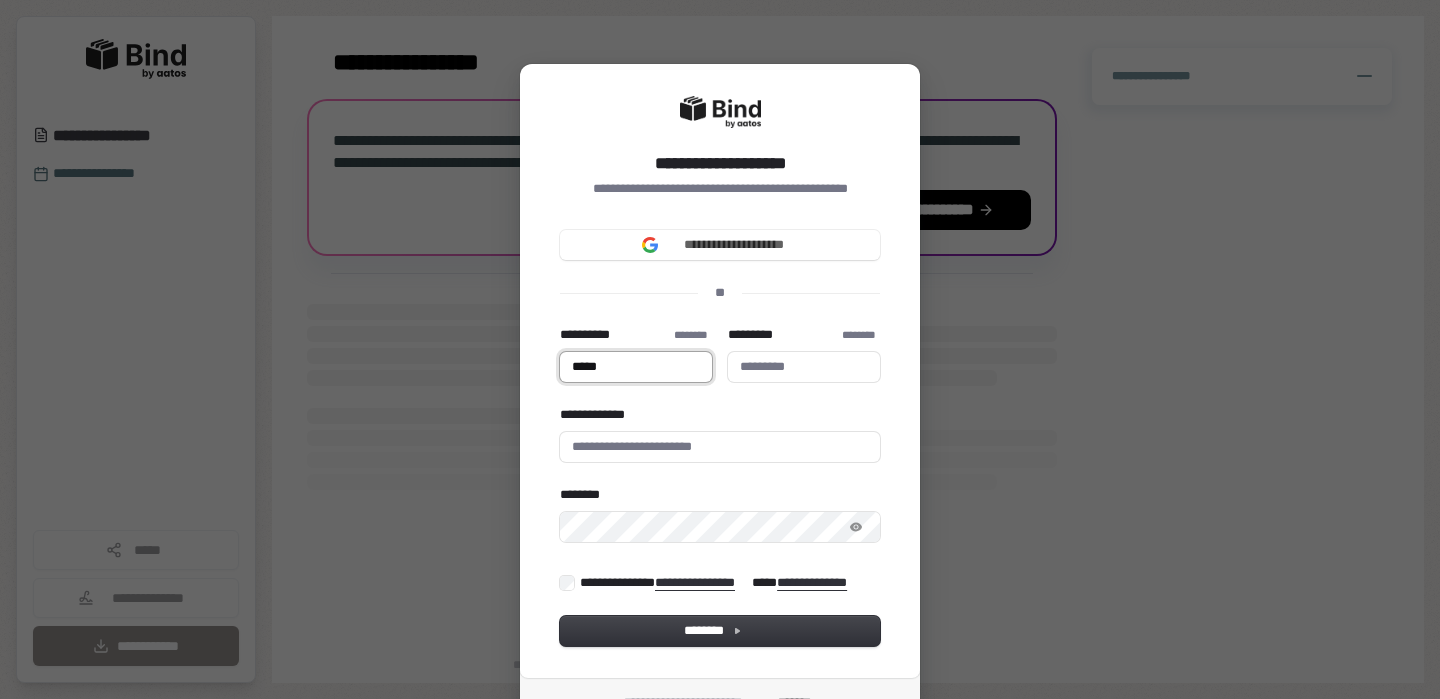 type on "*****" 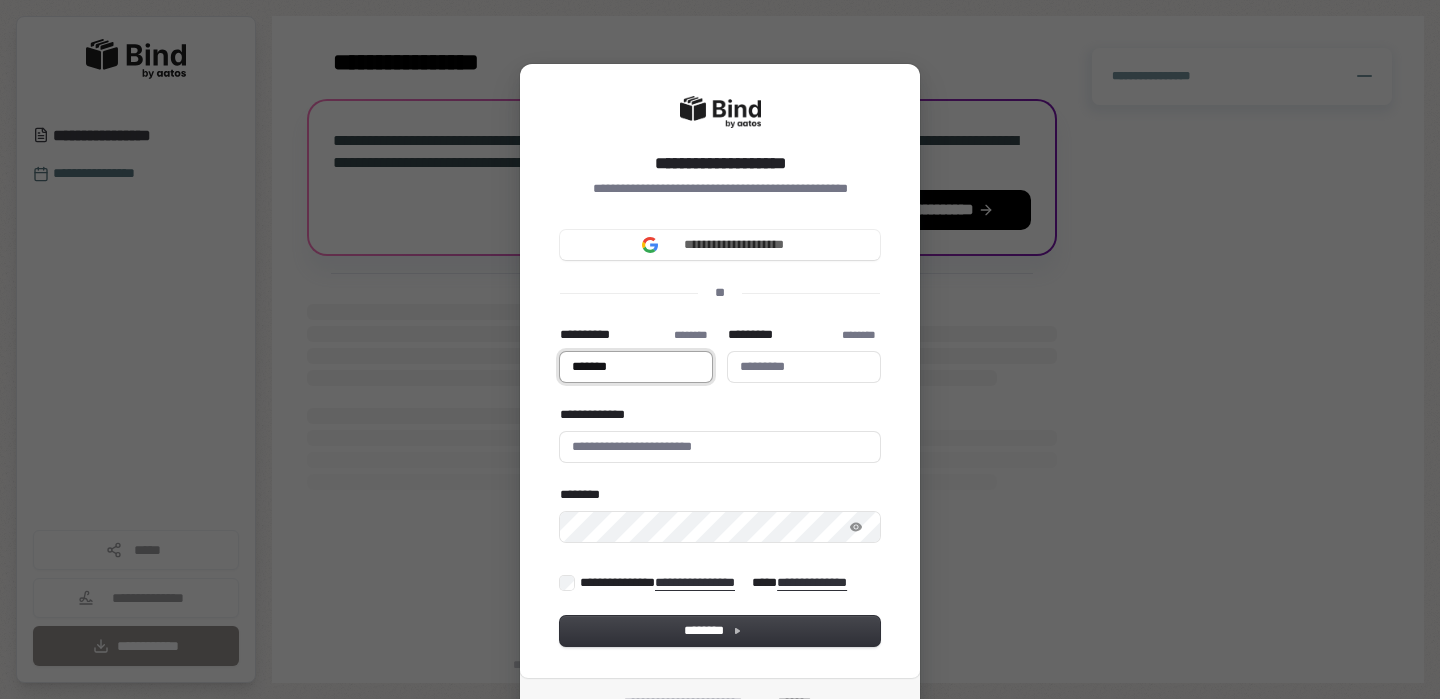type on "******" 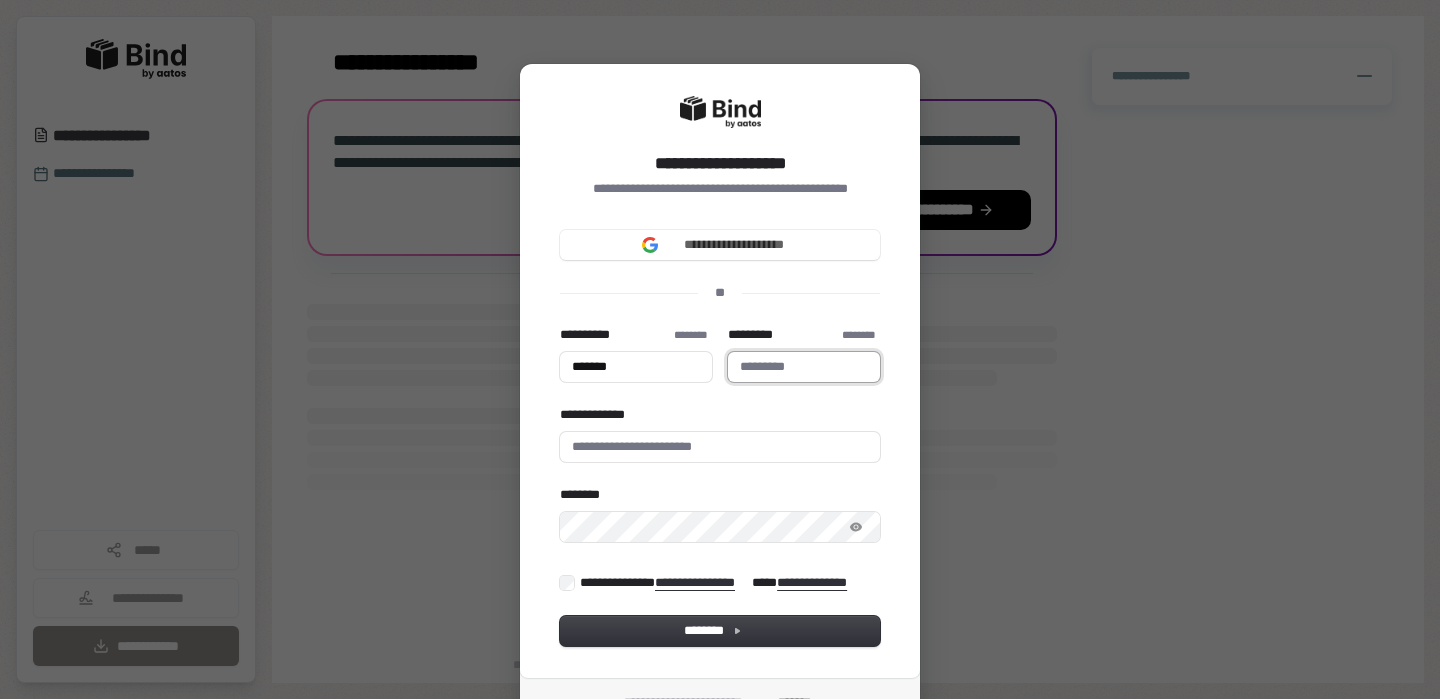 click on "*********" at bounding box center (804, 367) 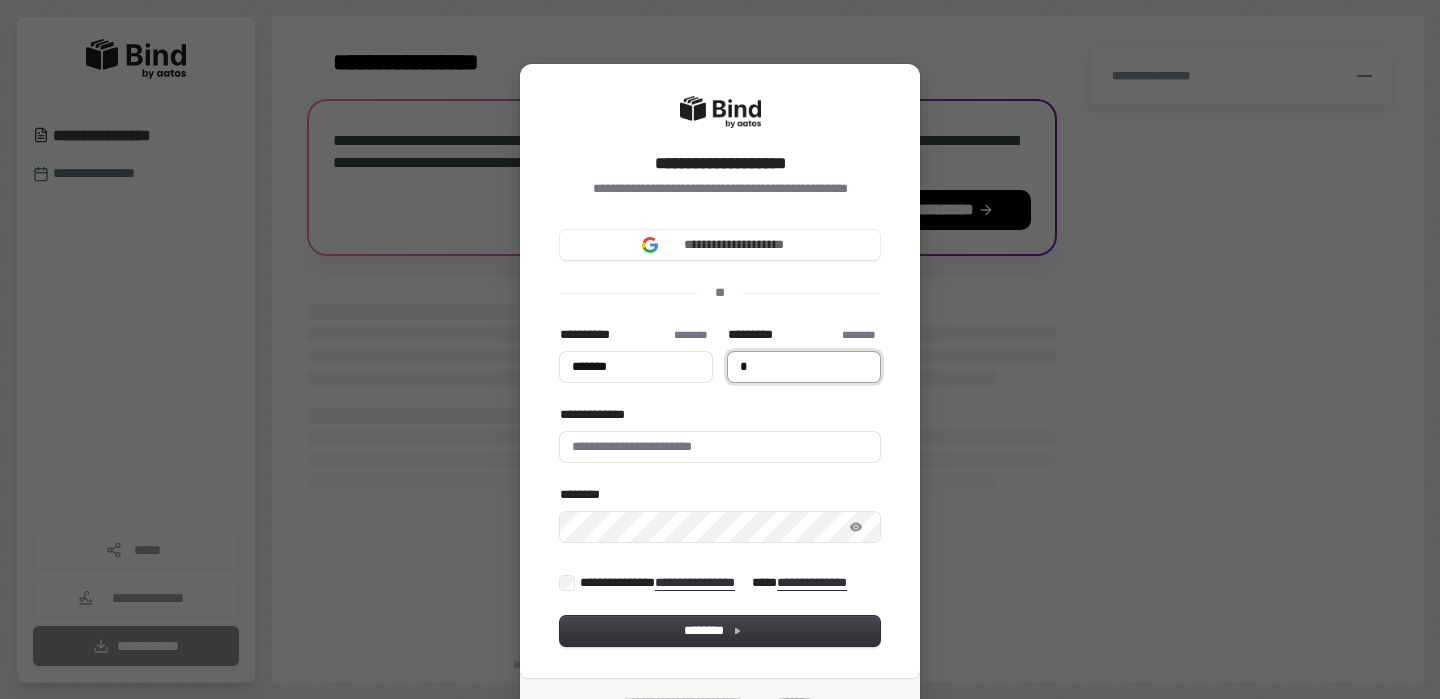type on "**" 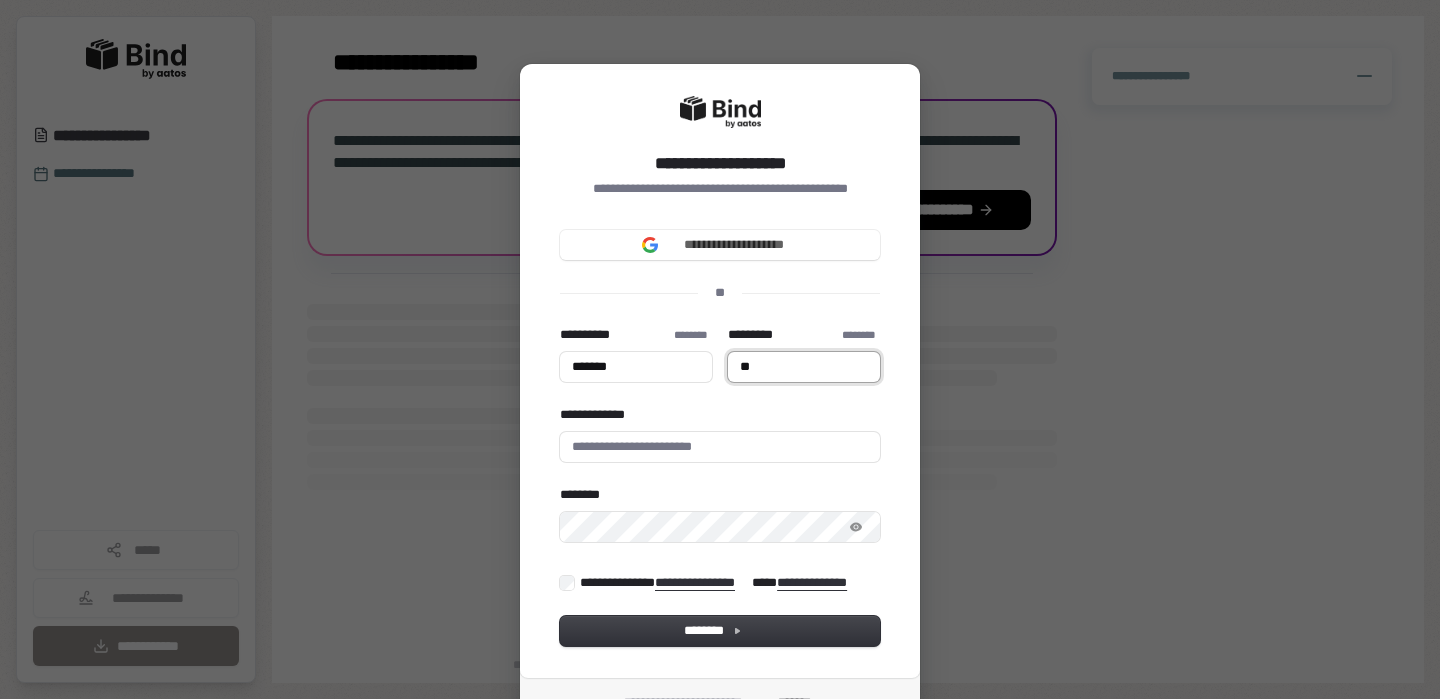 type on "******" 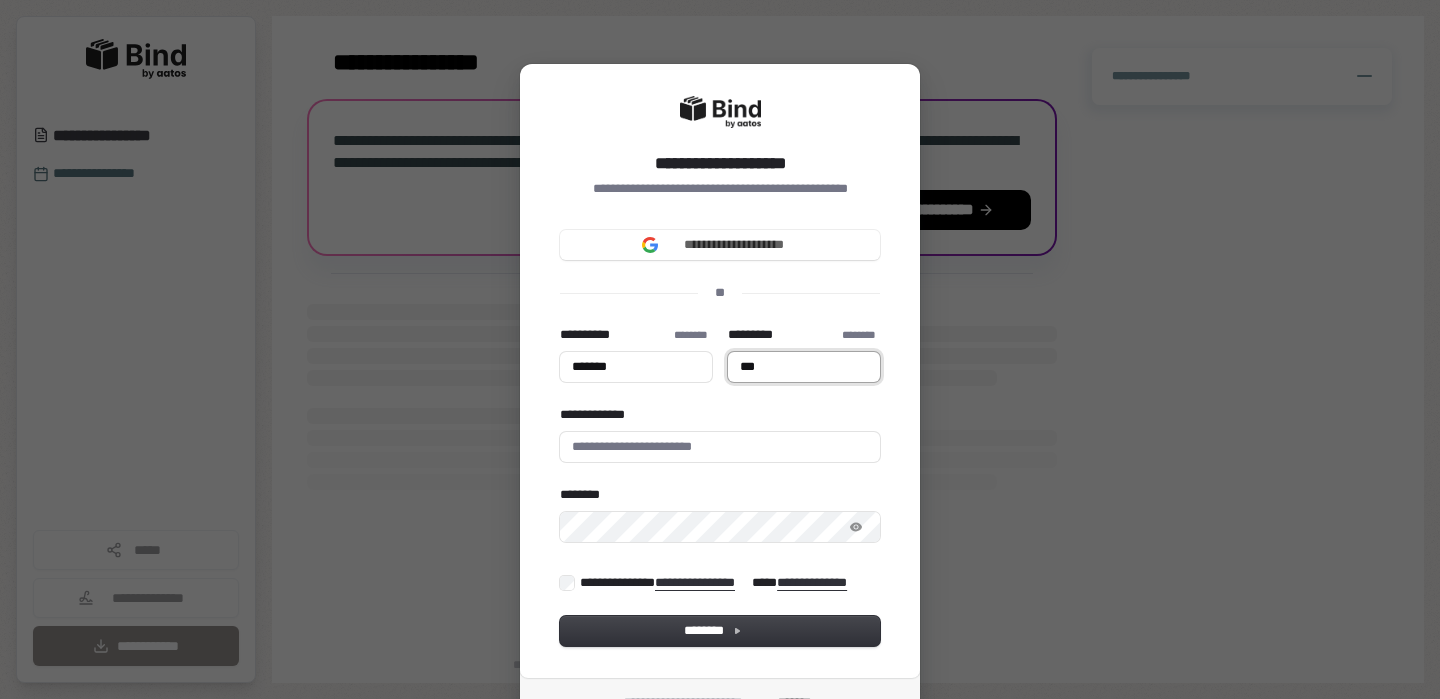 type on "******" 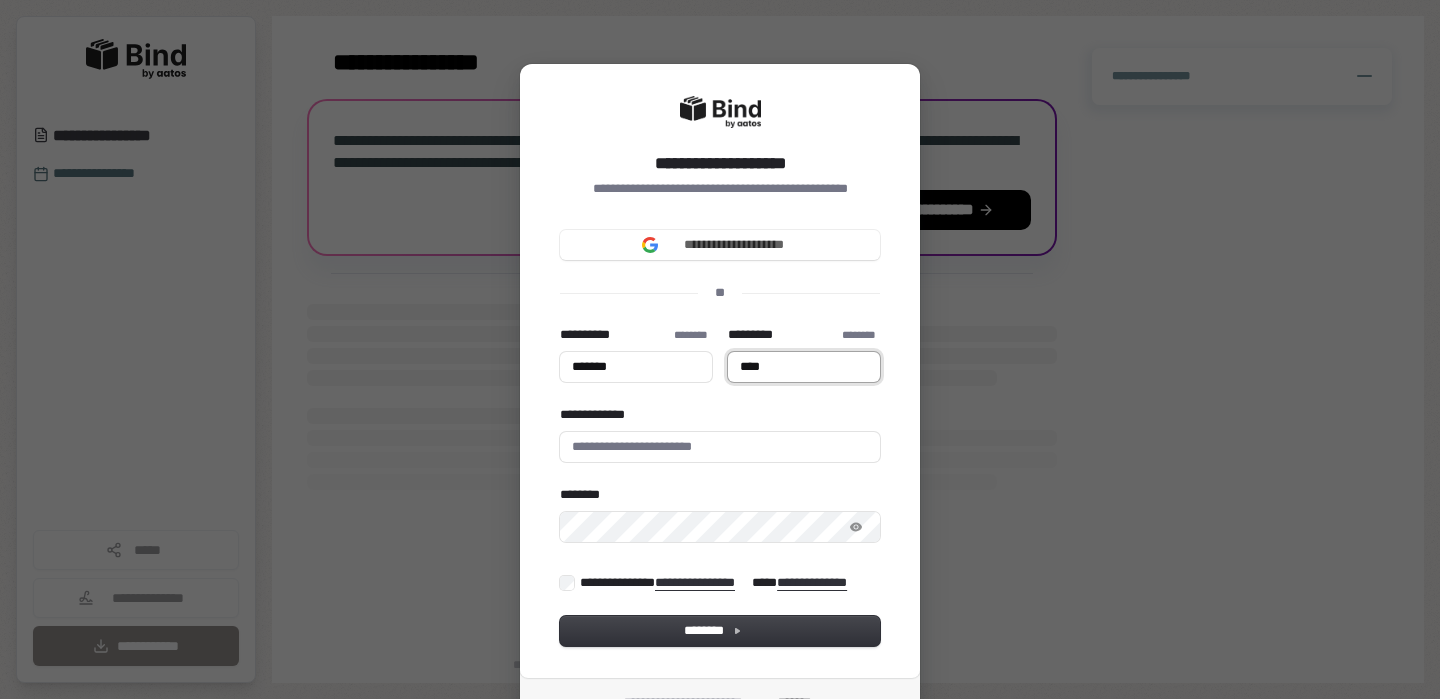 type on "******" 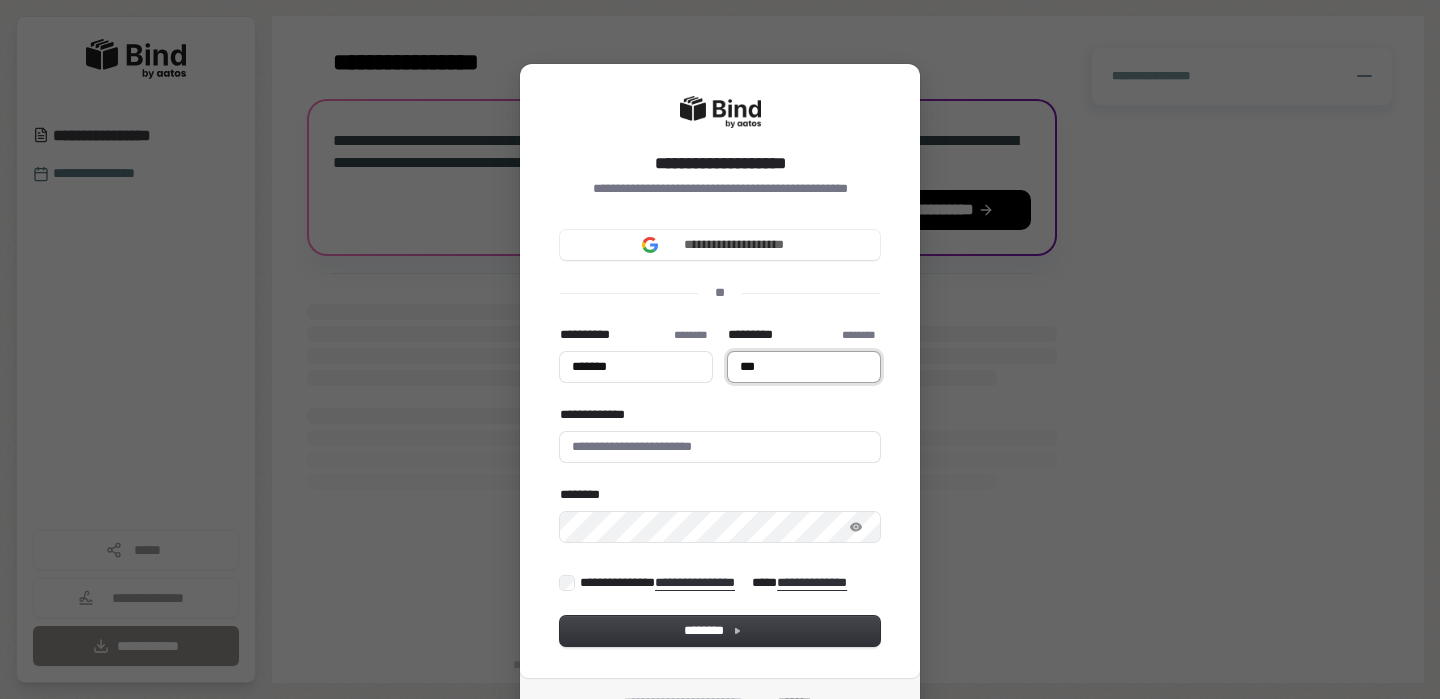 type on "******" 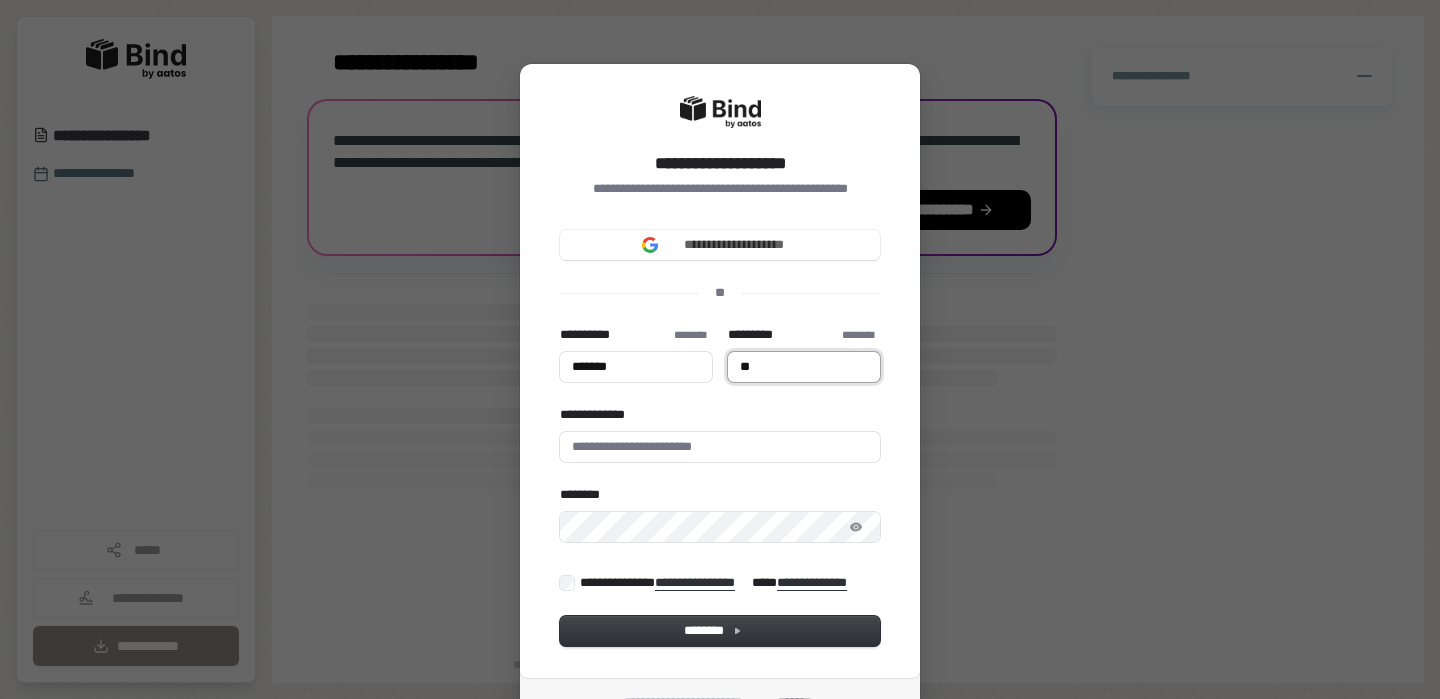 type on "******" 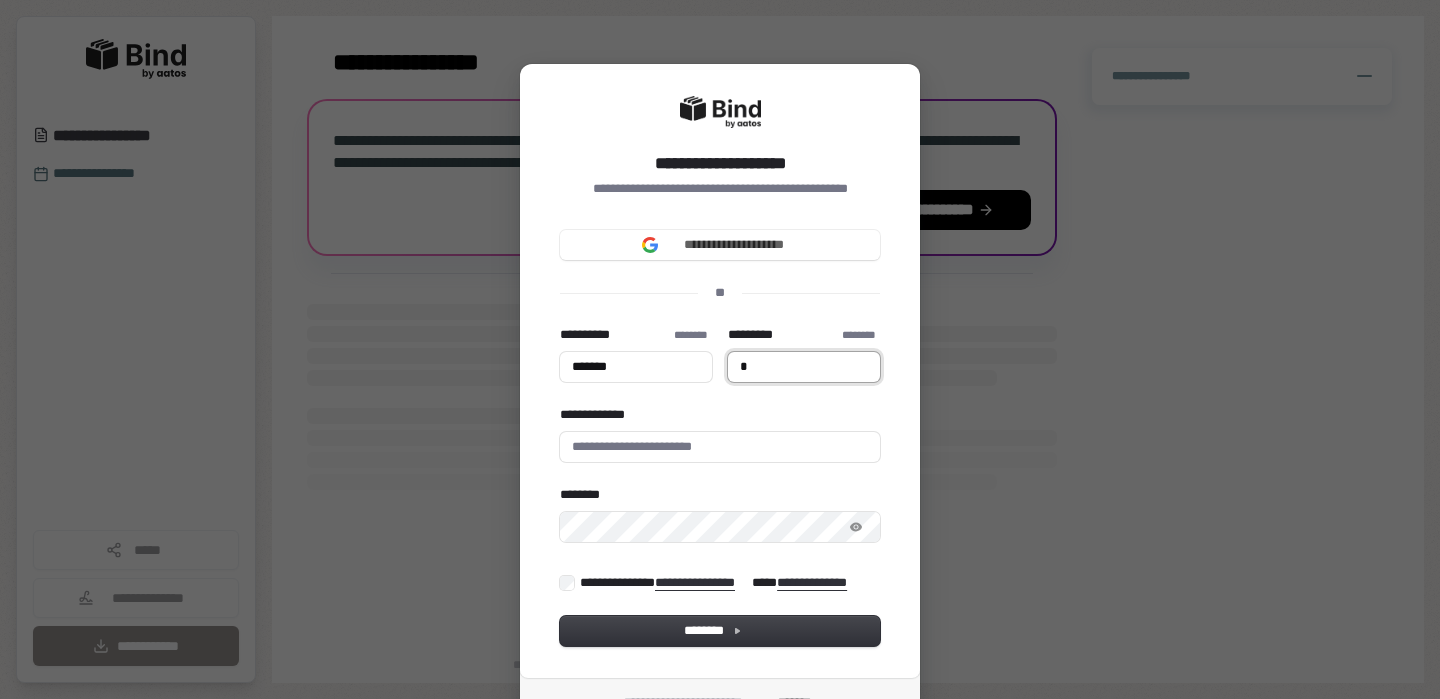 type on "******" 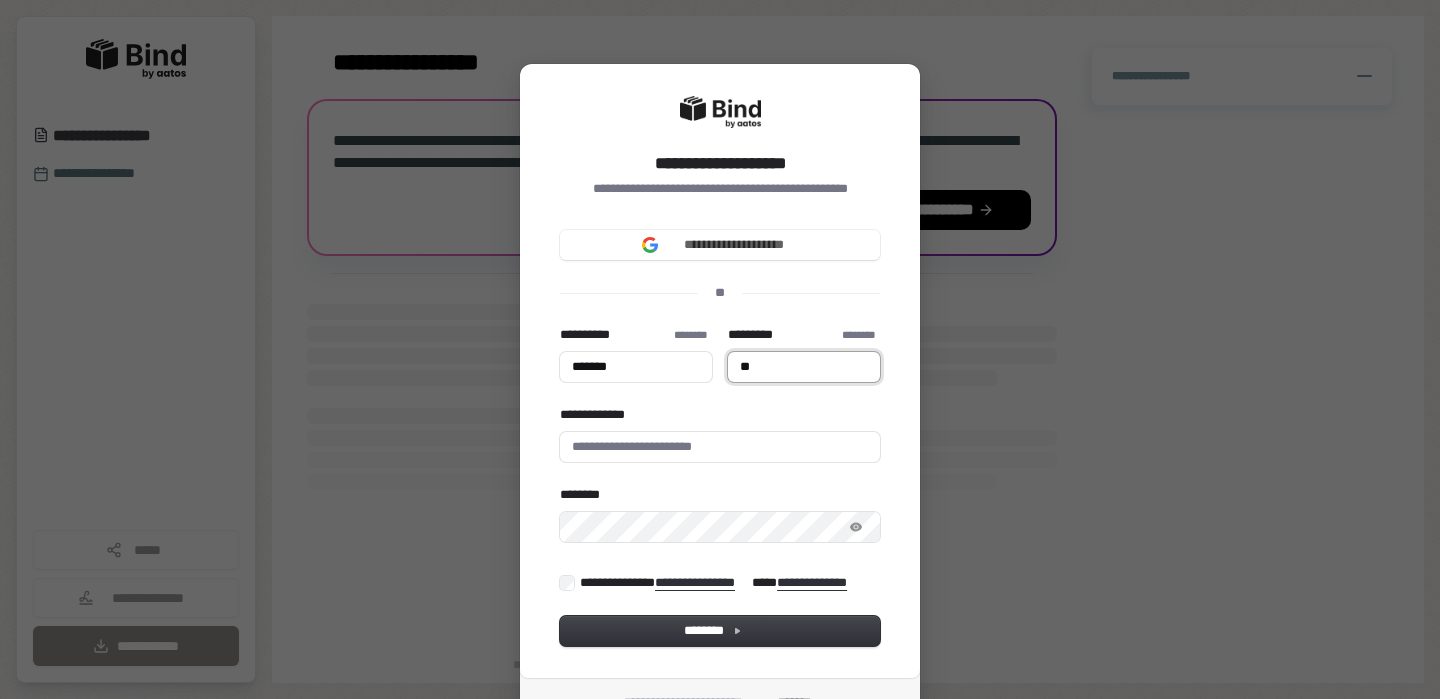 type on "******" 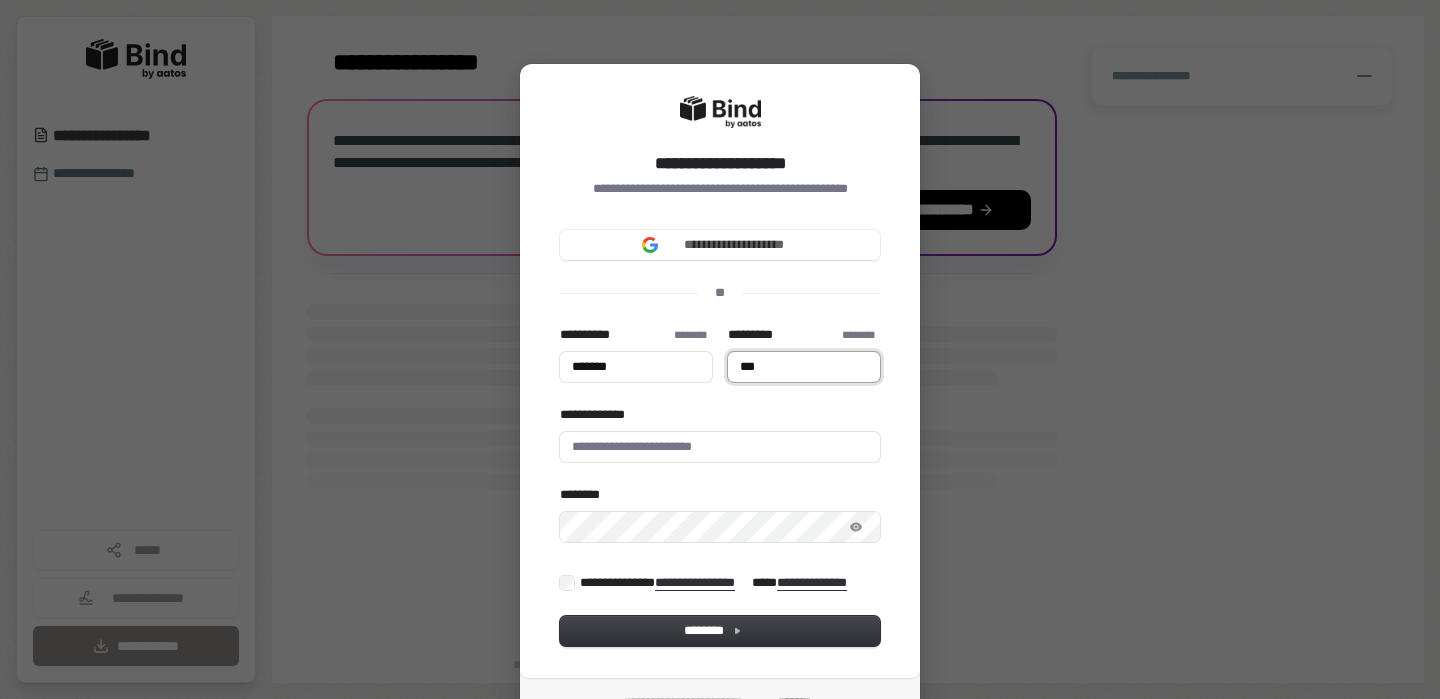 type on "******" 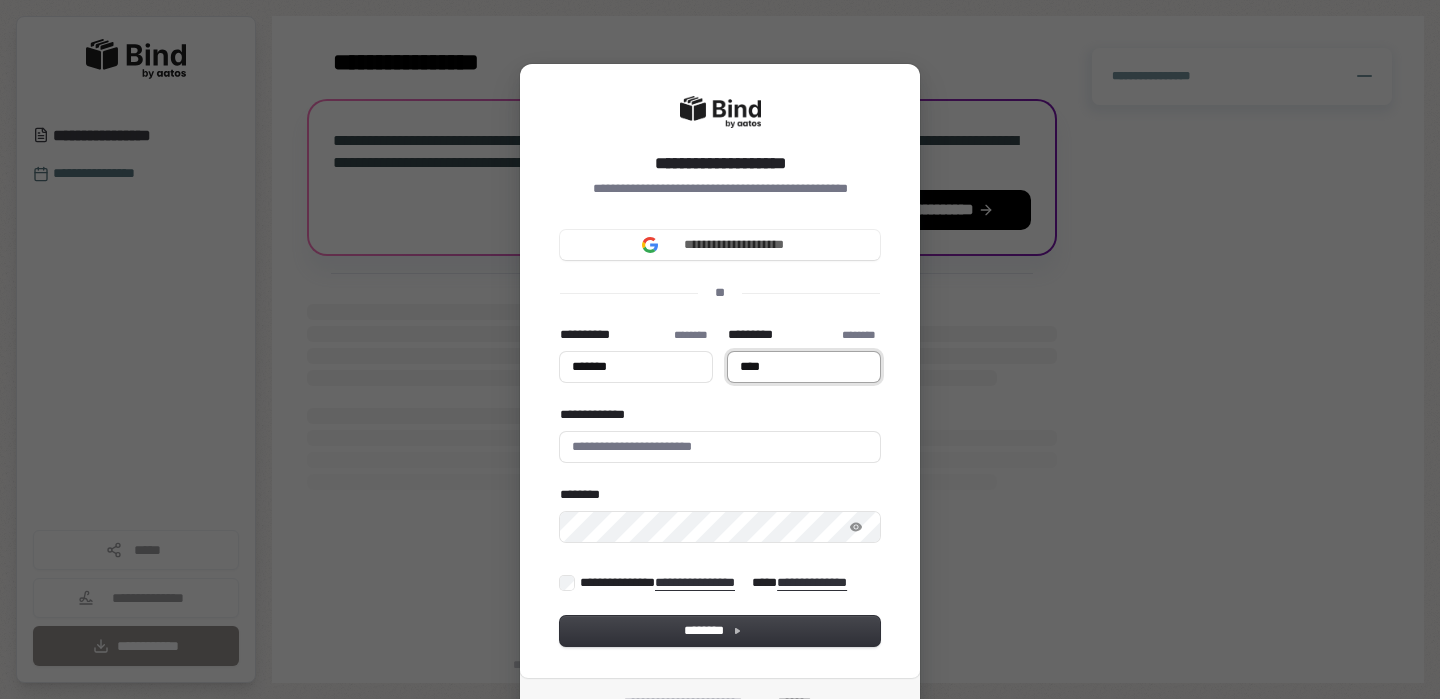 type 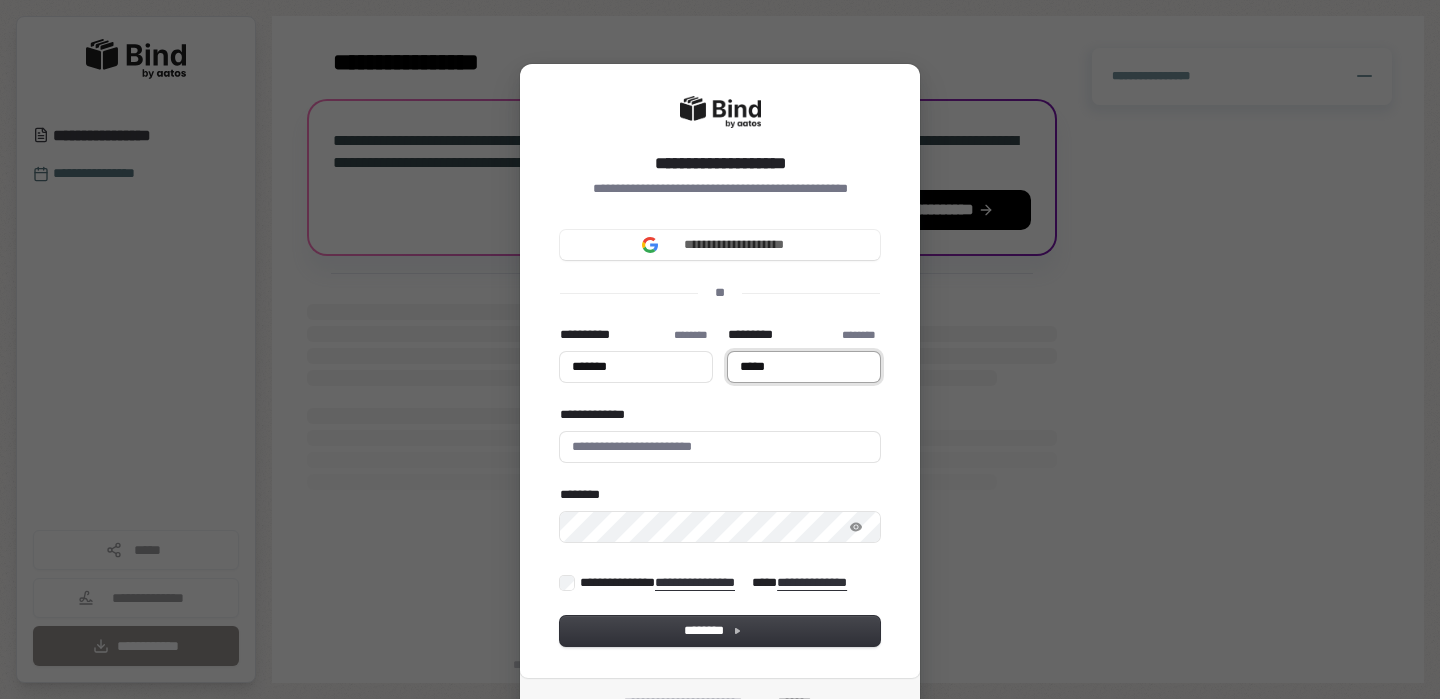type on "******" 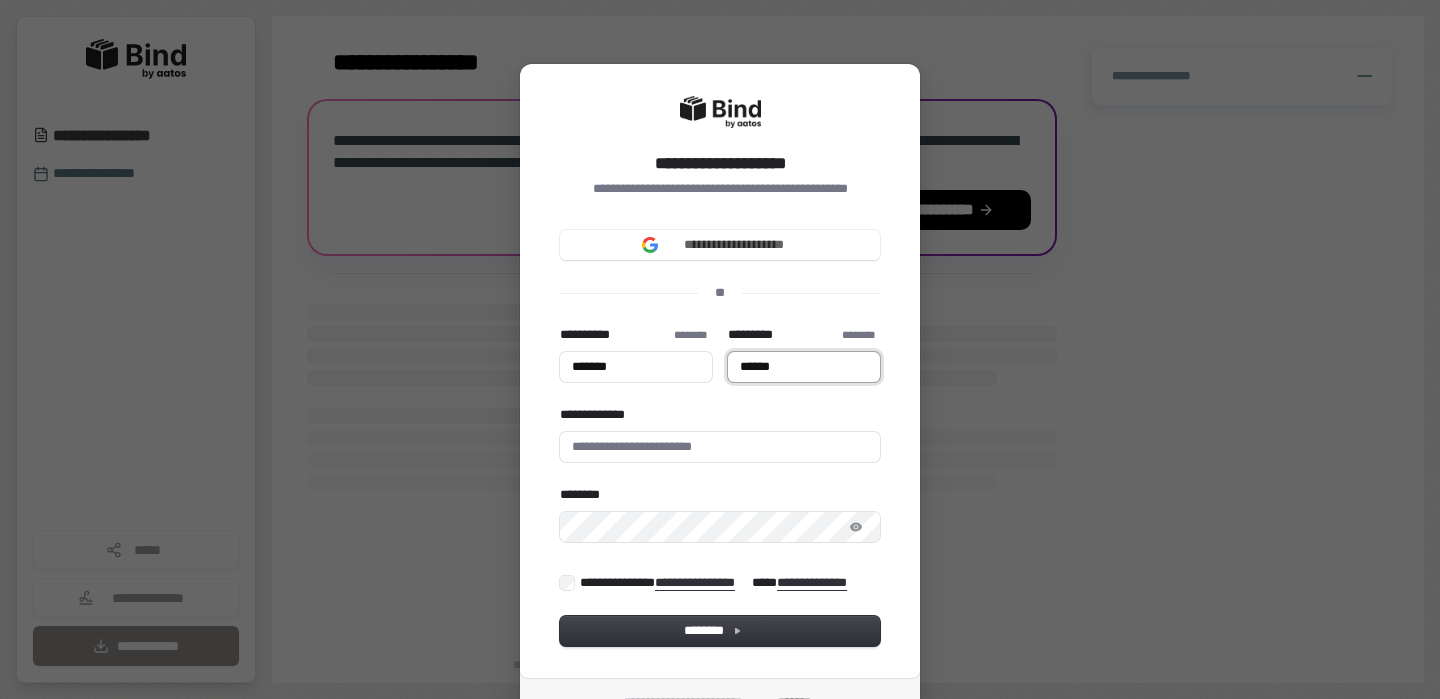 type on "******" 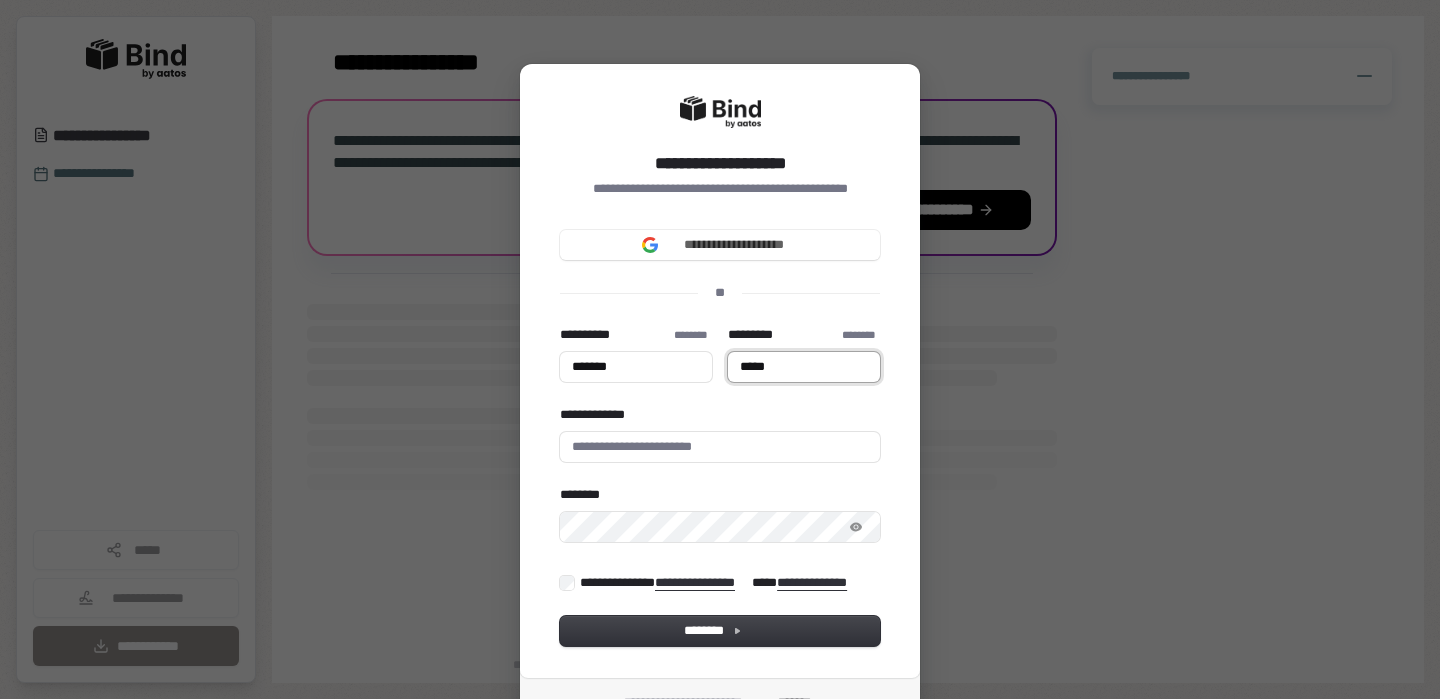 type on "******" 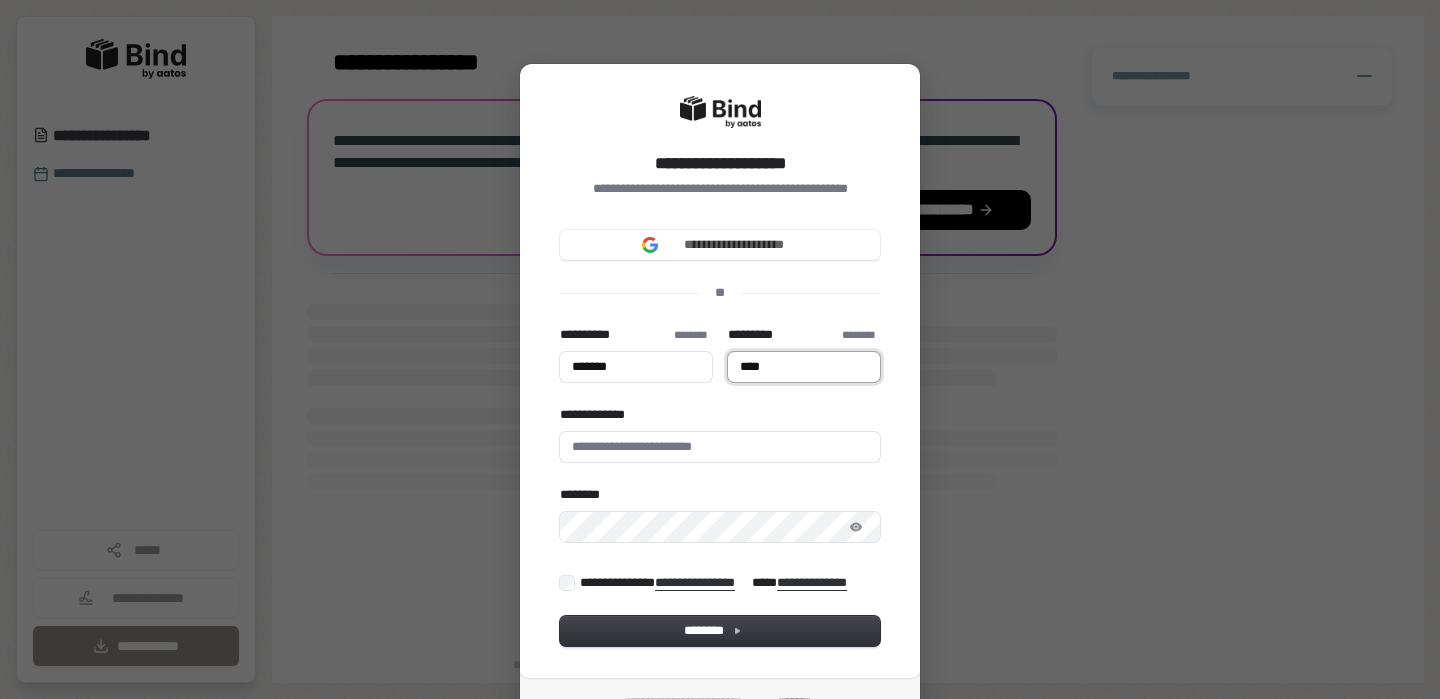 type on "******" 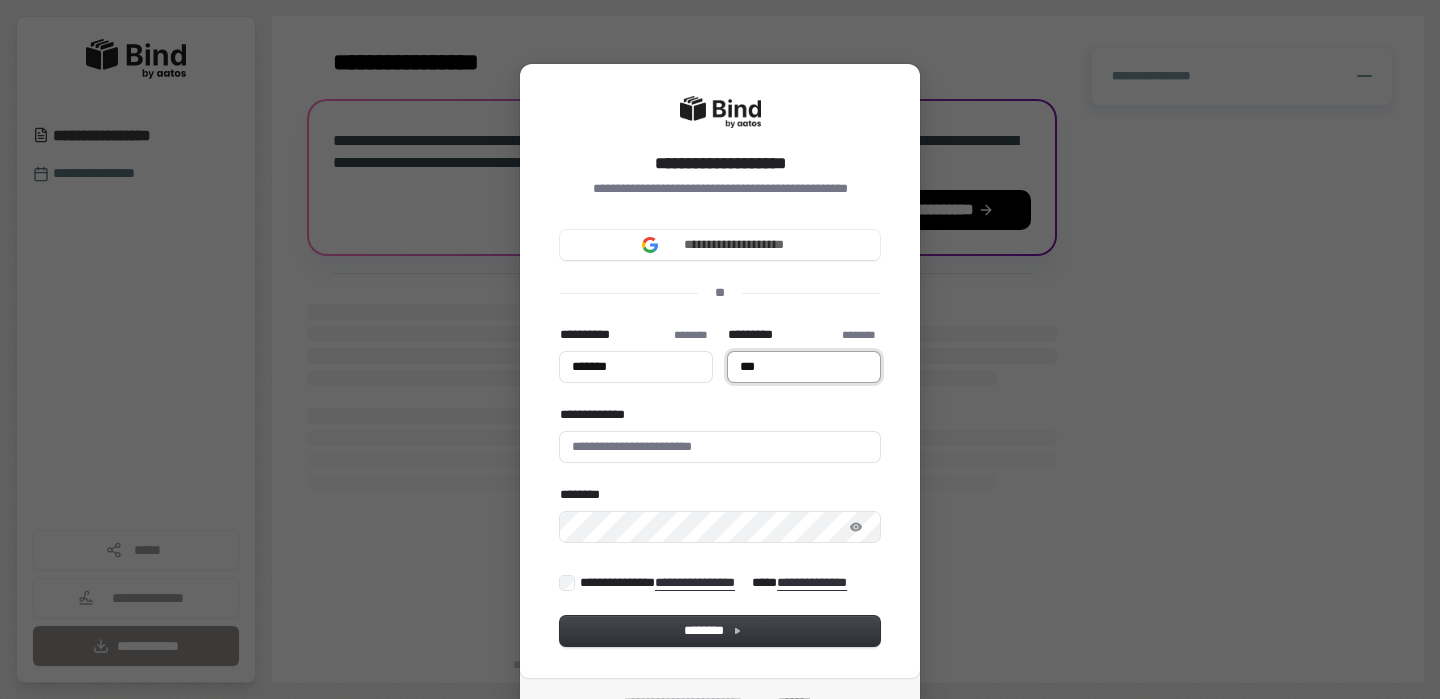 type on "******" 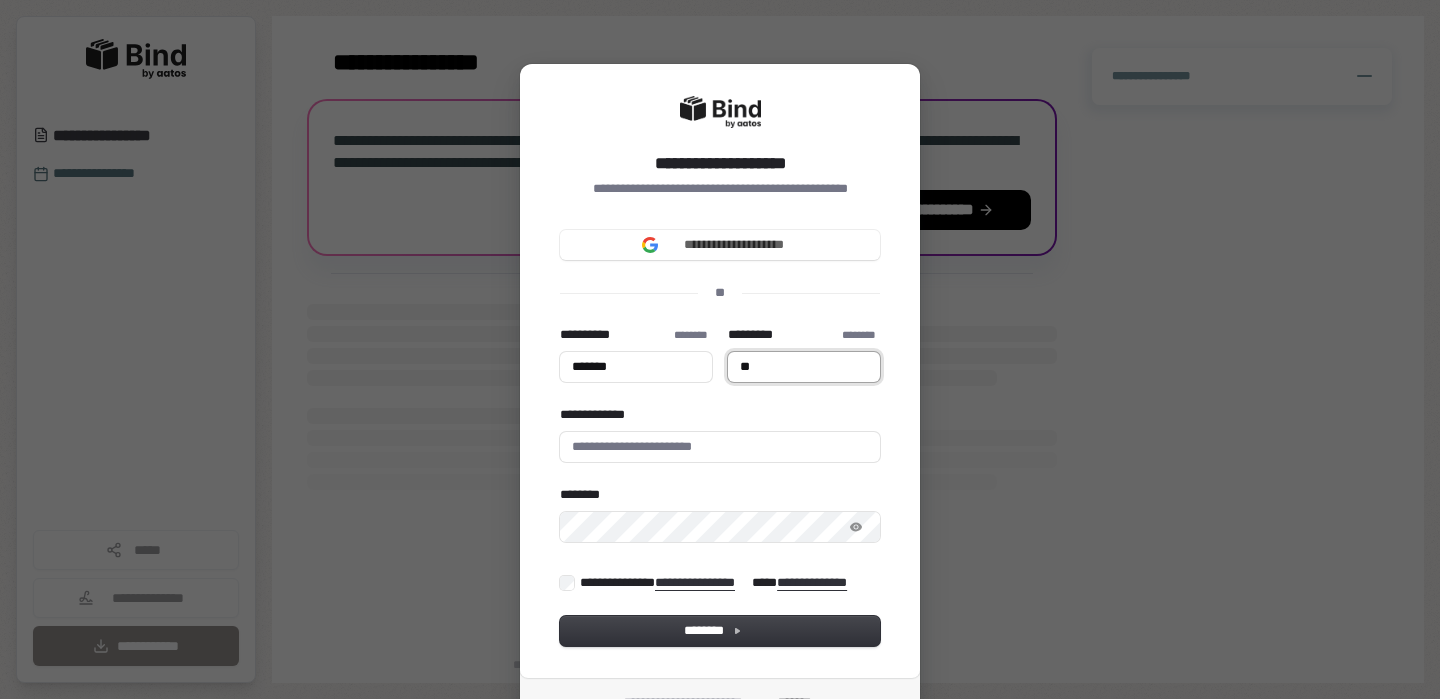 type on "******" 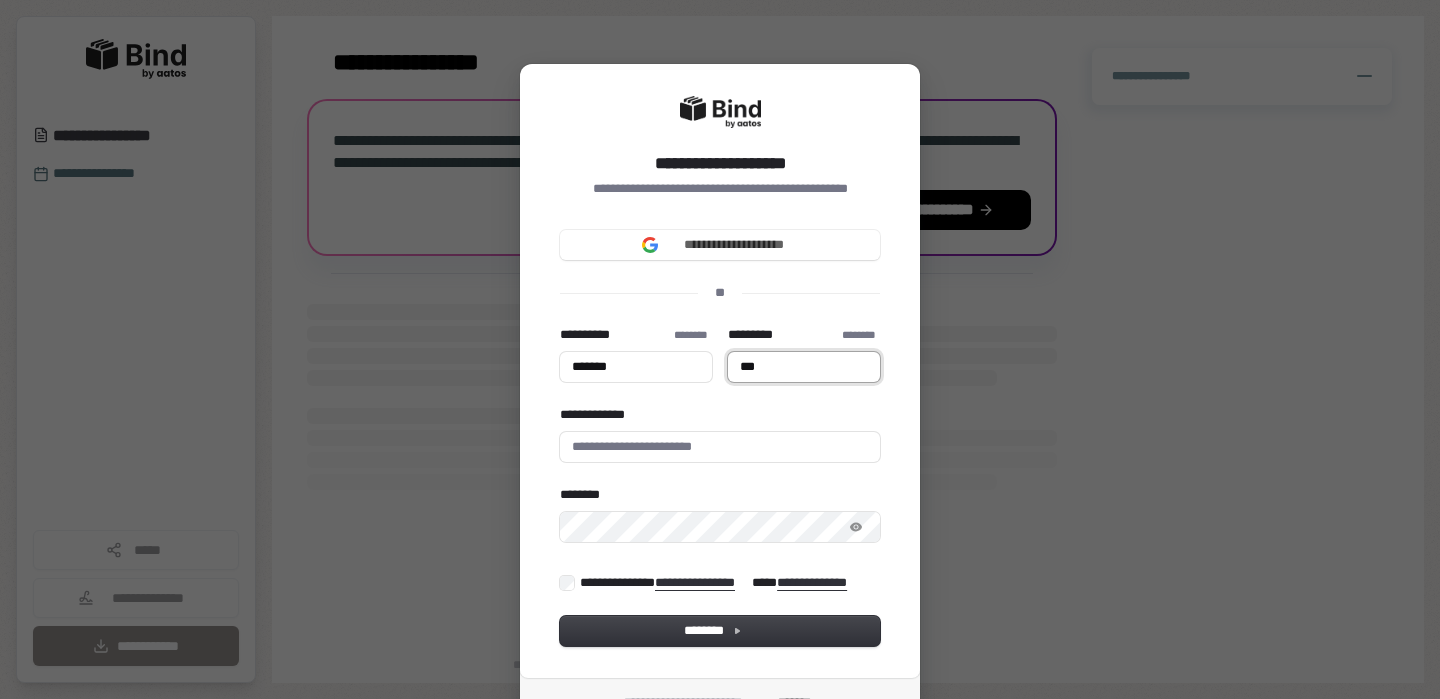 type on "******" 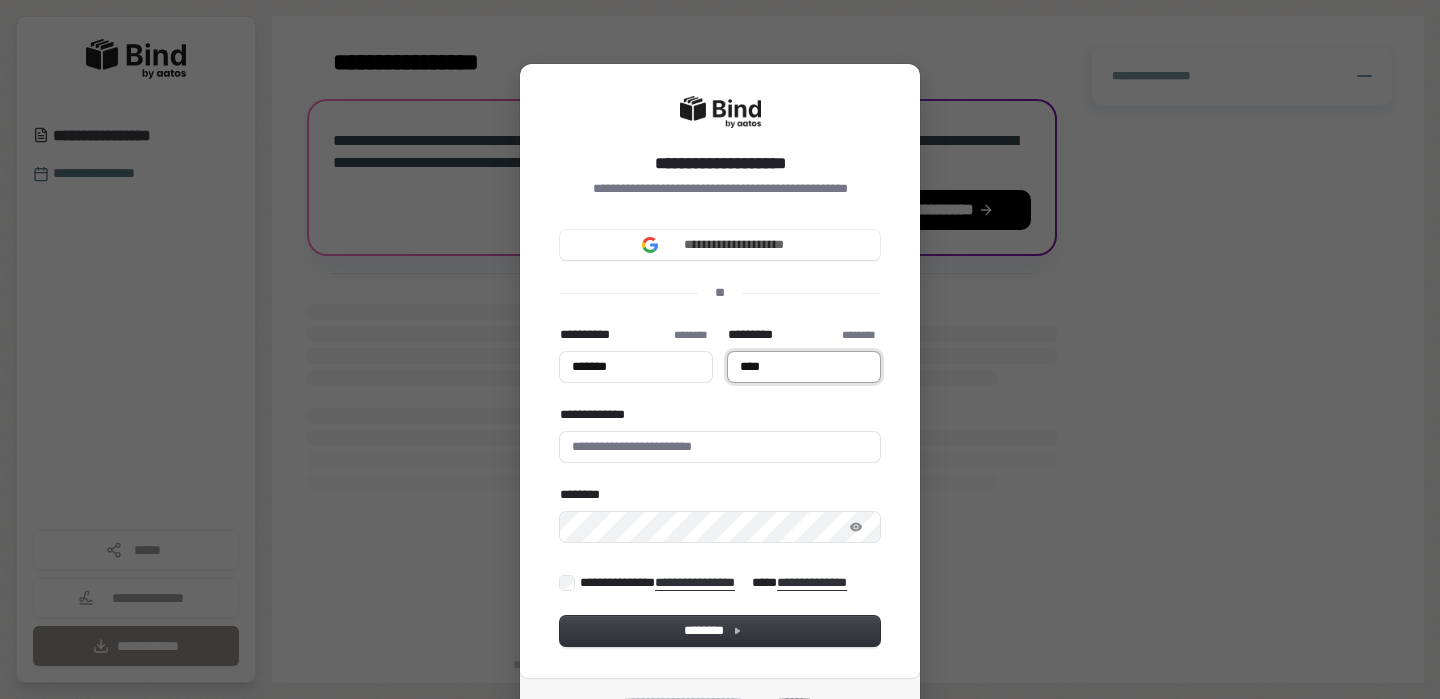 type on "*****" 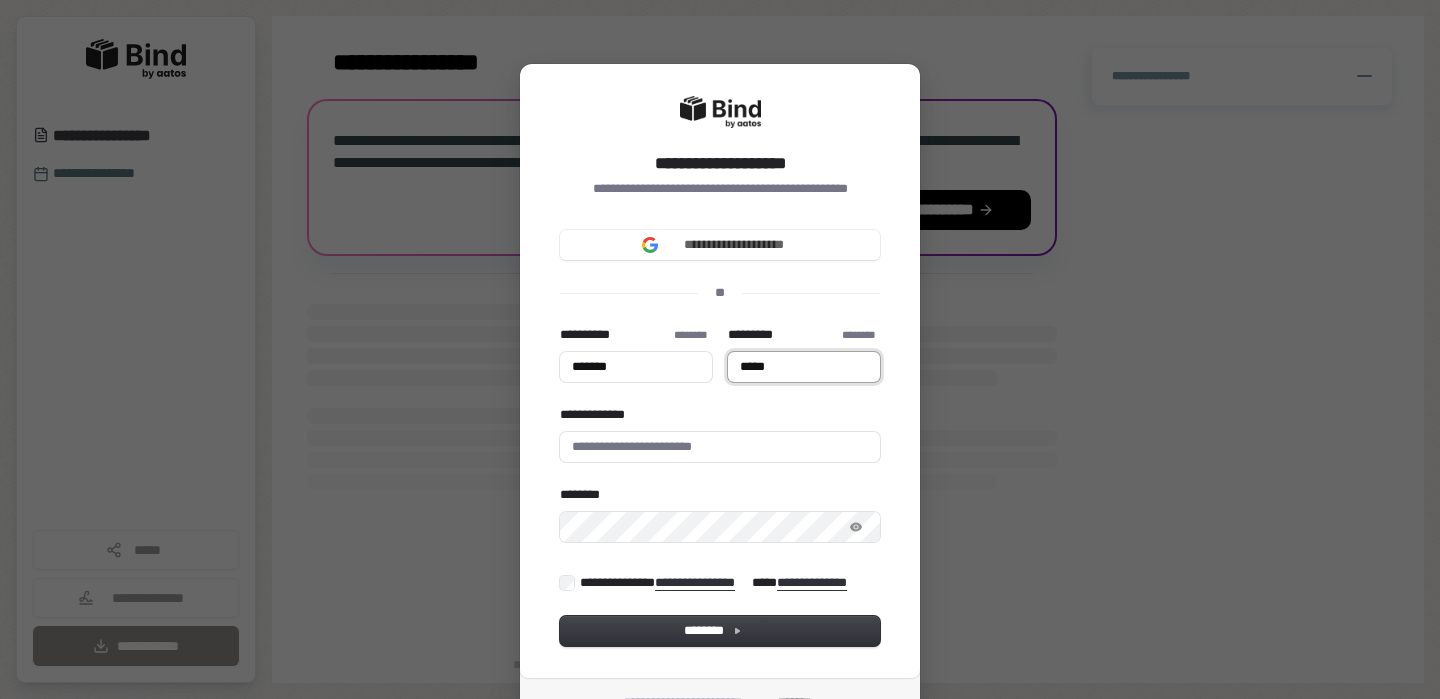 type on "******" 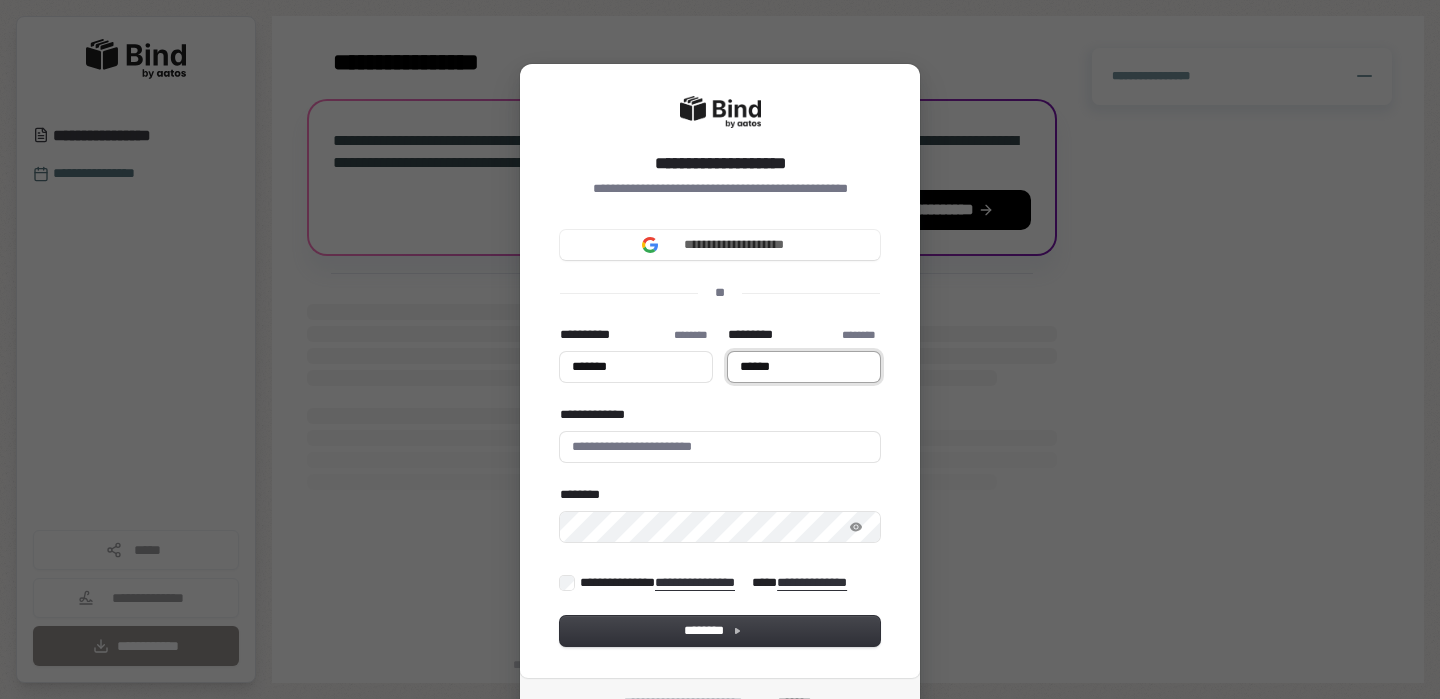type on "******" 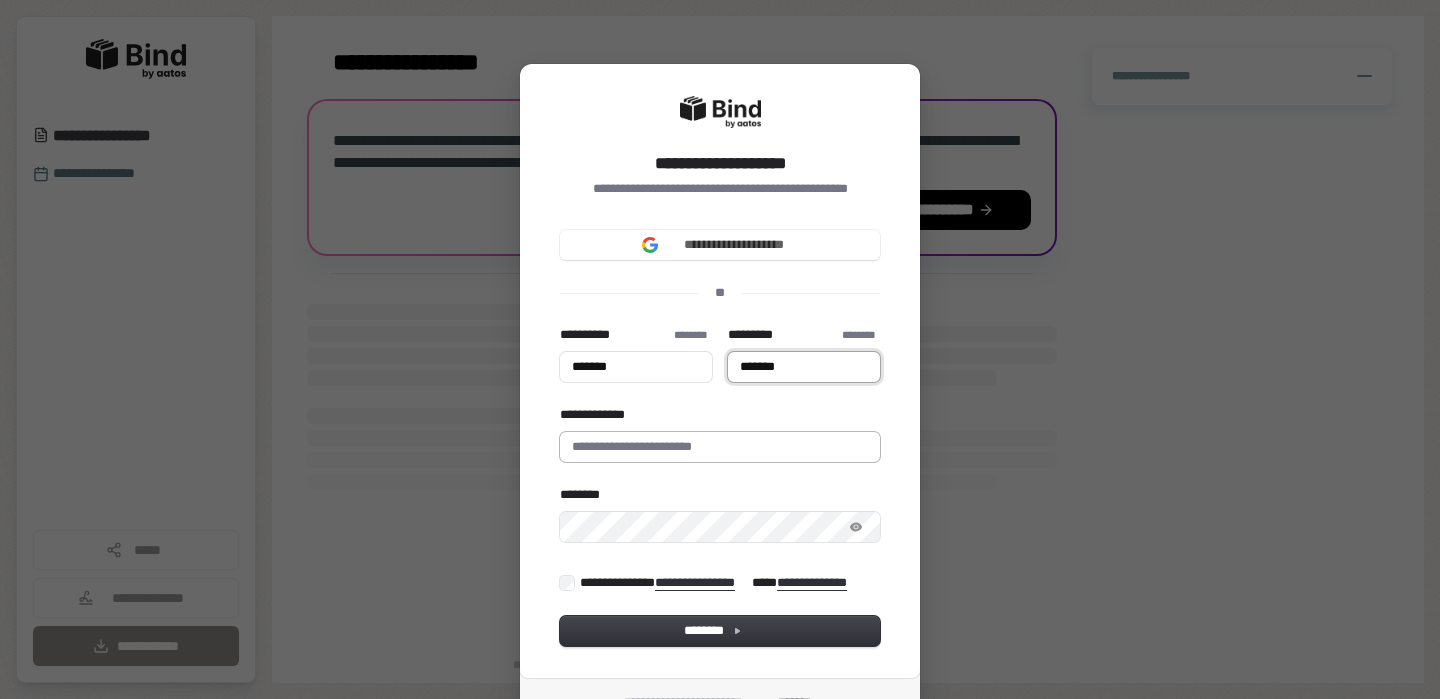 type on "*******" 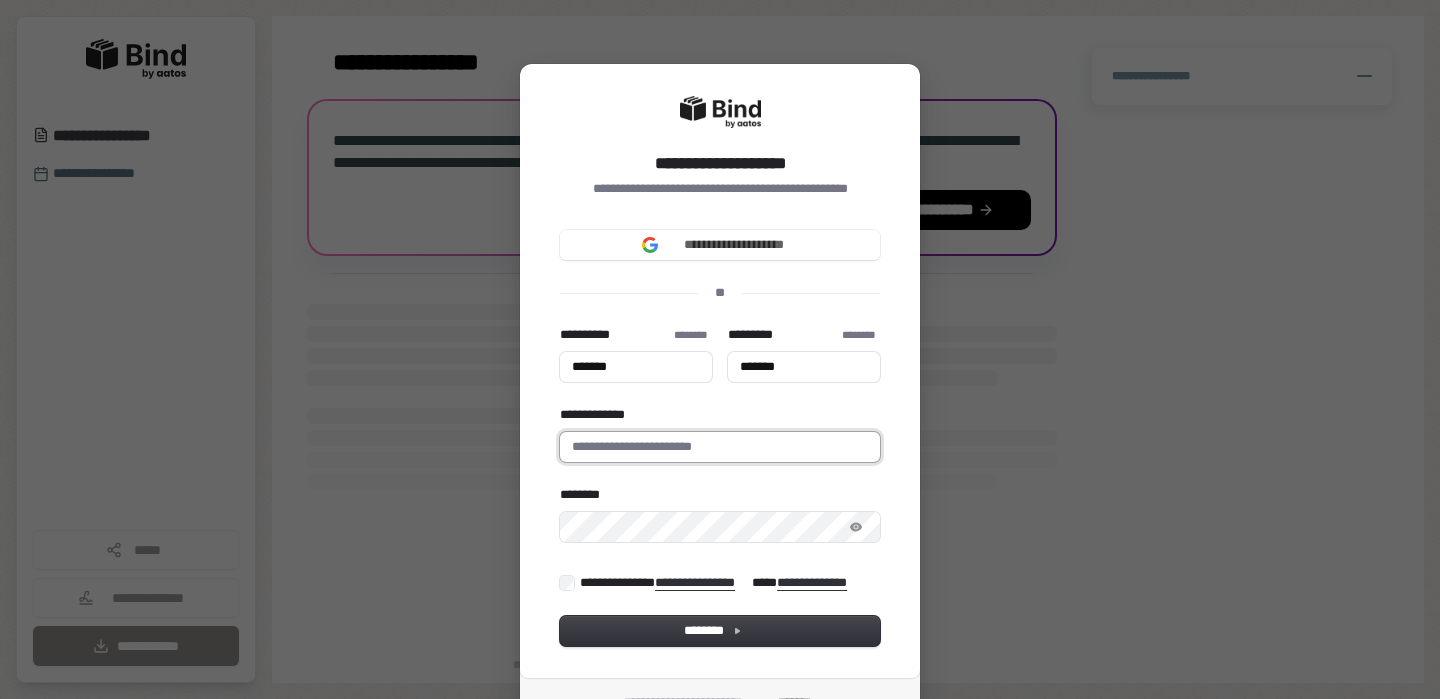 type on "******" 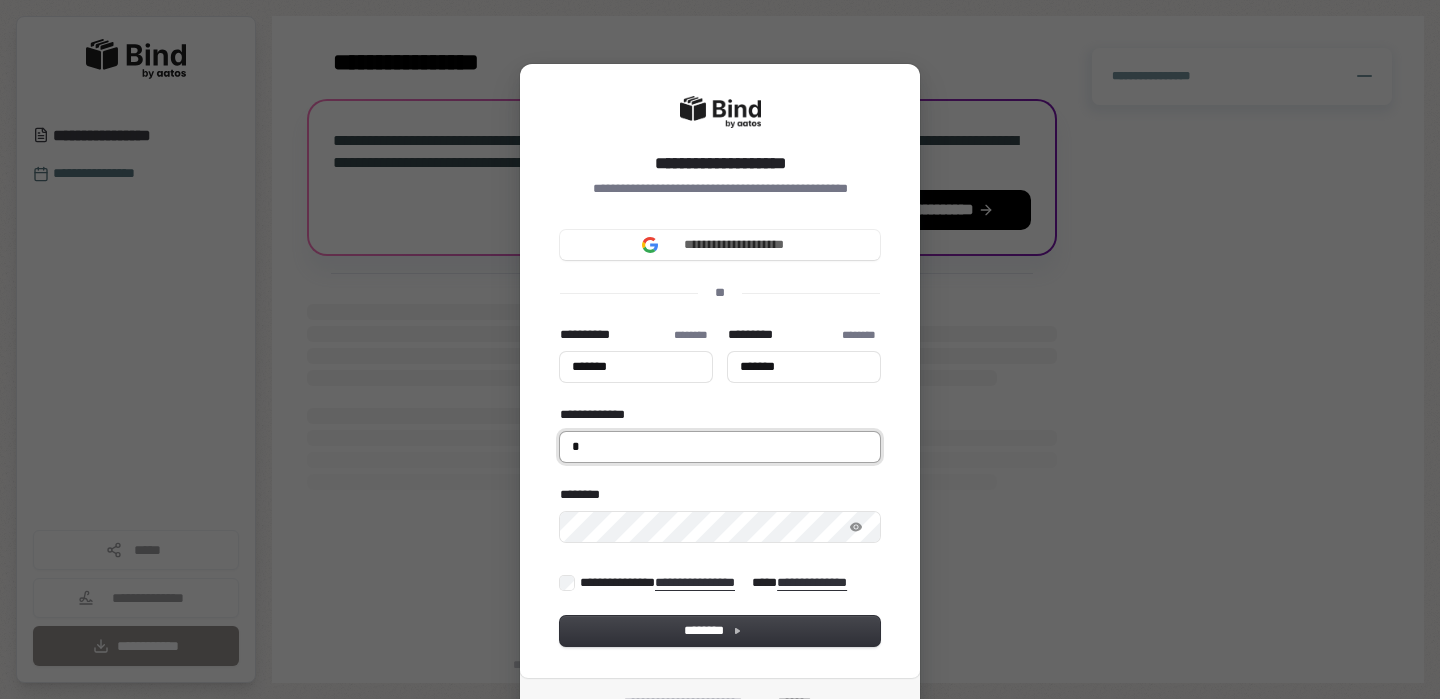 type on "******" 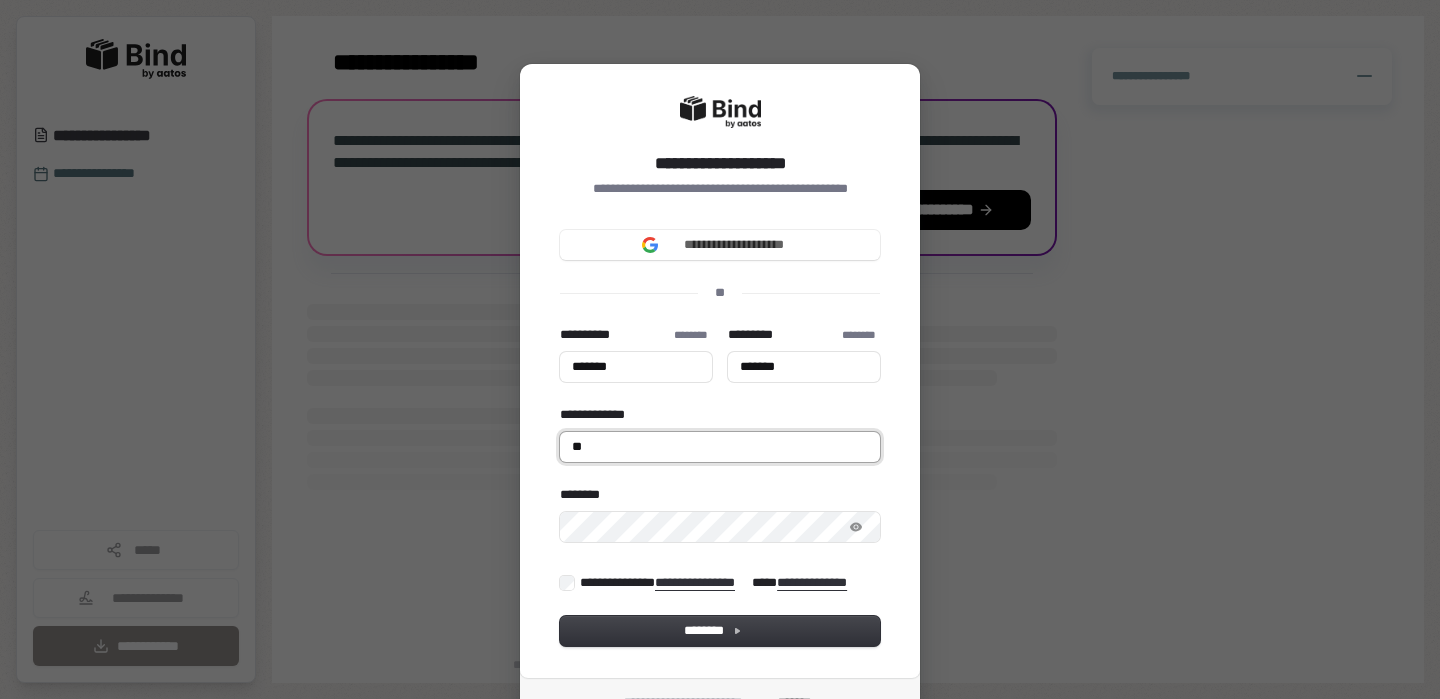 type on "******" 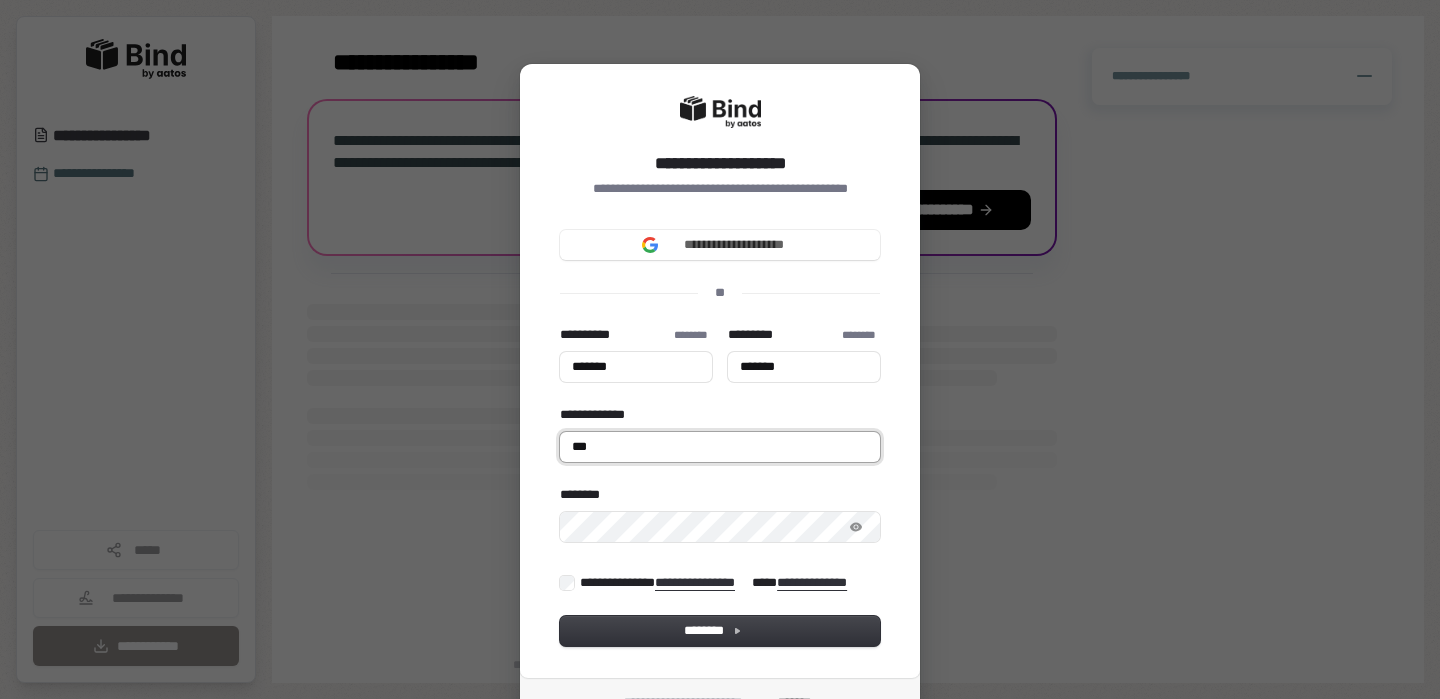 type on "******" 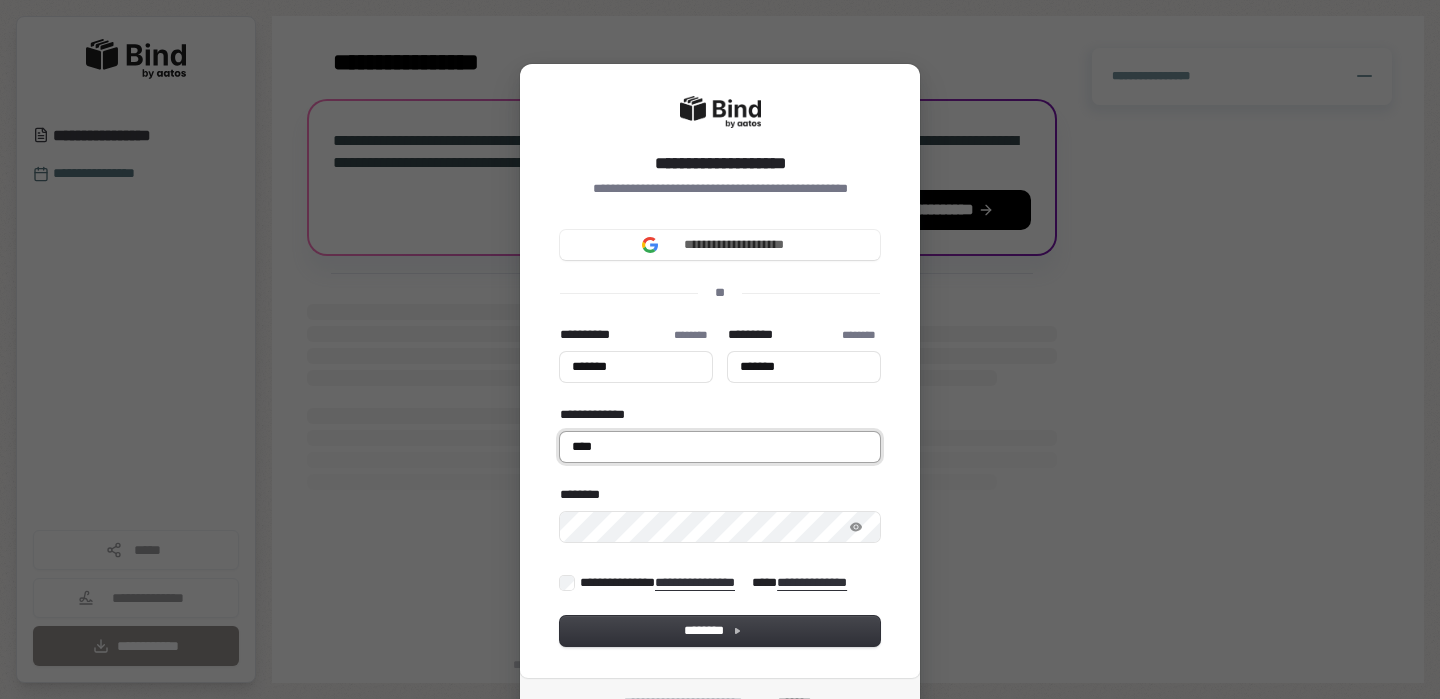 type on "******" 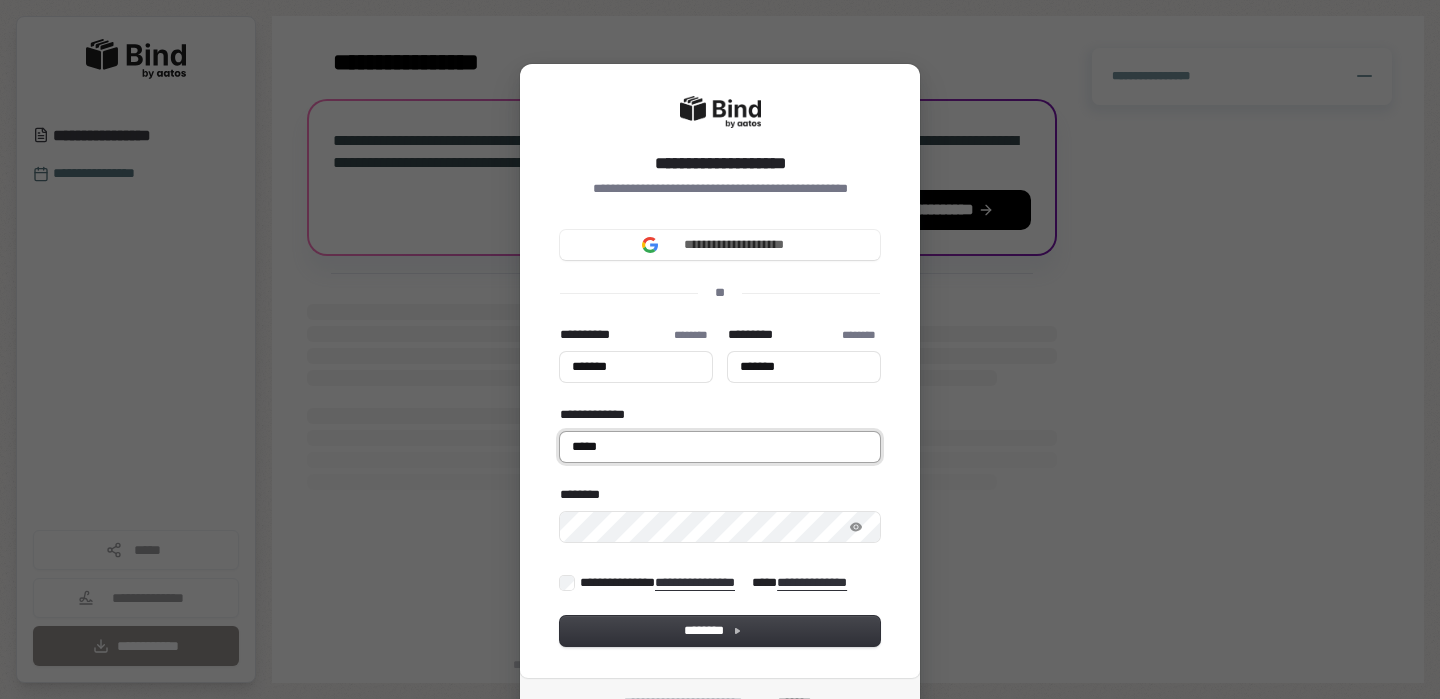 type on "******" 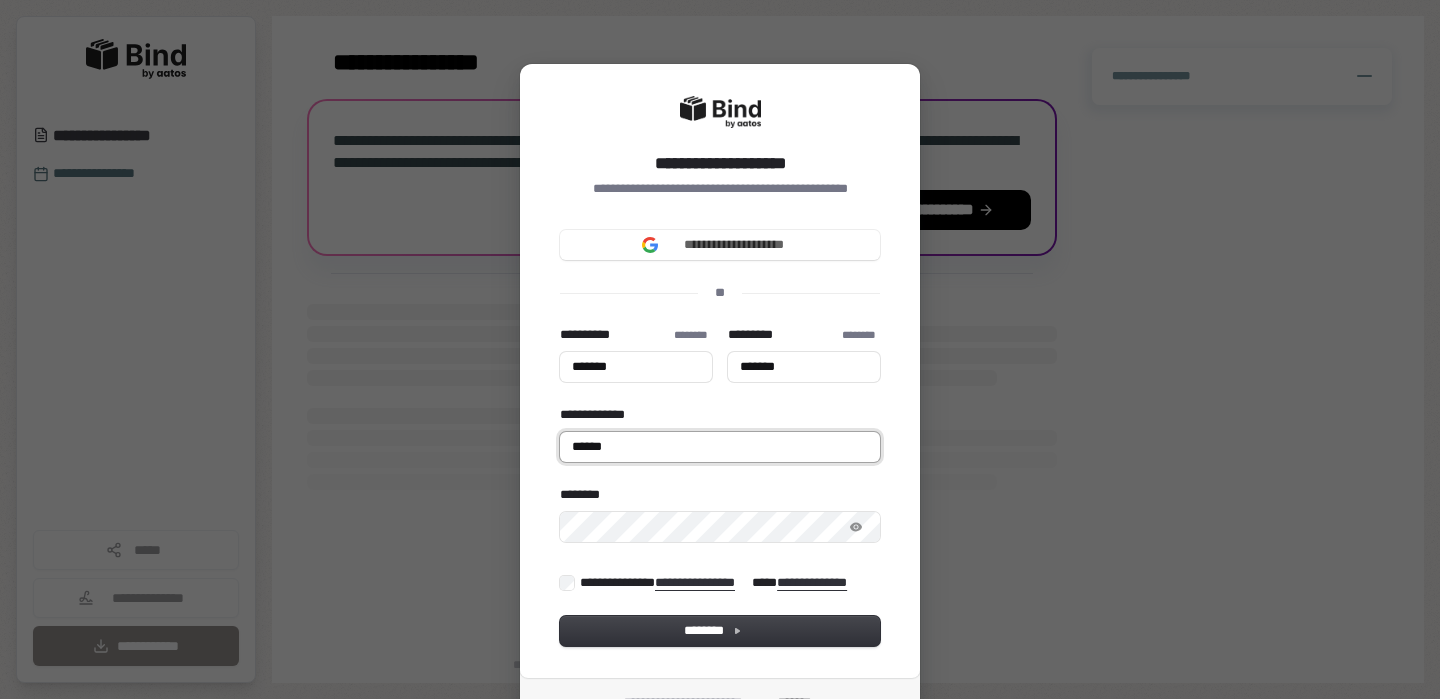 type on "******" 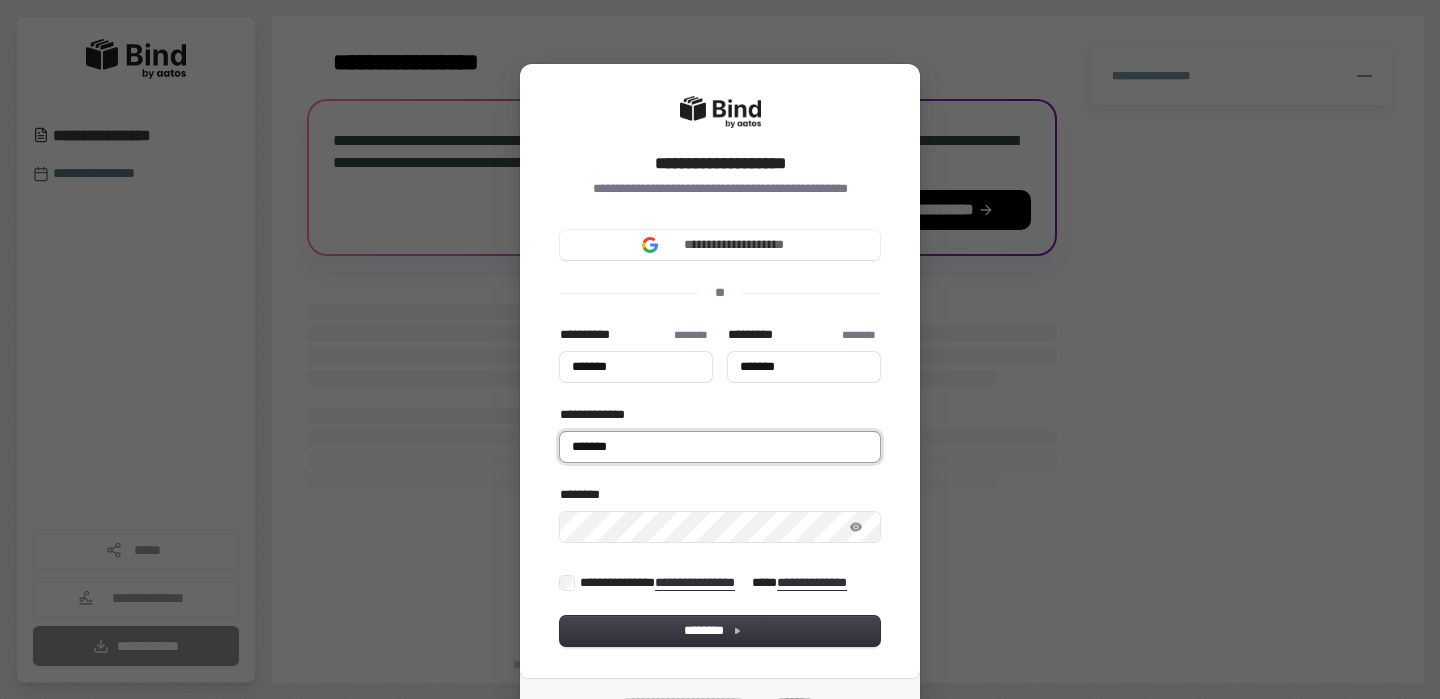 type on "********" 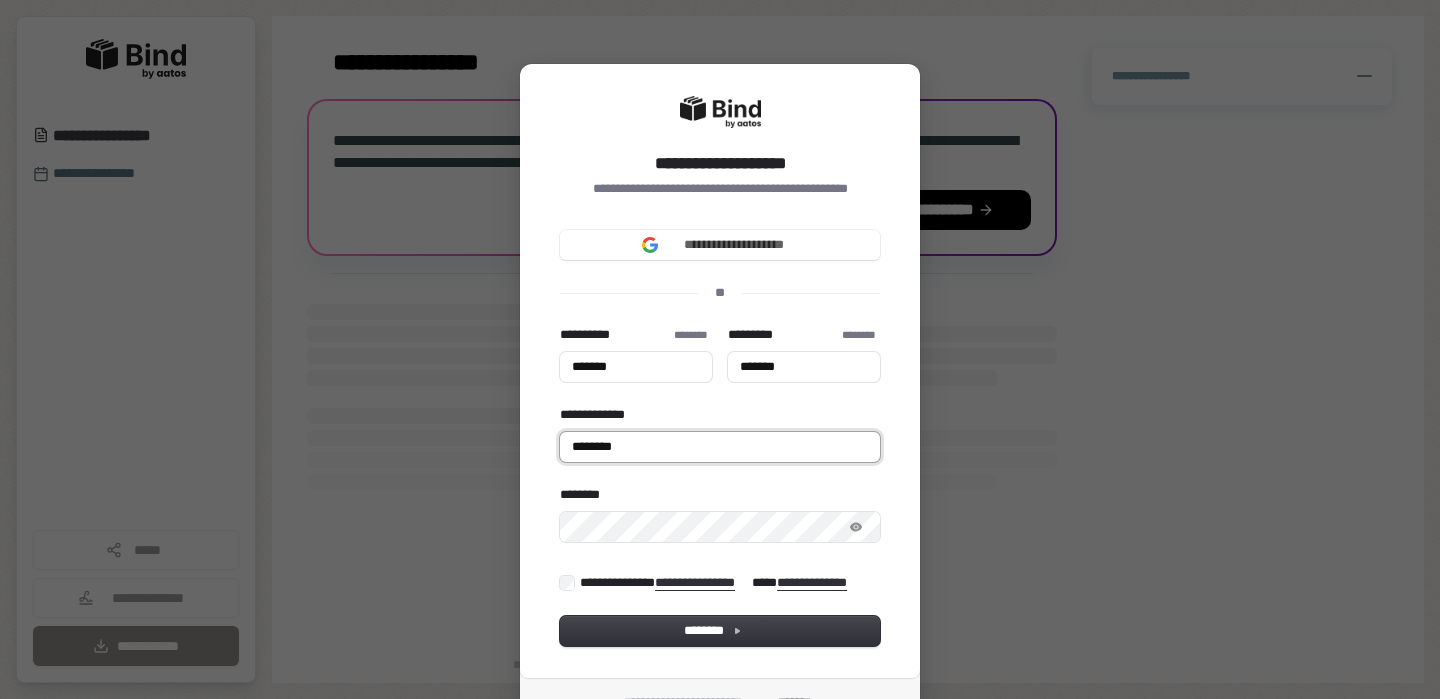 type on "******" 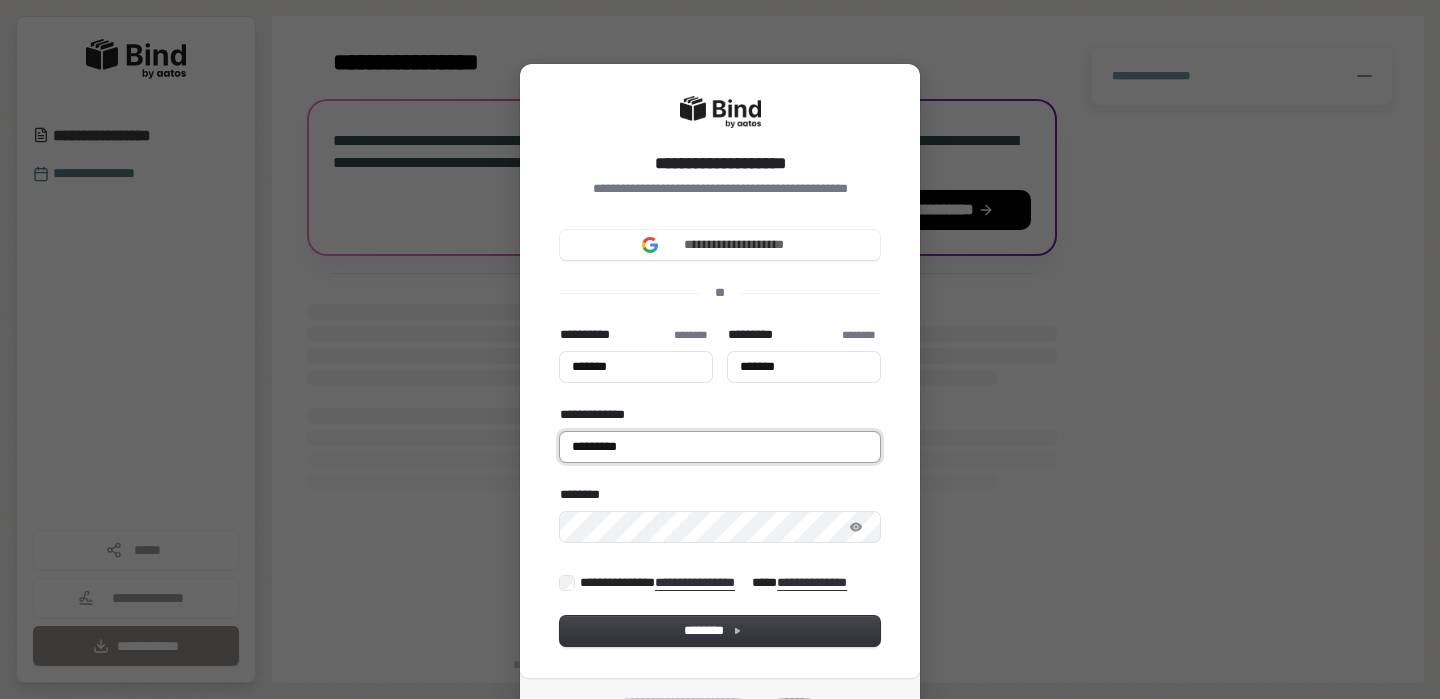 type on "******" 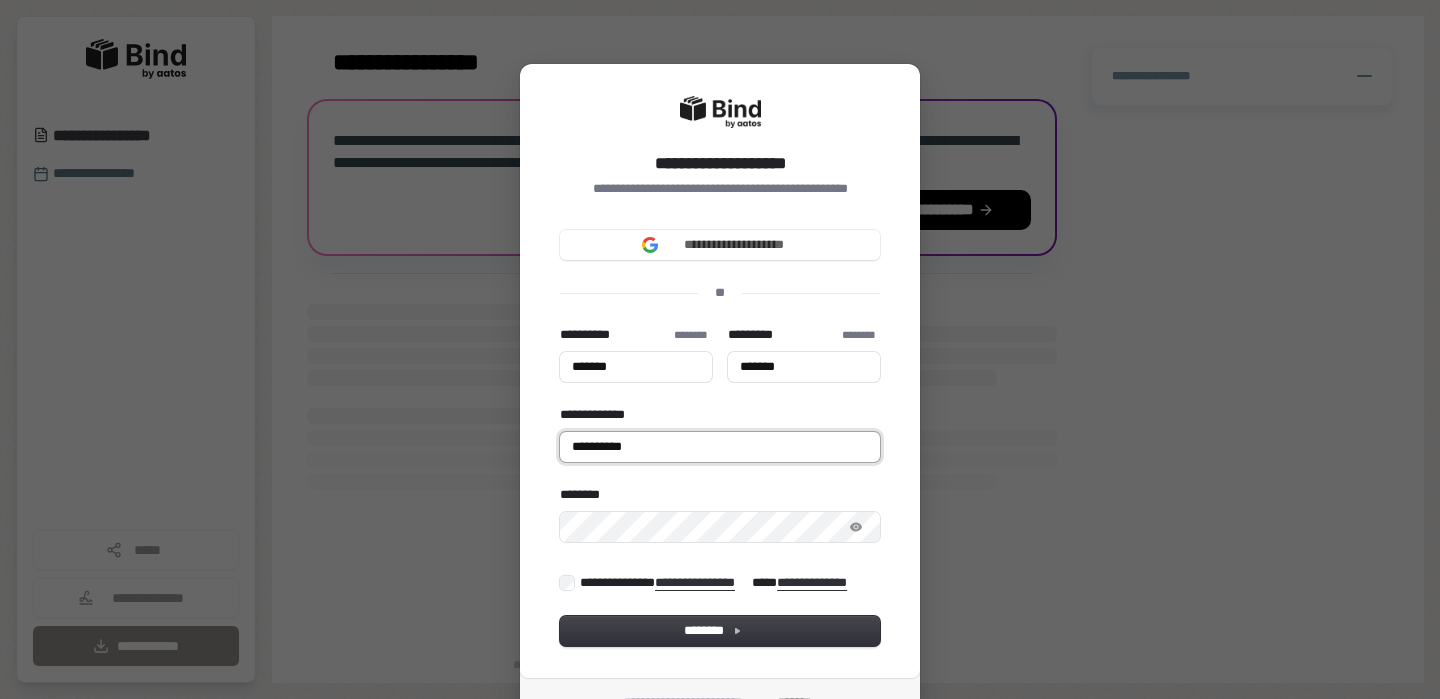 type on "******" 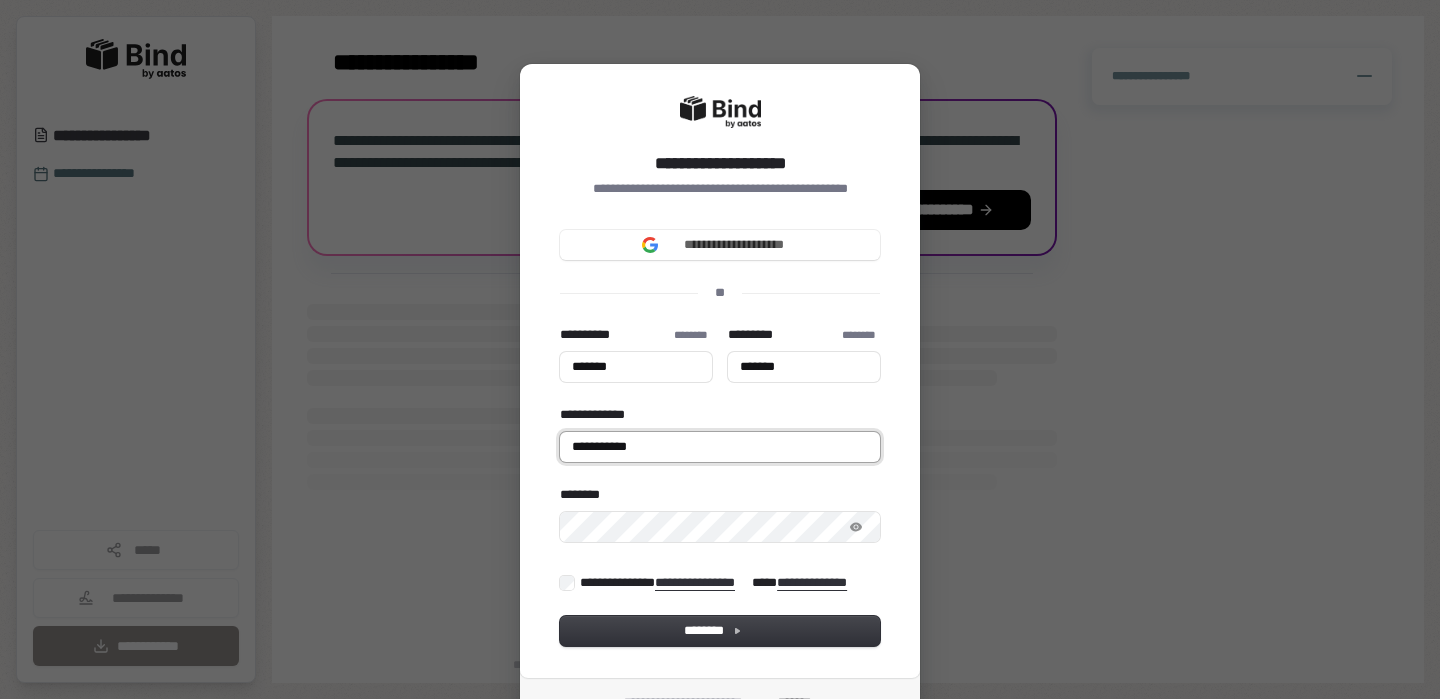 type on "******" 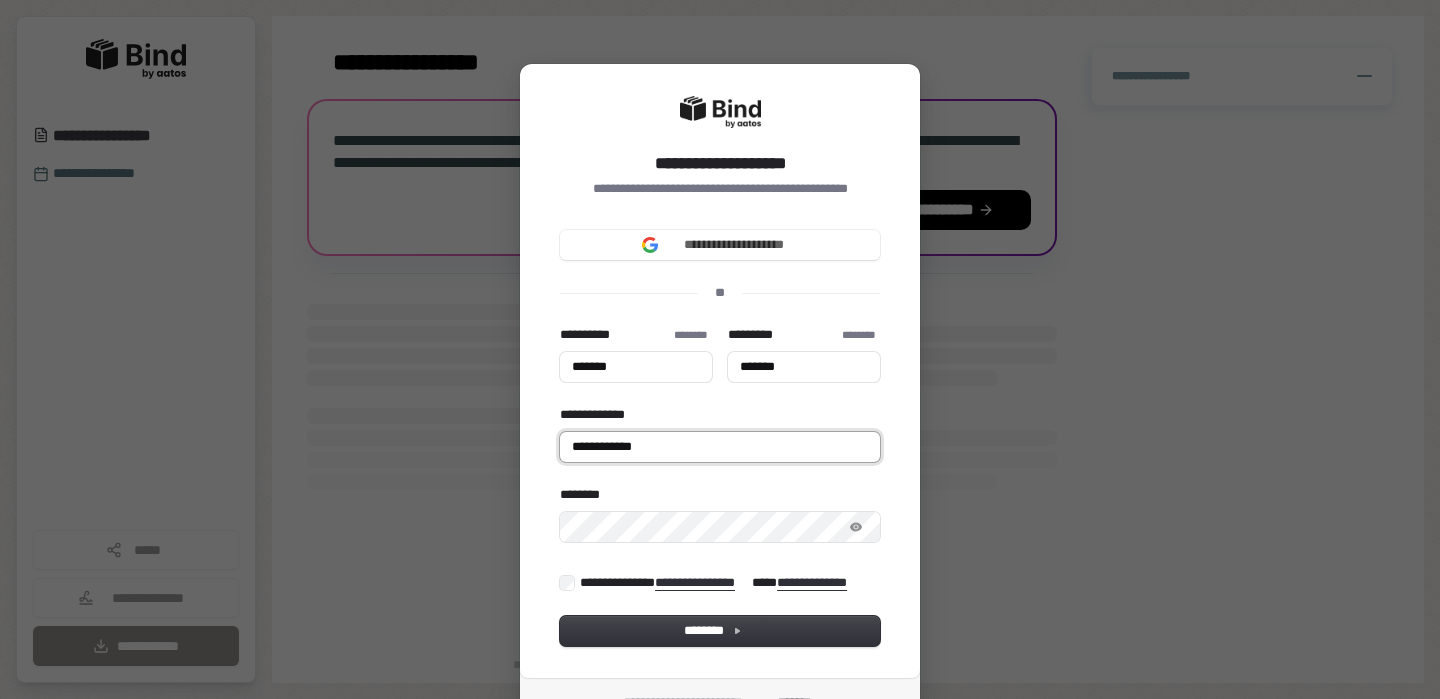 type on "******" 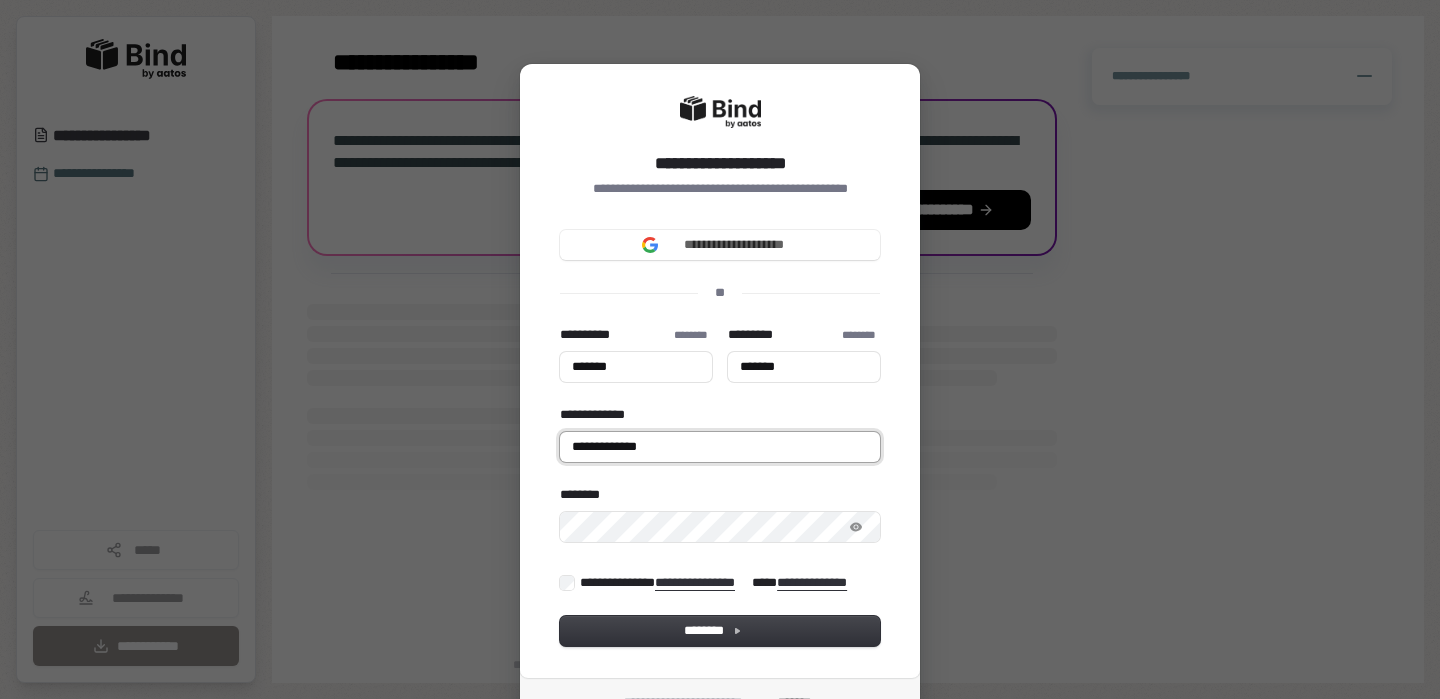 type on "******" 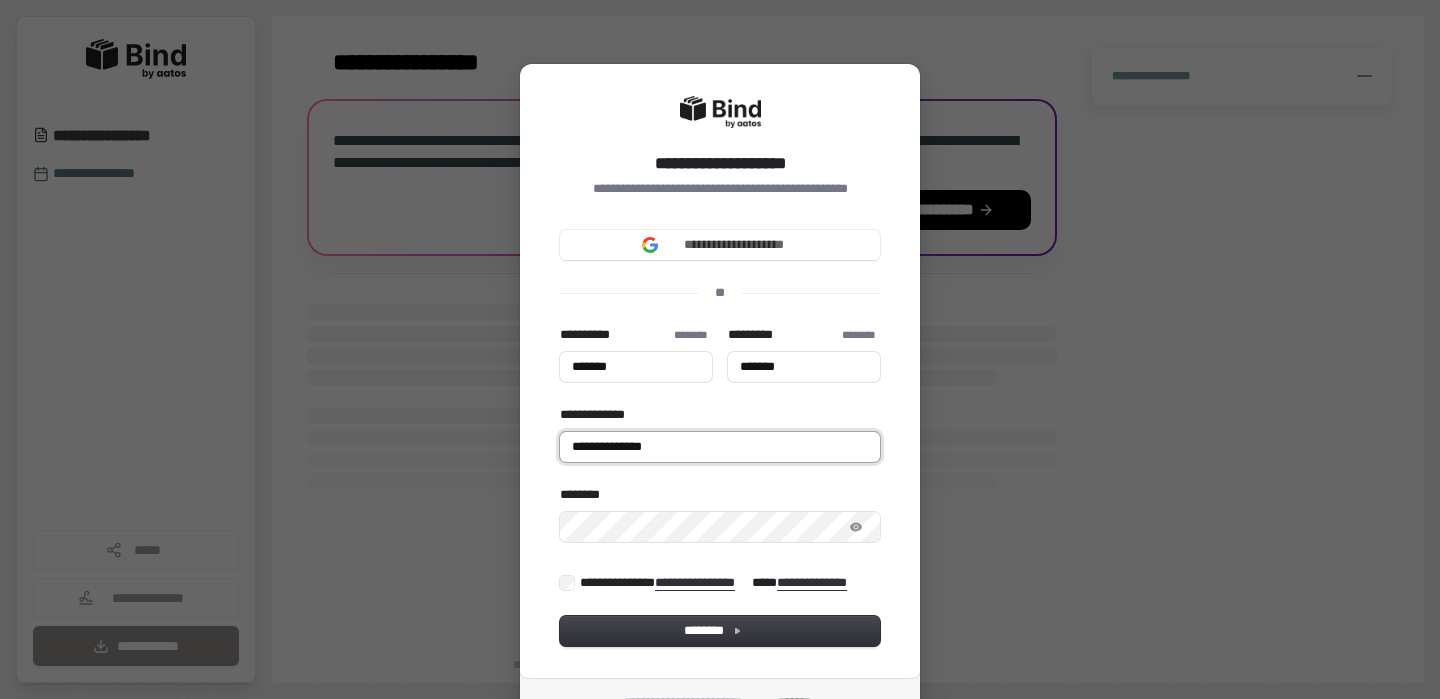type on "******" 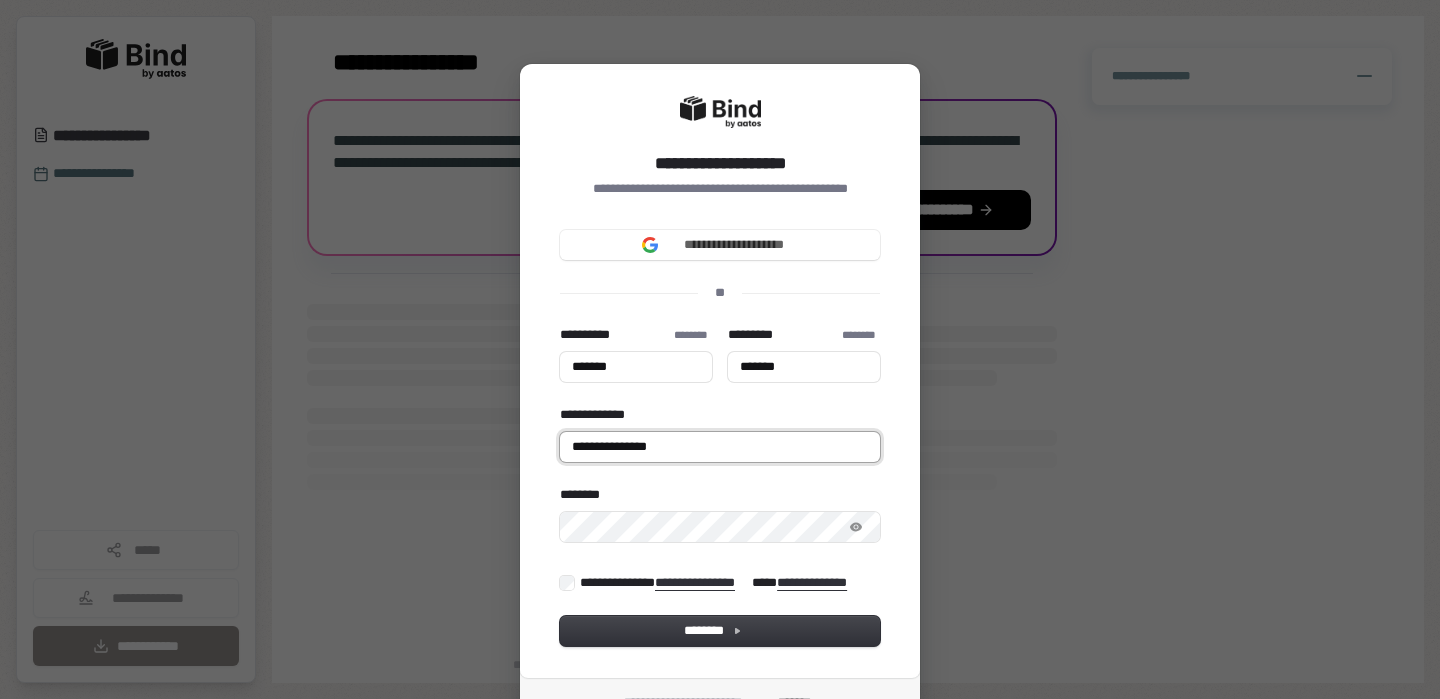 type on "**********" 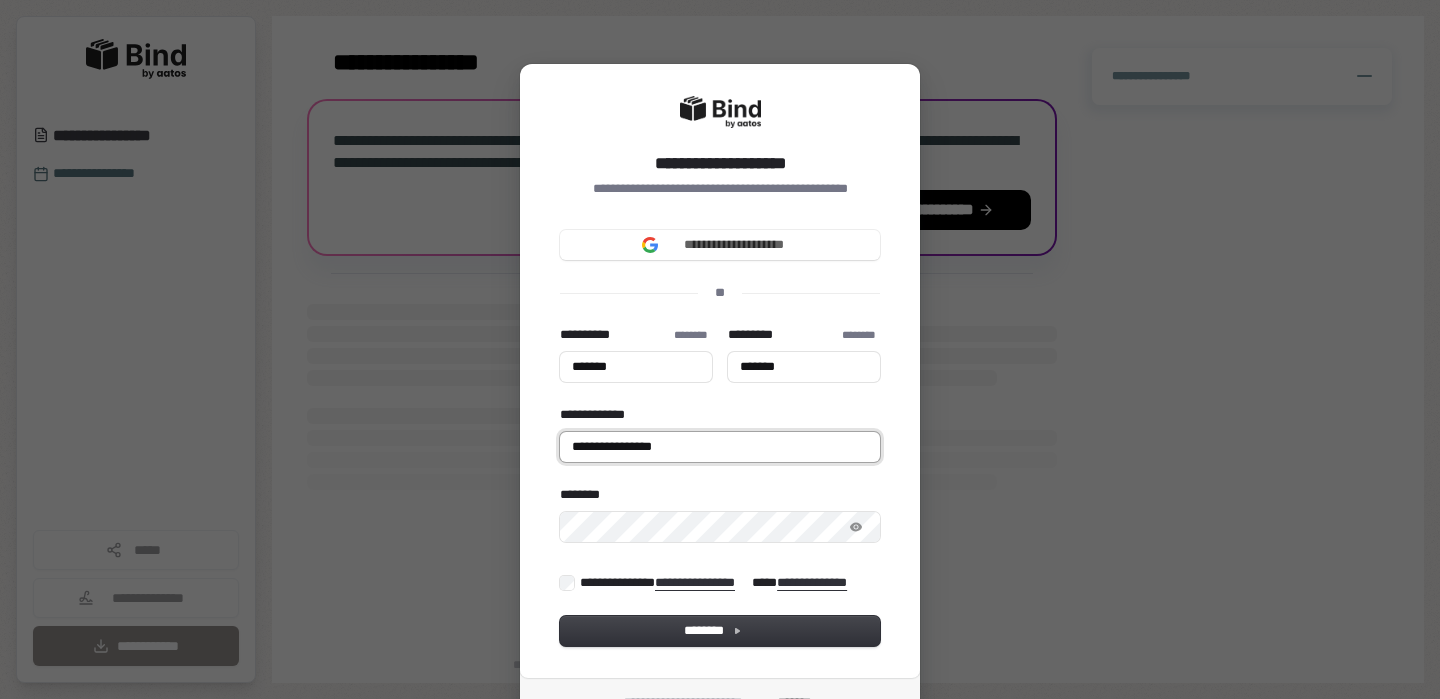 type on "******" 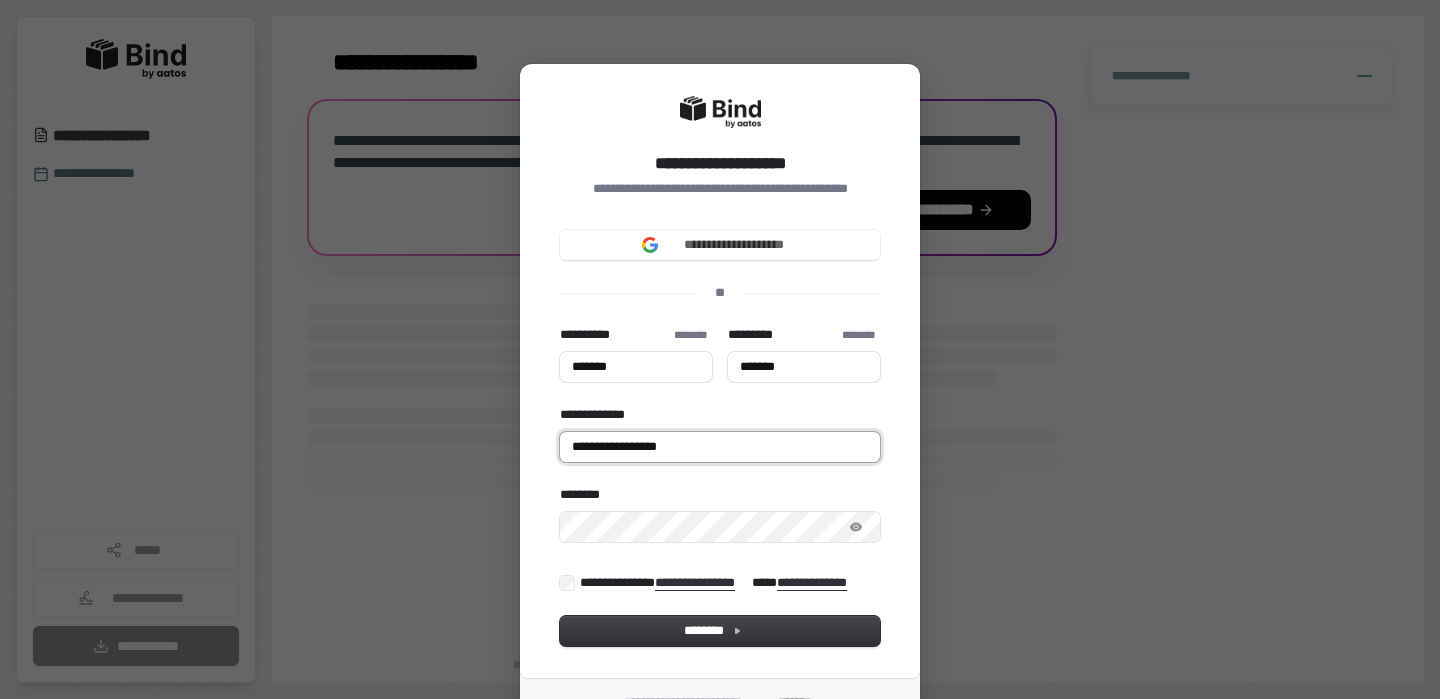 type on "******" 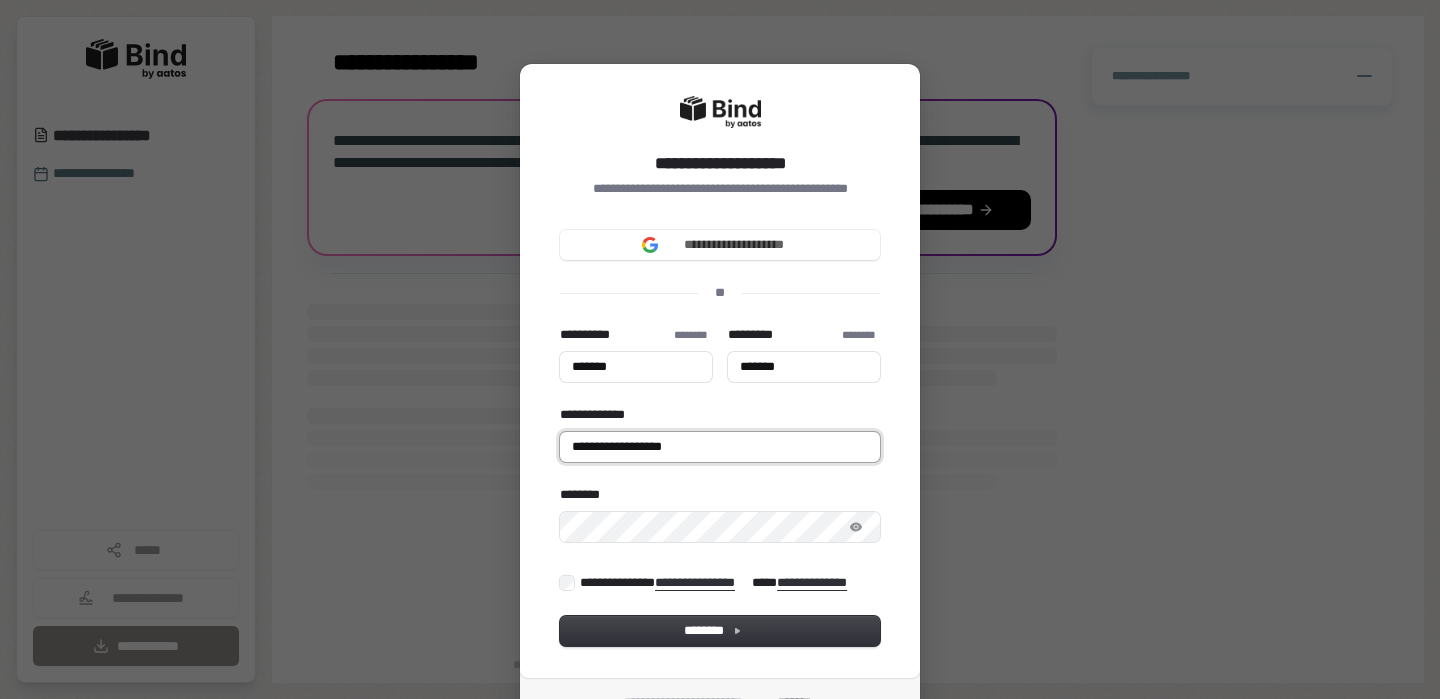 type on "******" 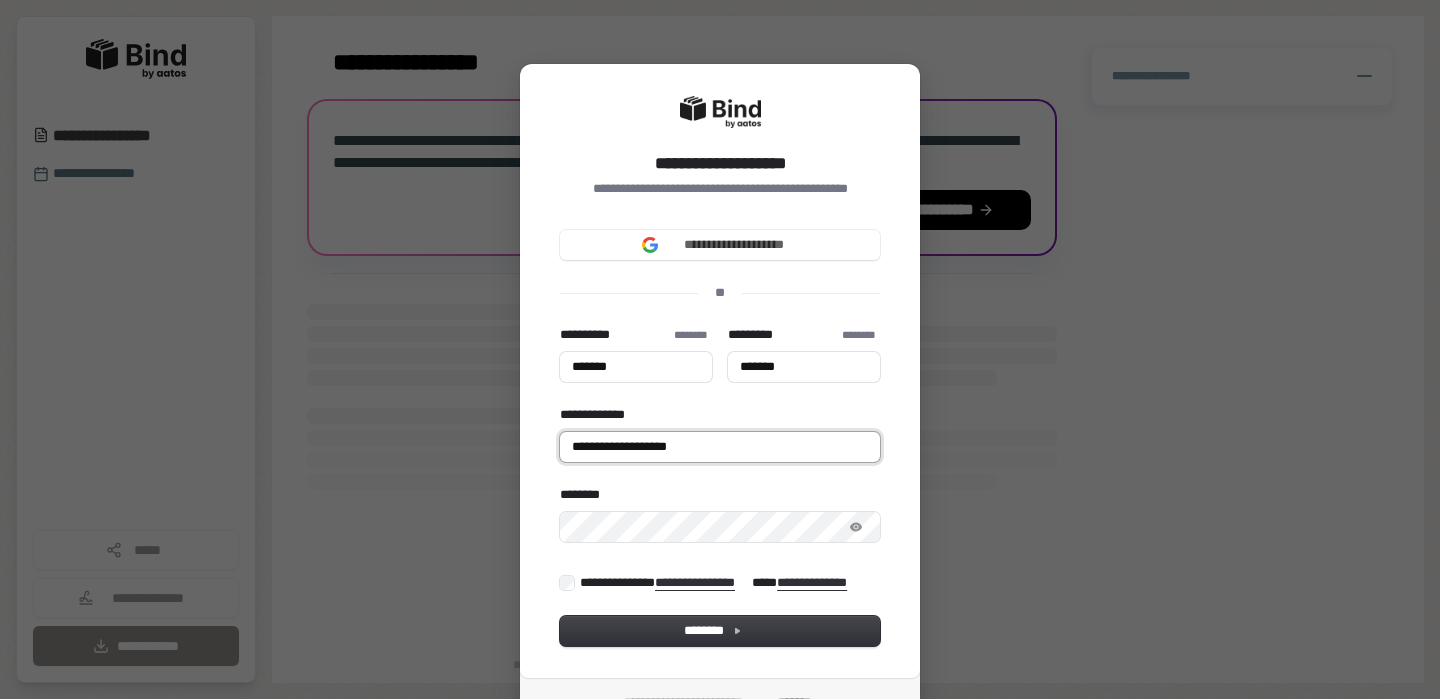 type on "******" 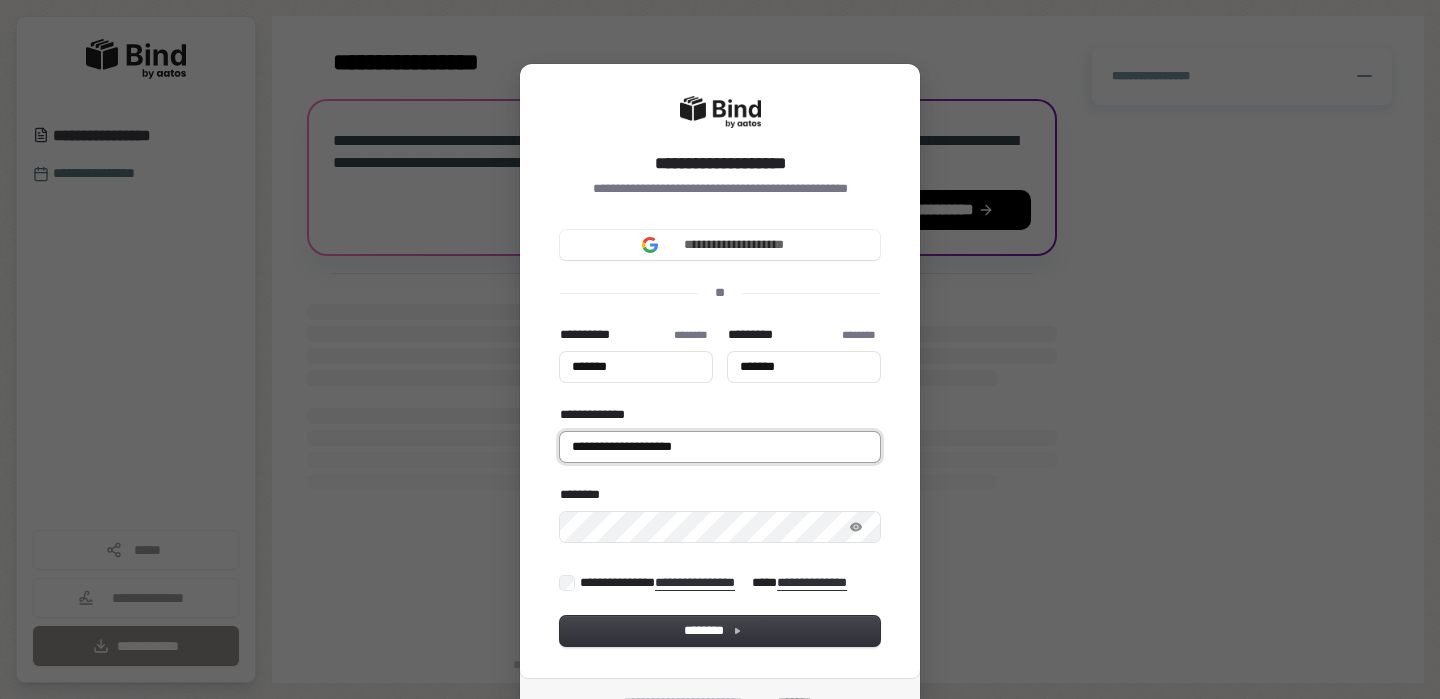 type on "**********" 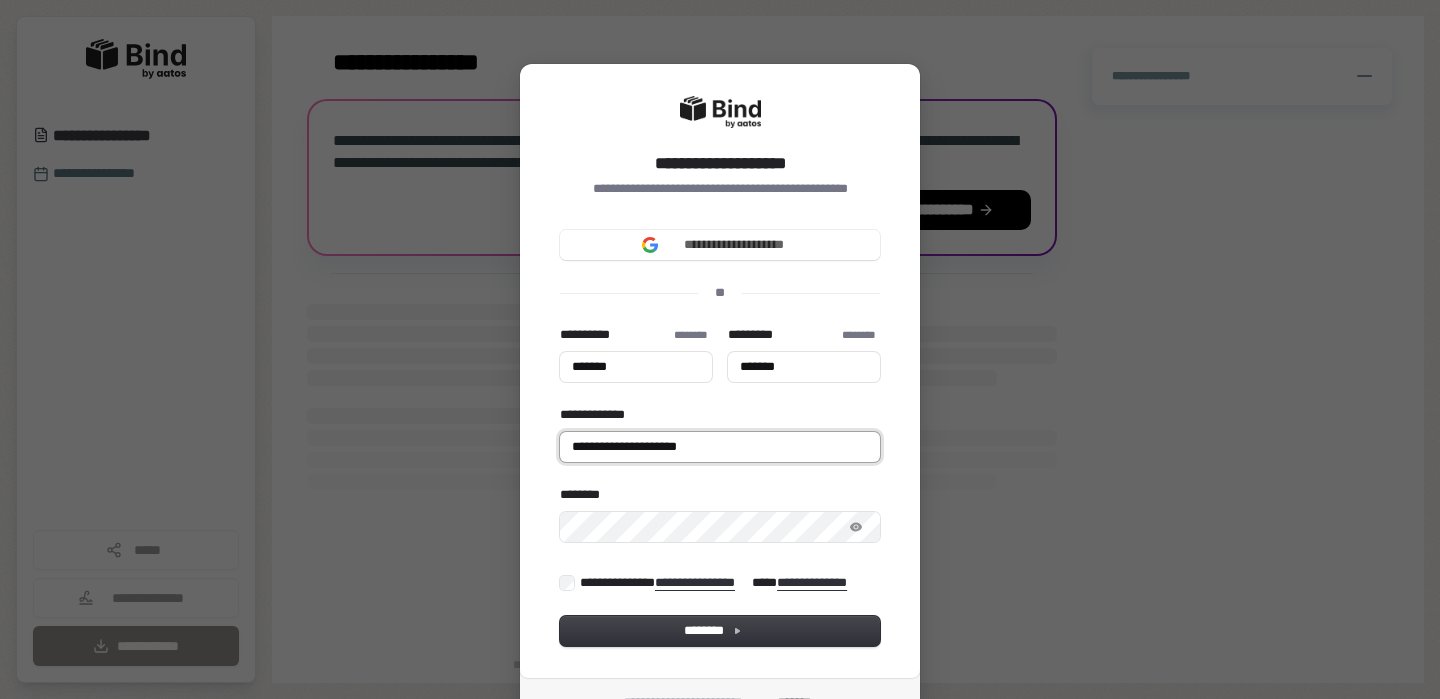type on "******" 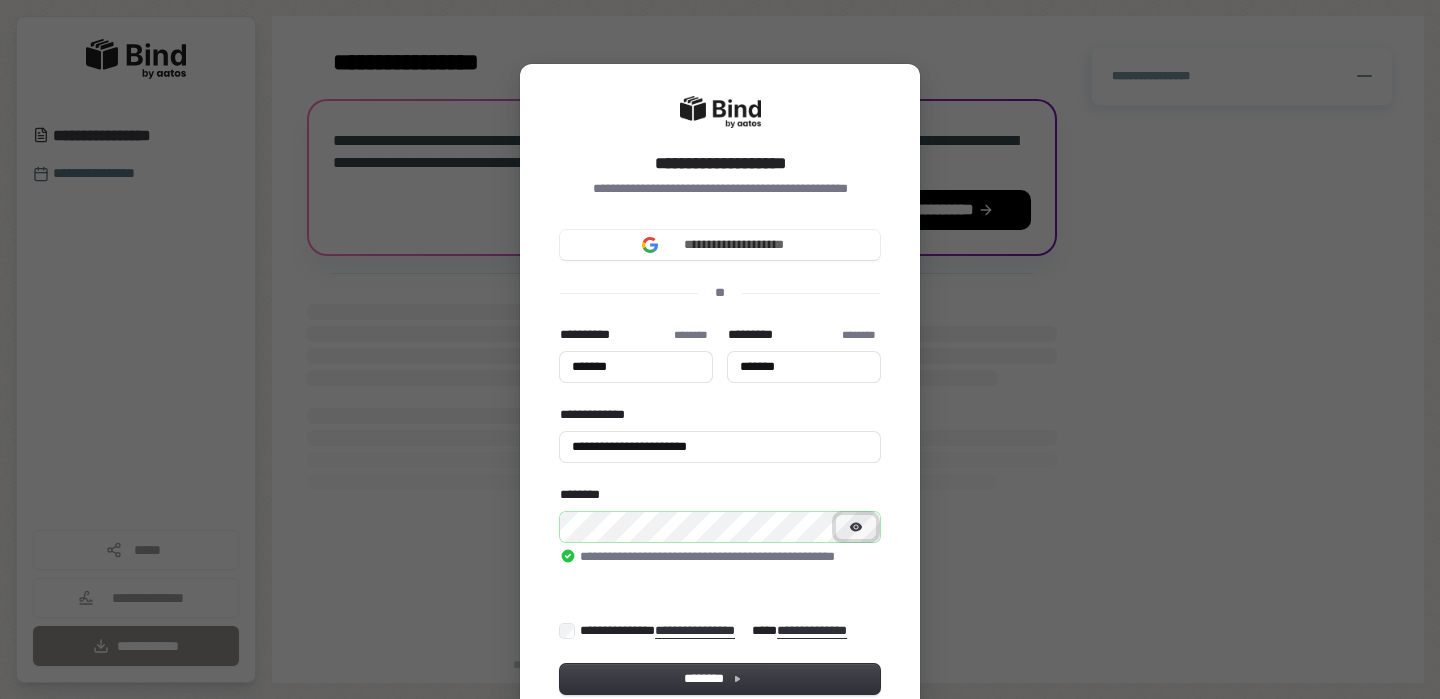 click 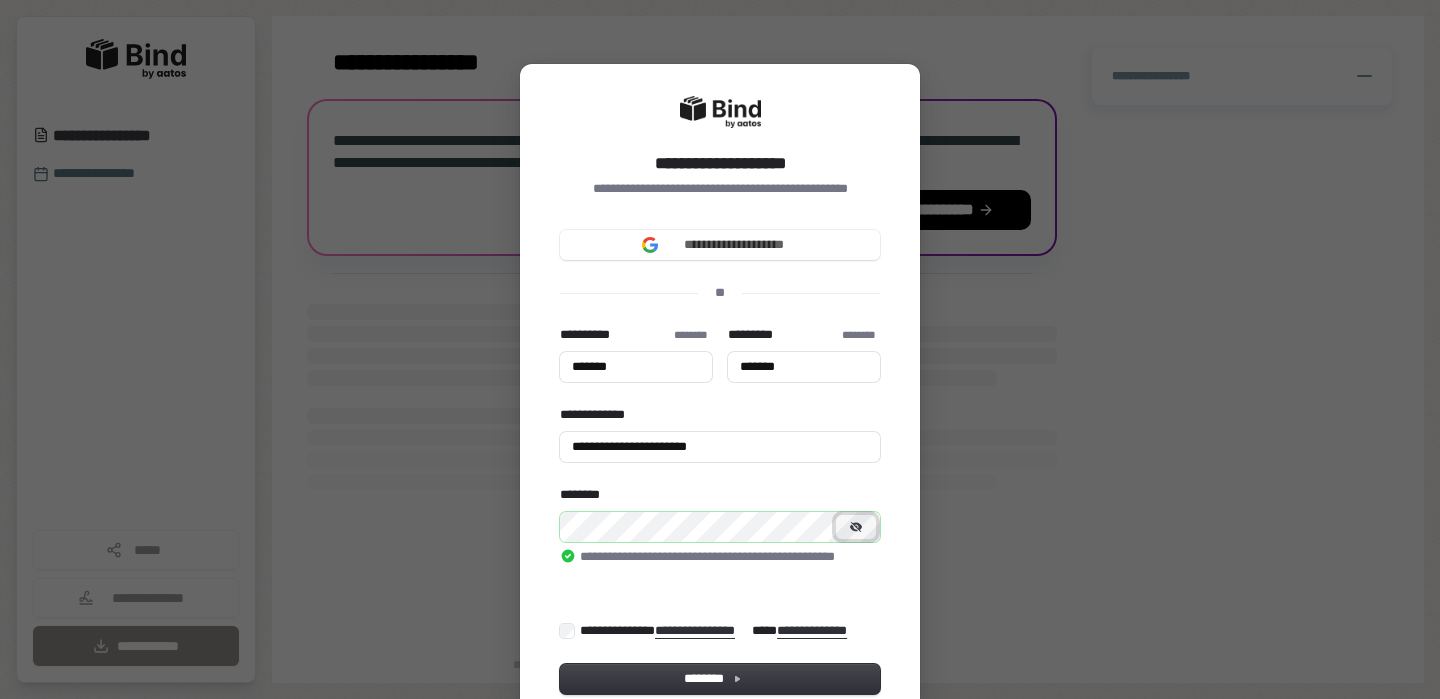 click 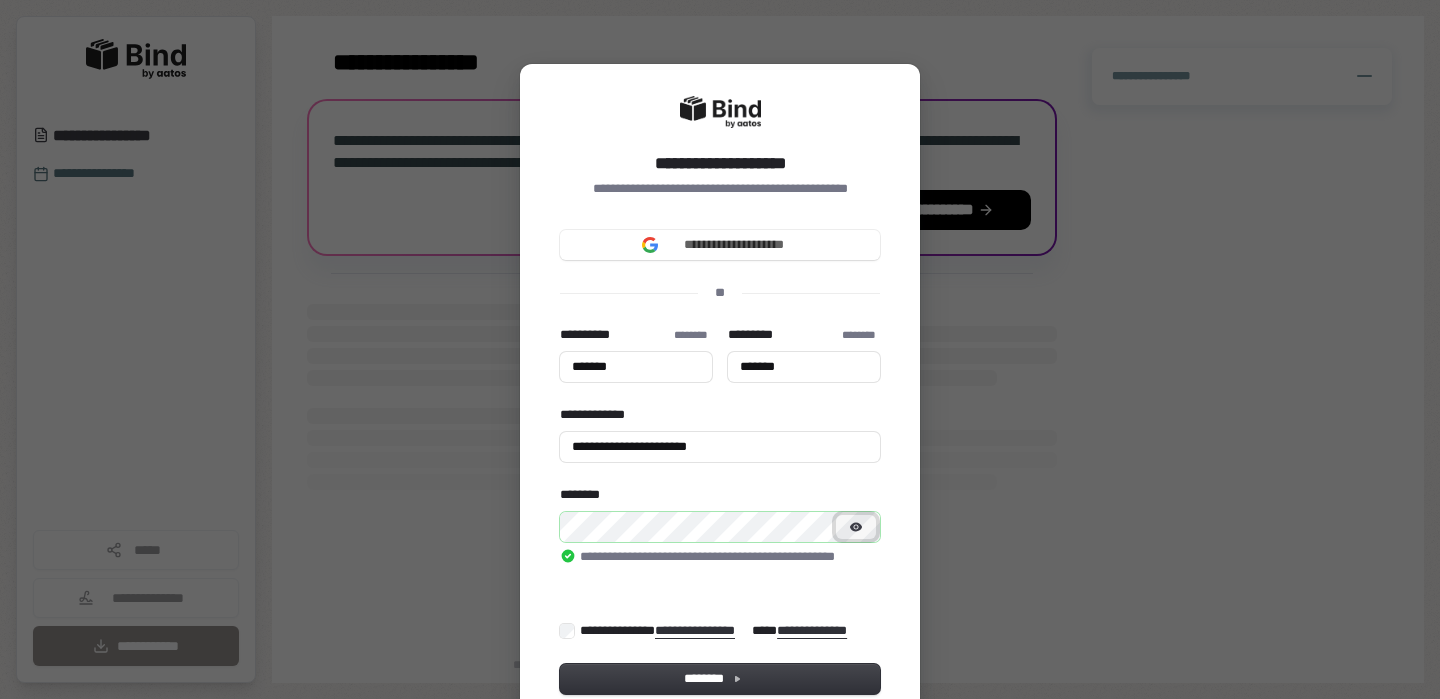 scroll, scrollTop: 71, scrollLeft: 0, axis: vertical 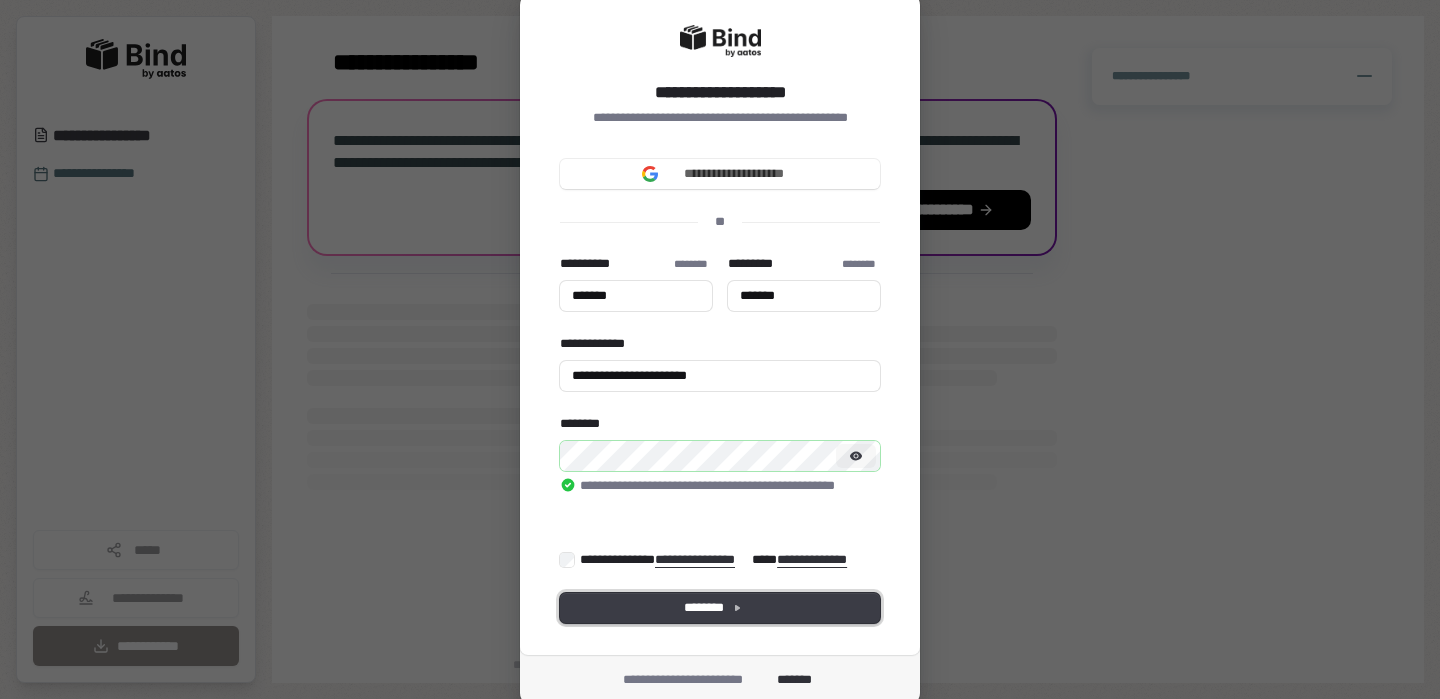click on "********" at bounding box center (720, 608) 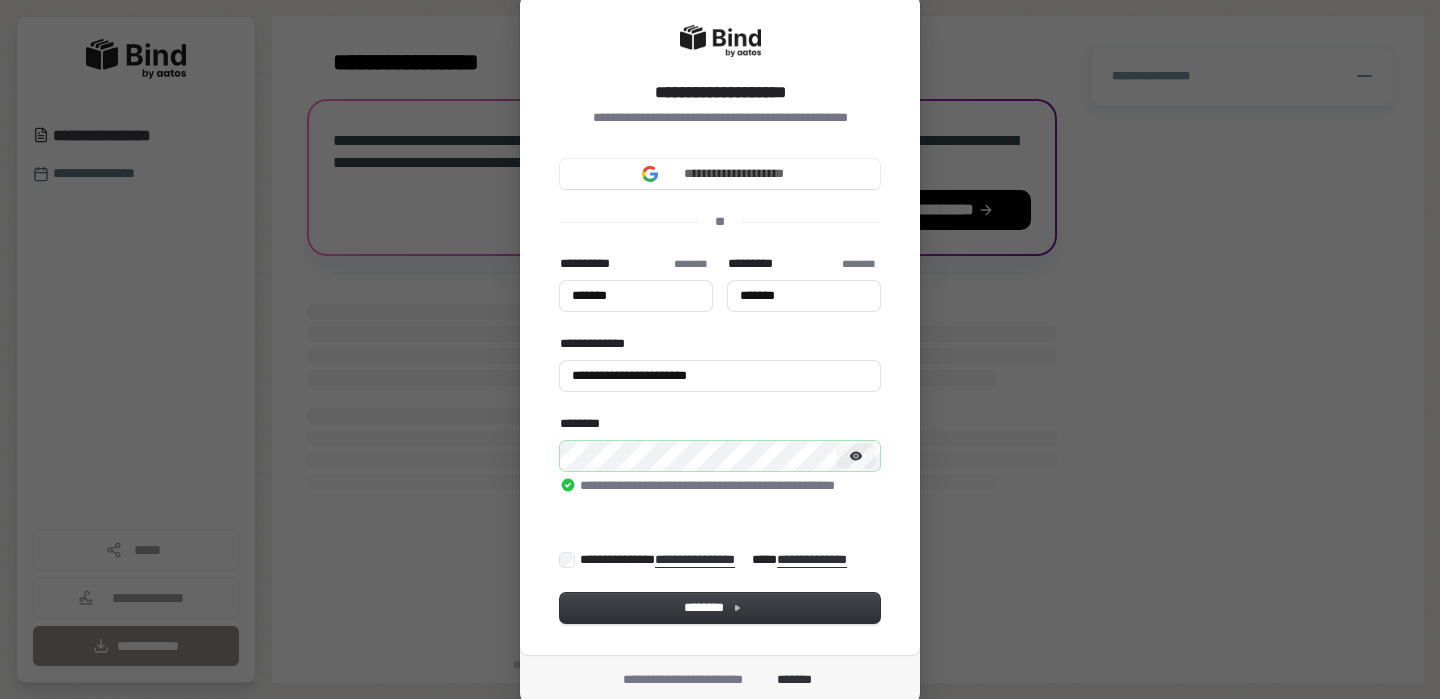 click on "**********" at bounding box center (720, 439) 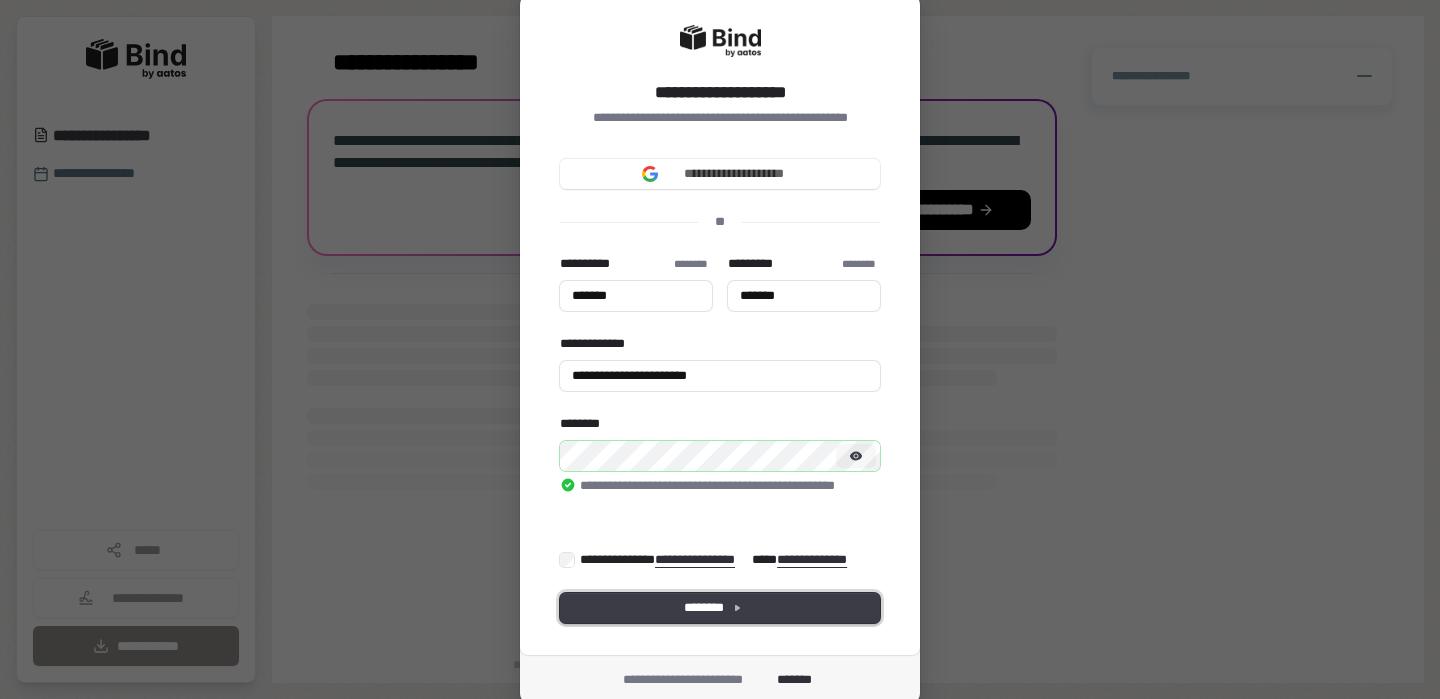 click on "********" at bounding box center (720, 608) 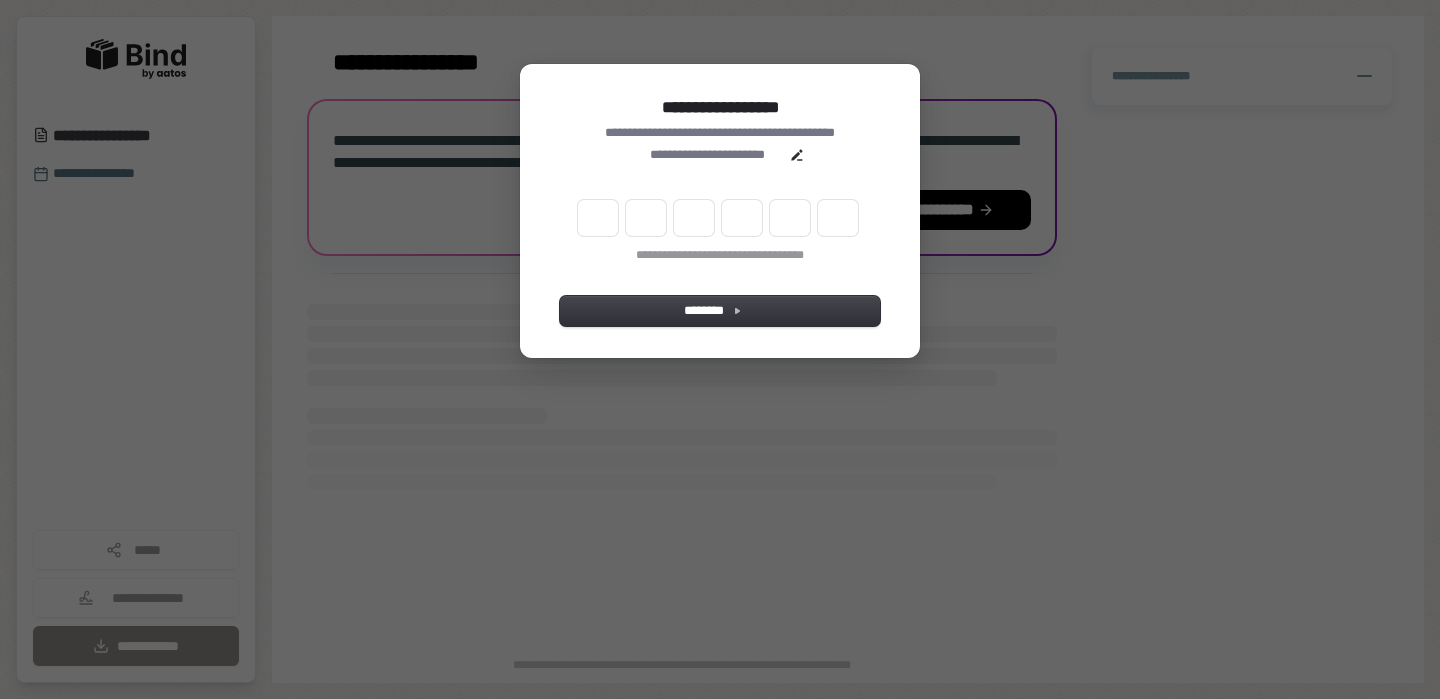 scroll, scrollTop: 0, scrollLeft: 0, axis: both 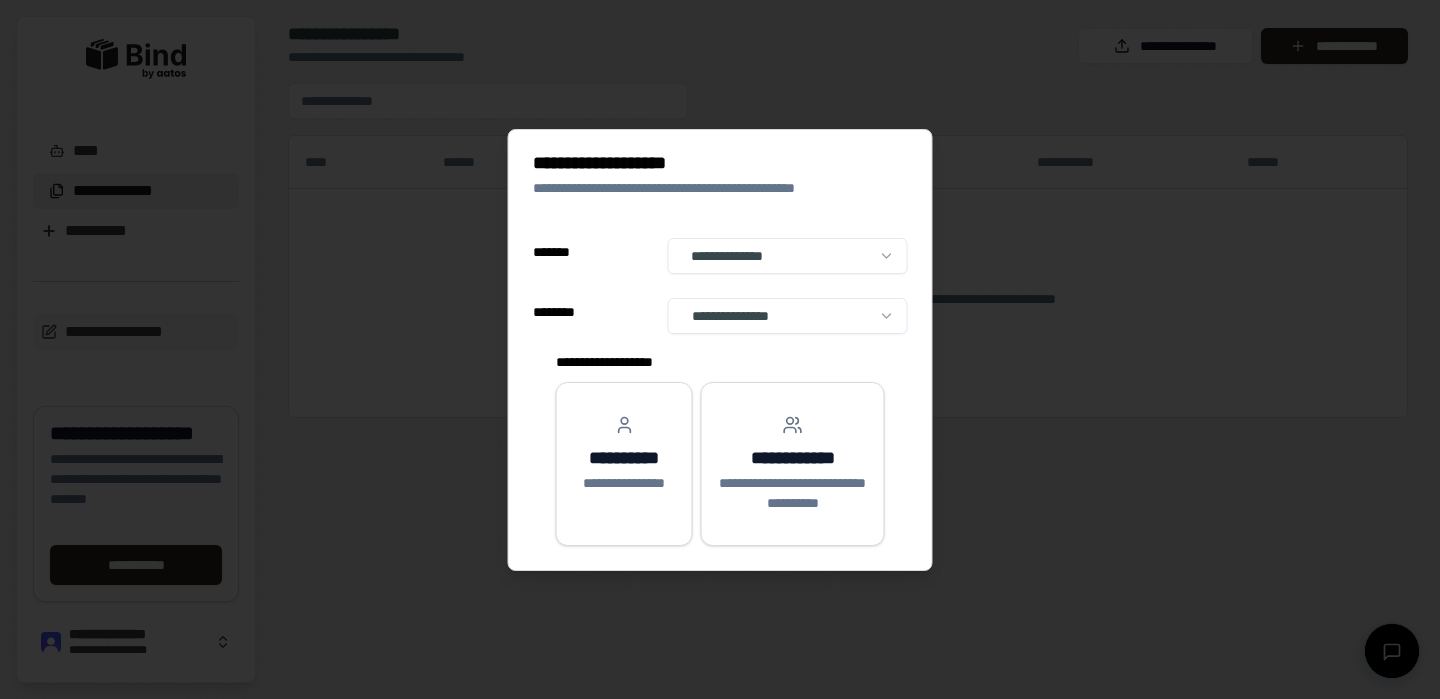 select on "**" 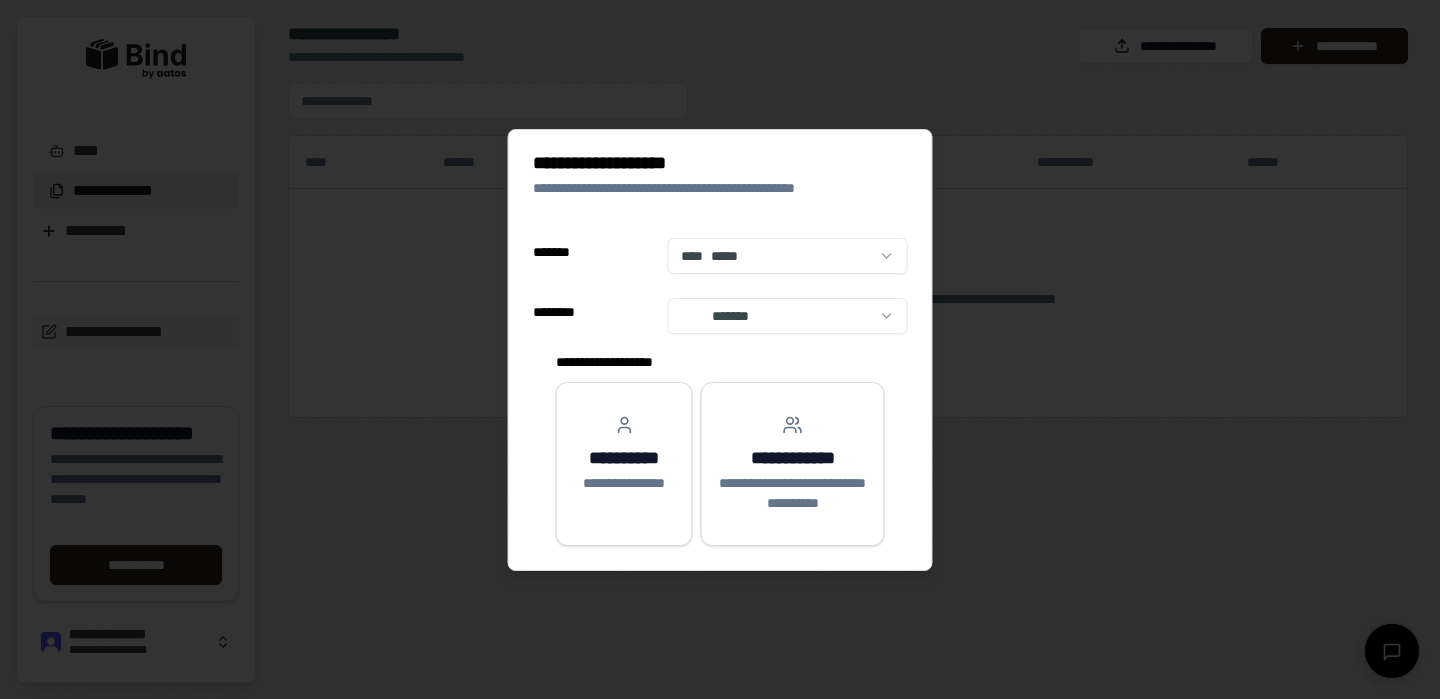 scroll, scrollTop: 0, scrollLeft: 0, axis: both 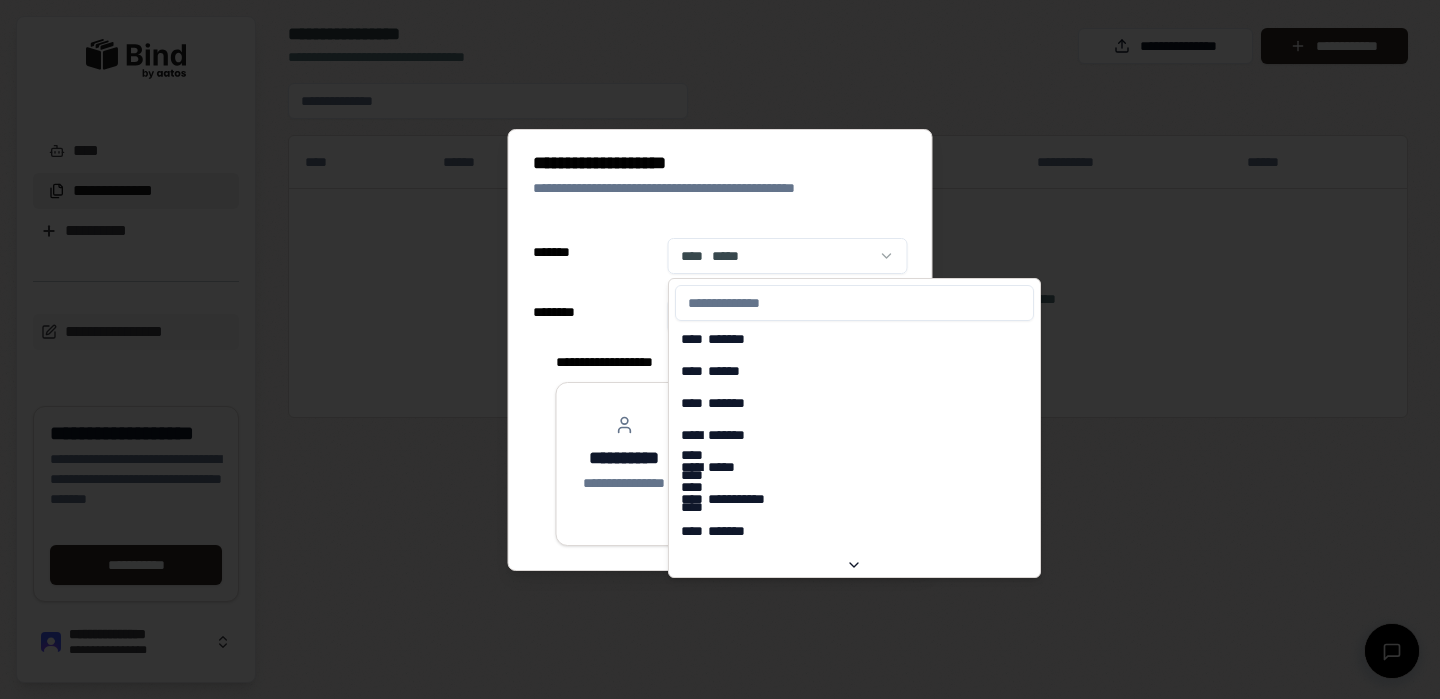 click at bounding box center [854, 303] 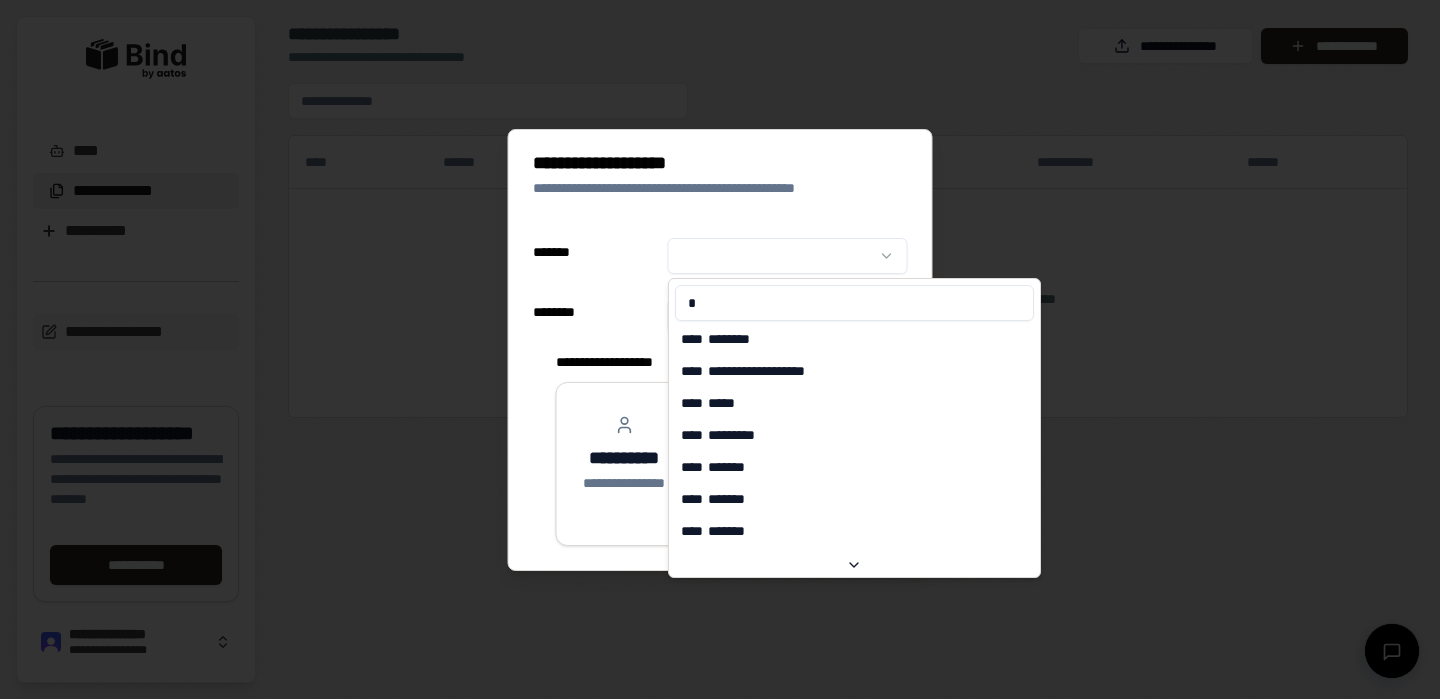 click on "*" at bounding box center [854, 303] 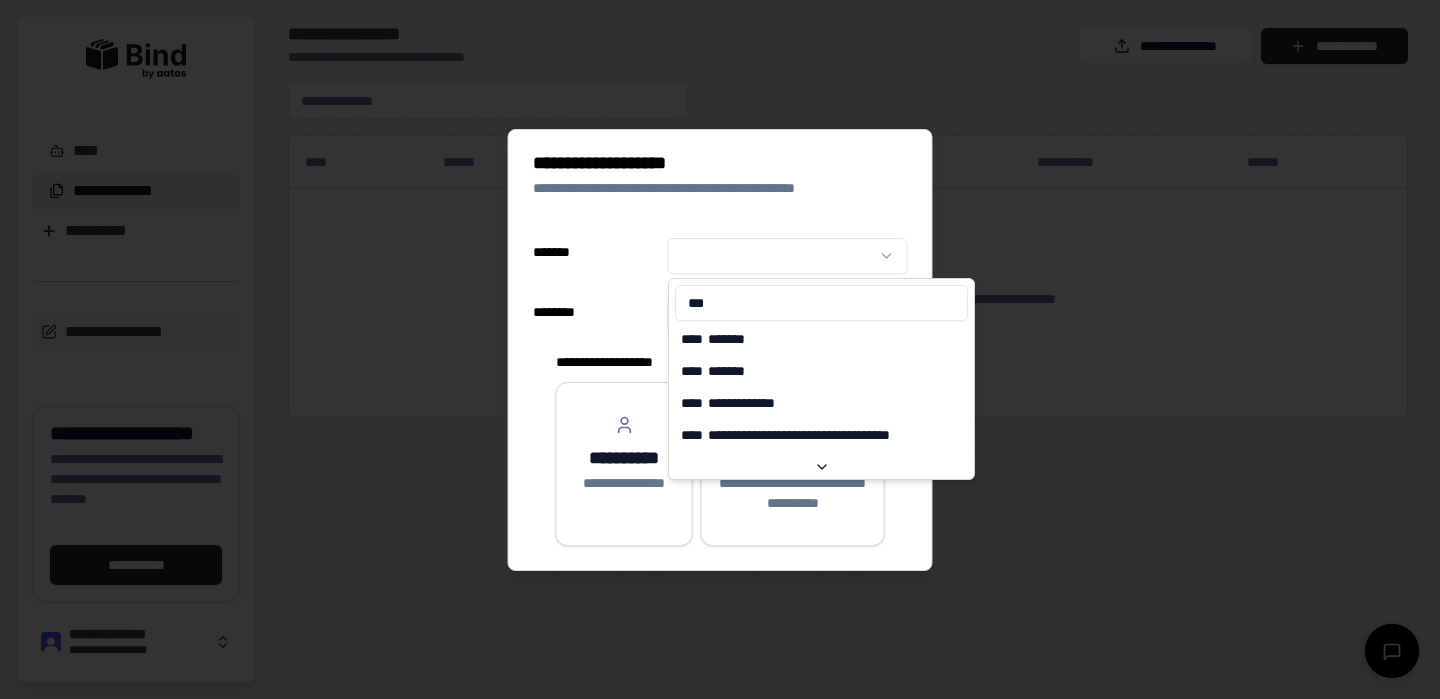 click 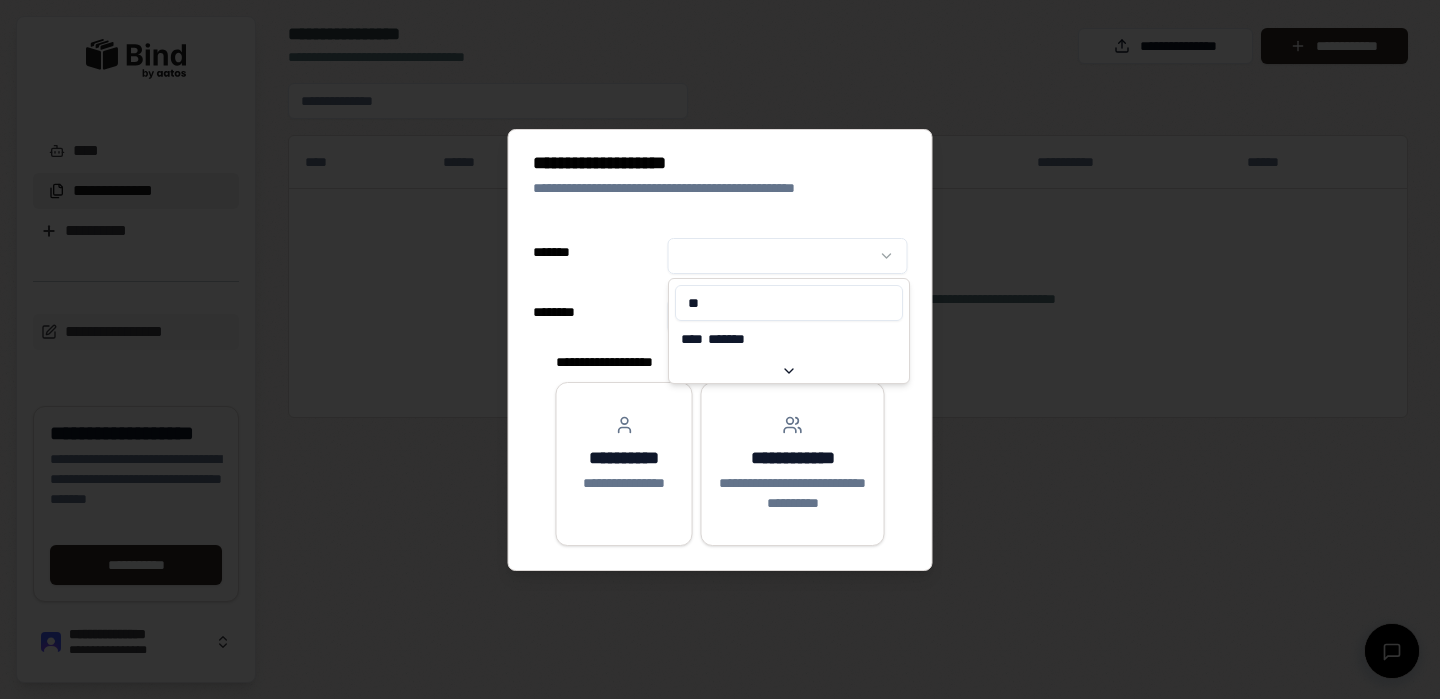 type on "*" 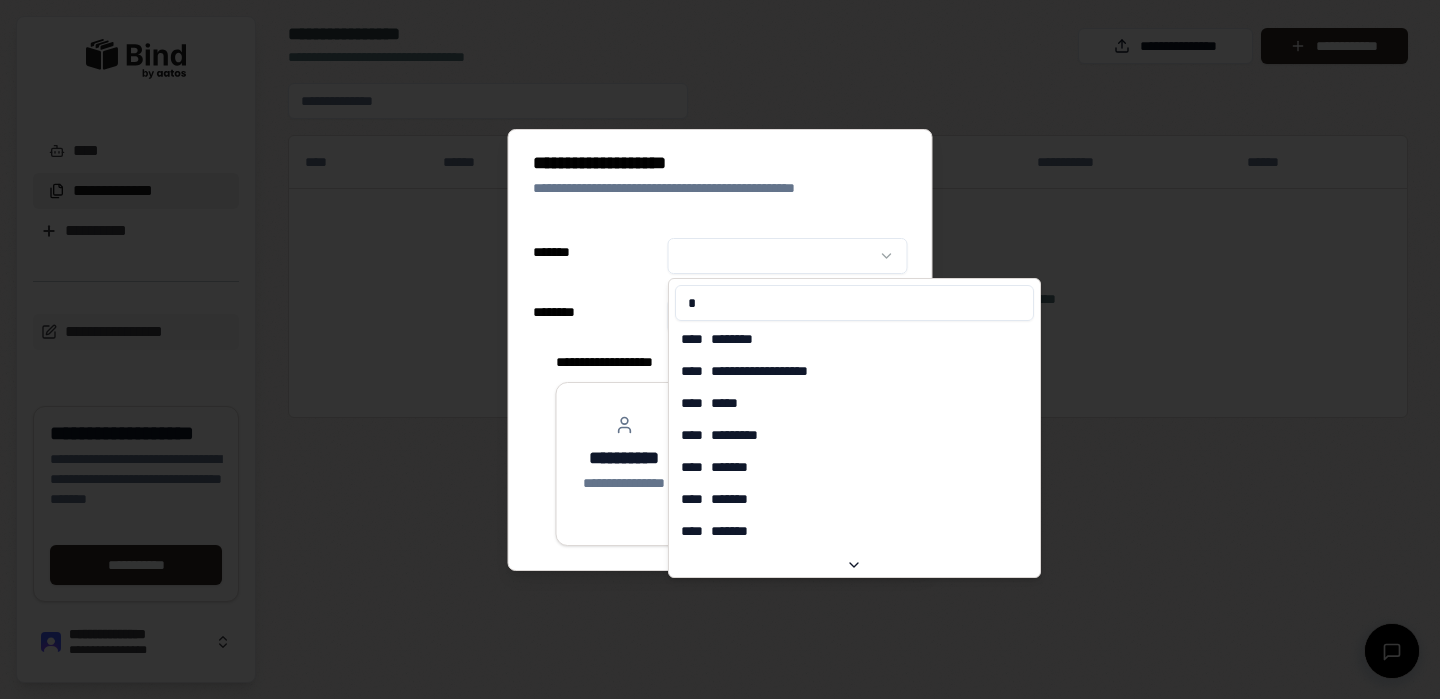type 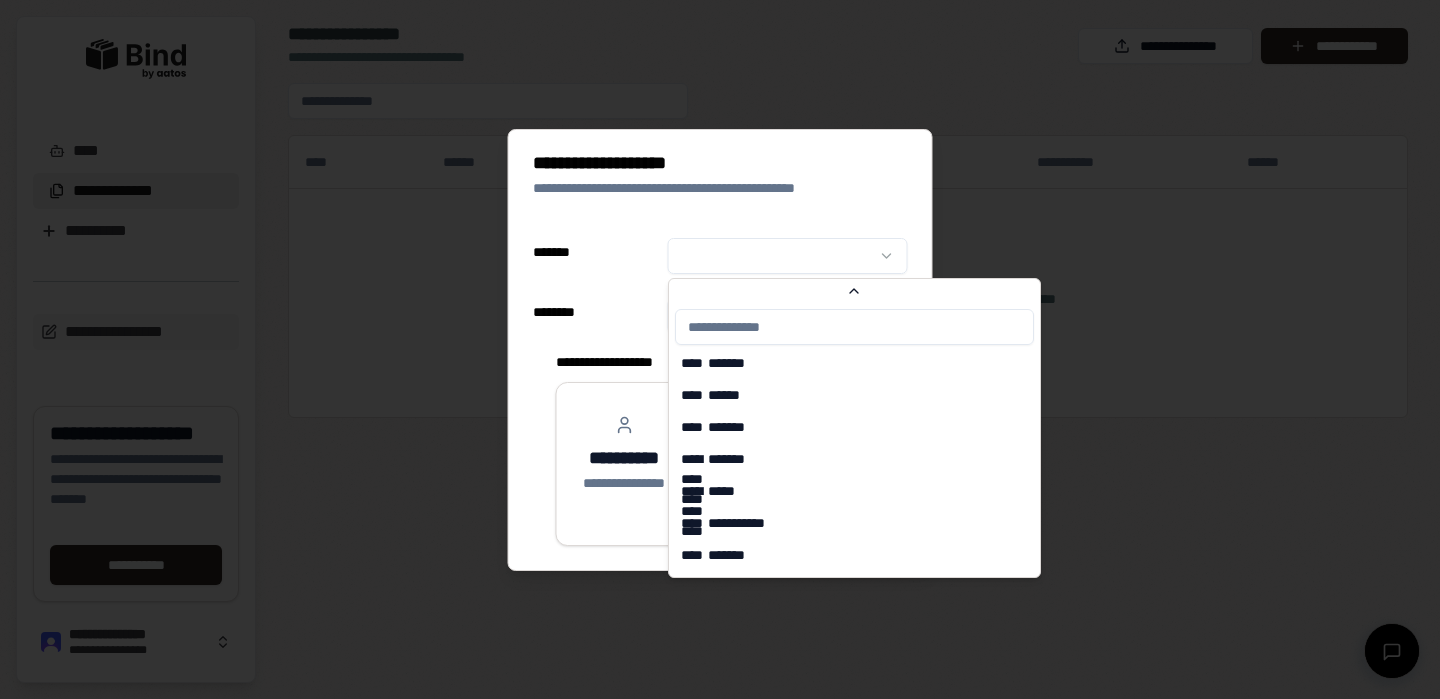 scroll, scrollTop: 5650, scrollLeft: 0, axis: vertical 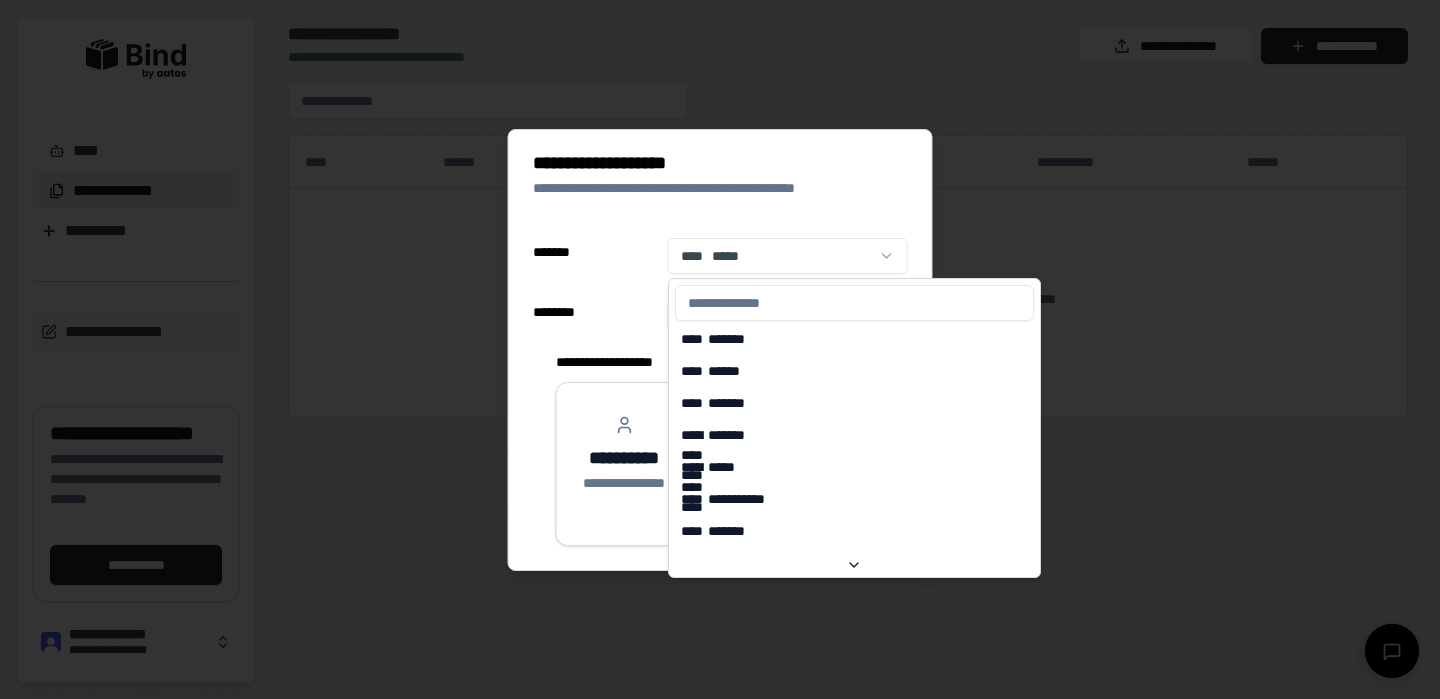 click at bounding box center (854, 303) 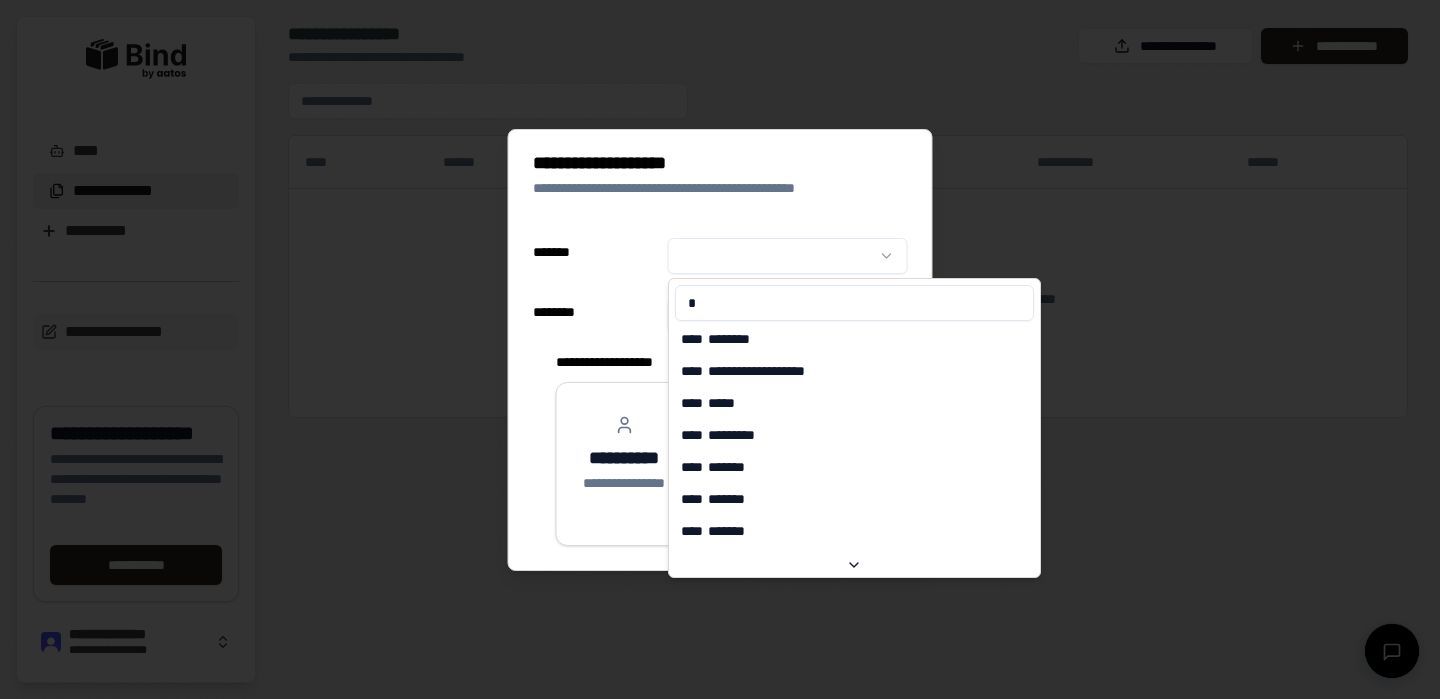 click on "*" at bounding box center (854, 303) 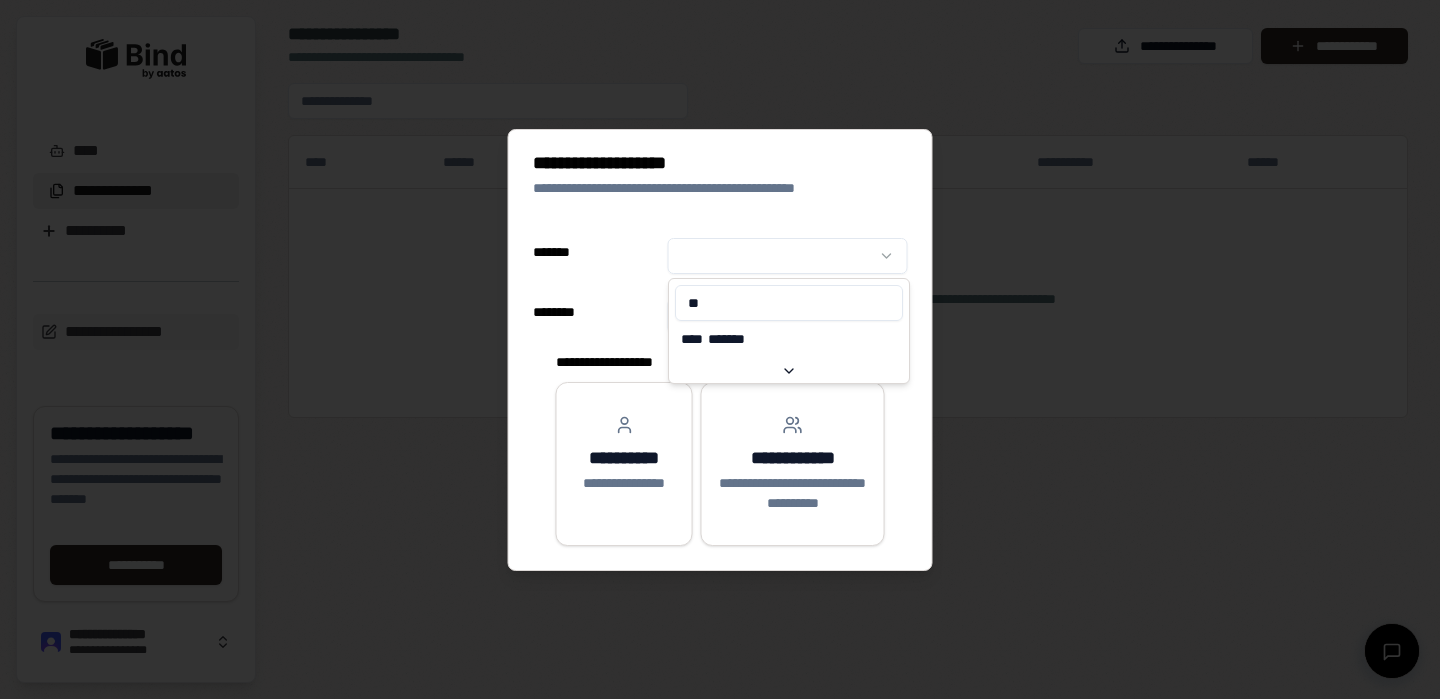 type on "*" 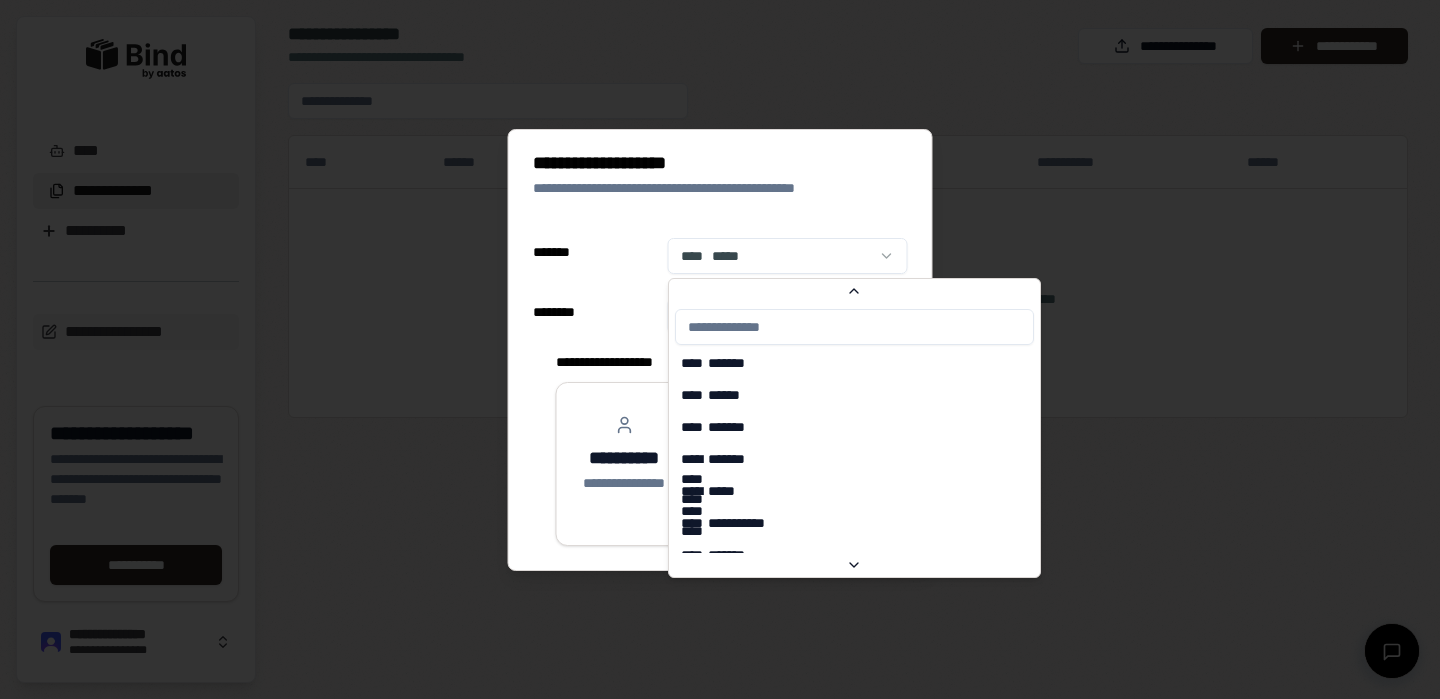scroll, scrollTop: 5650, scrollLeft: 0, axis: vertical 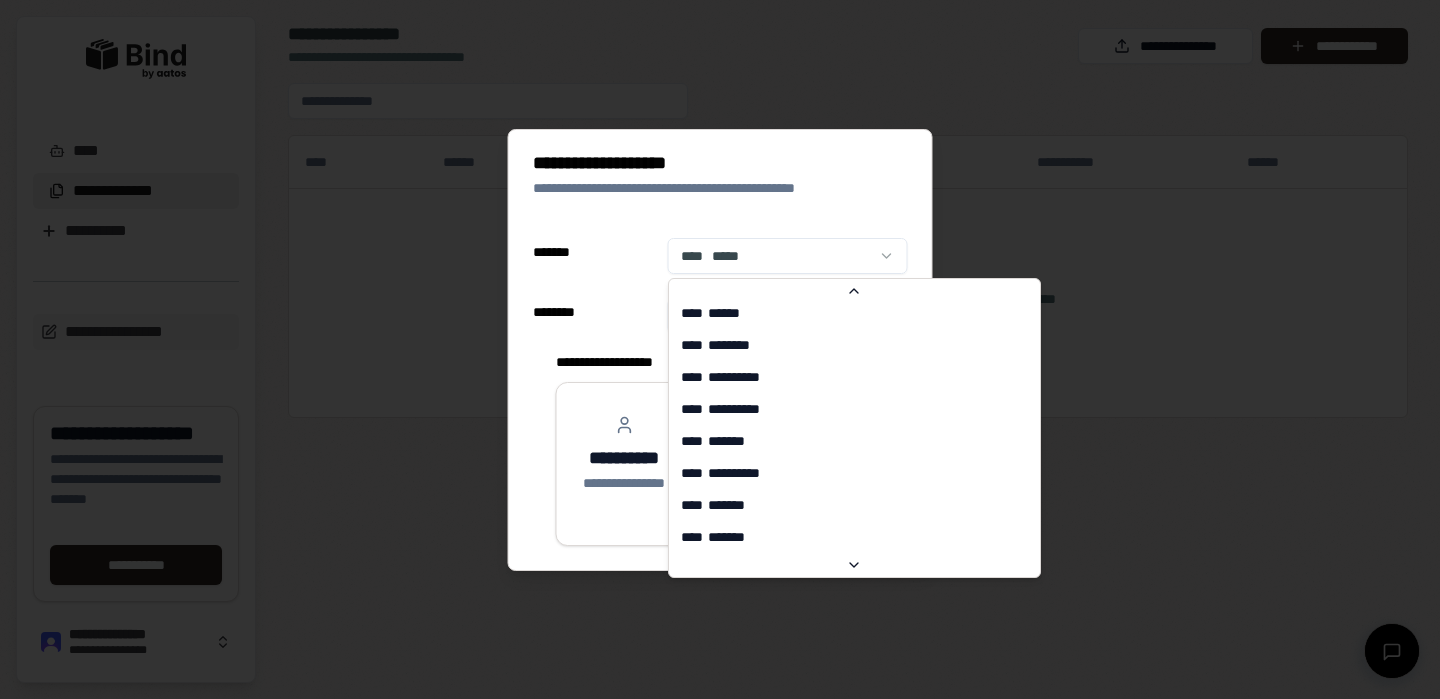 click 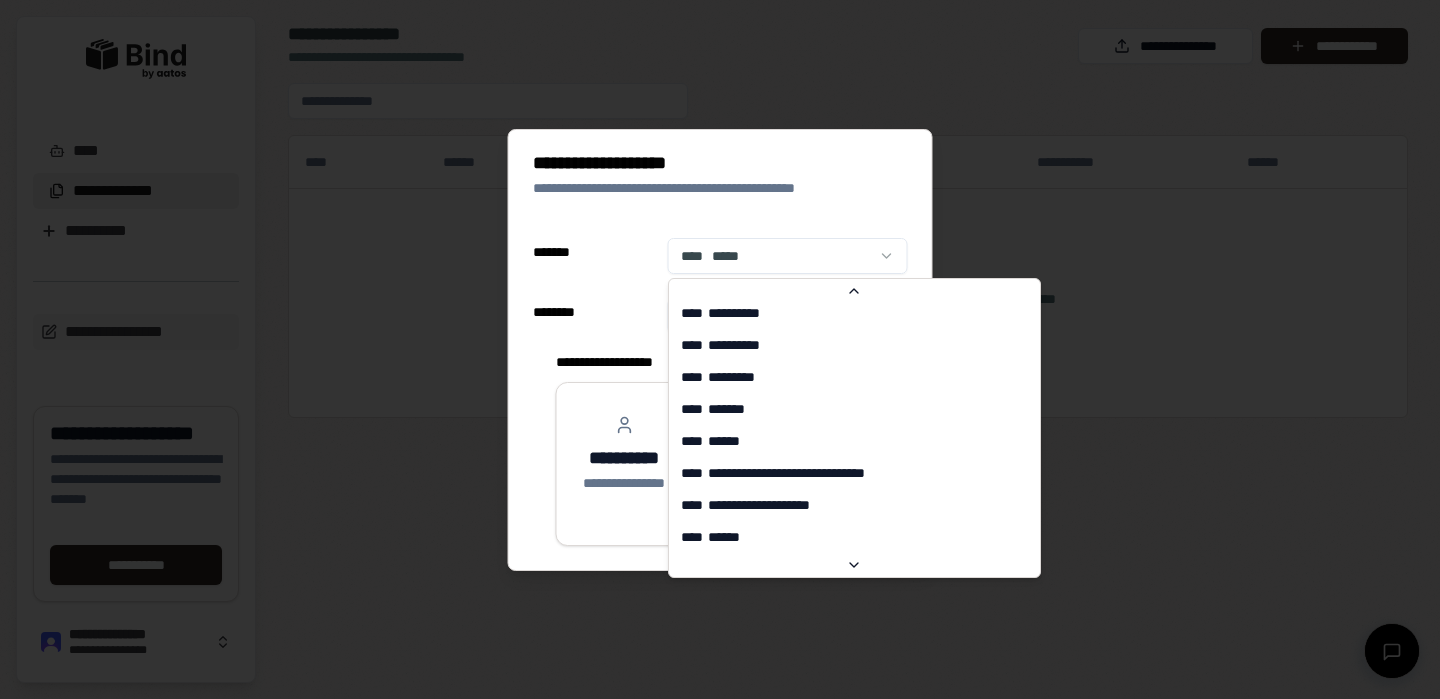 click 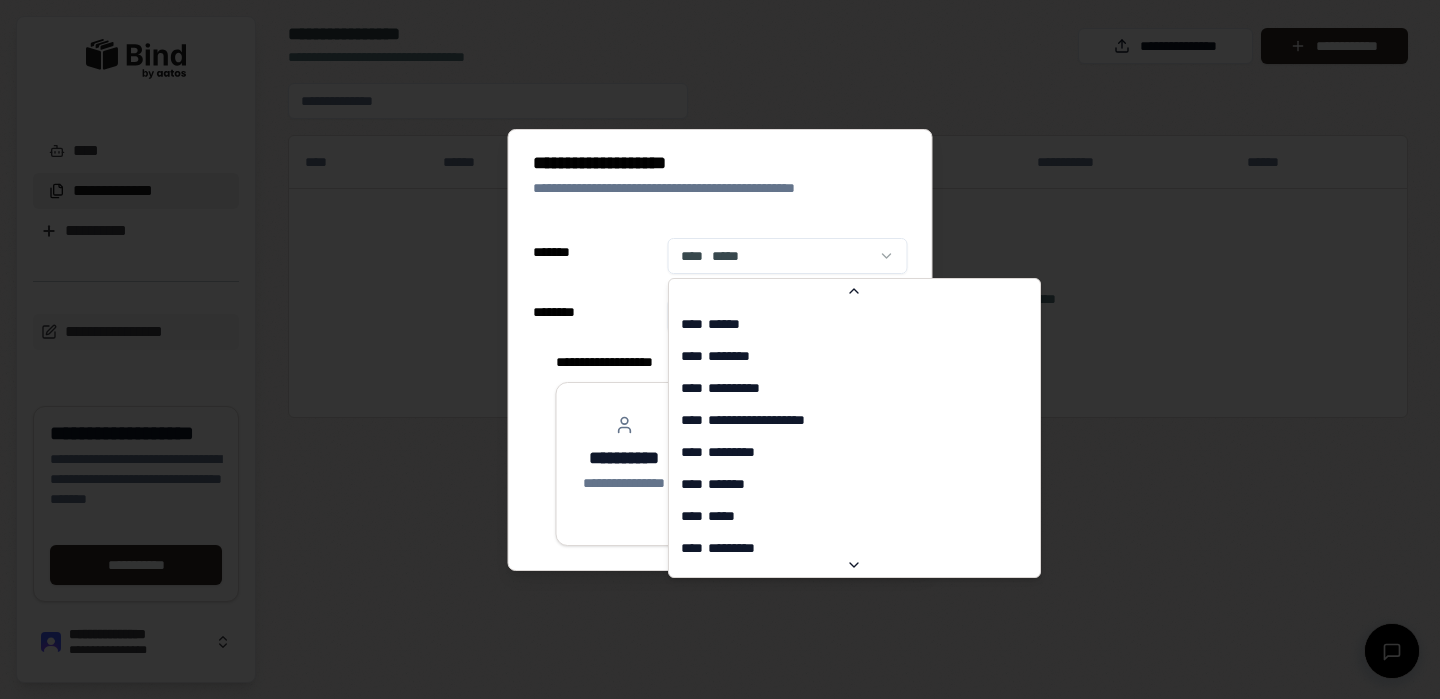 scroll, scrollTop: 0, scrollLeft: 0, axis: both 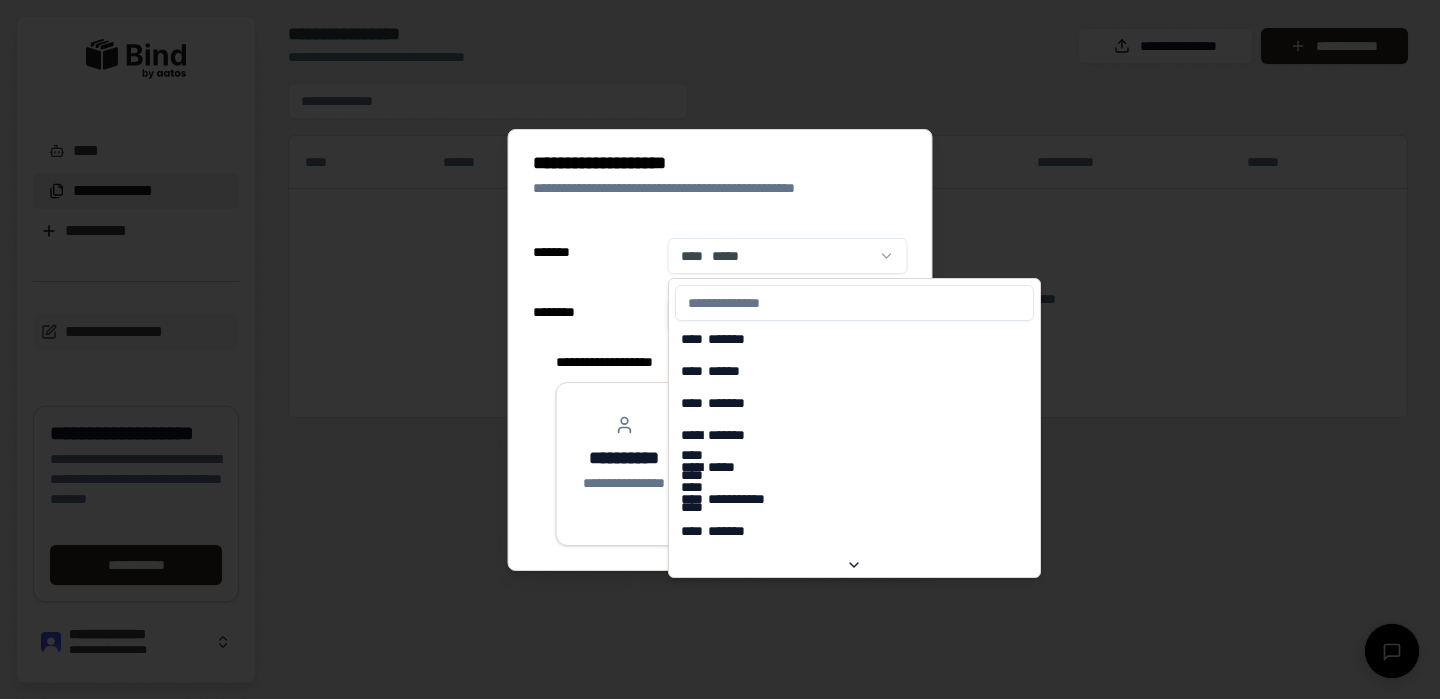 click at bounding box center (854, 303) 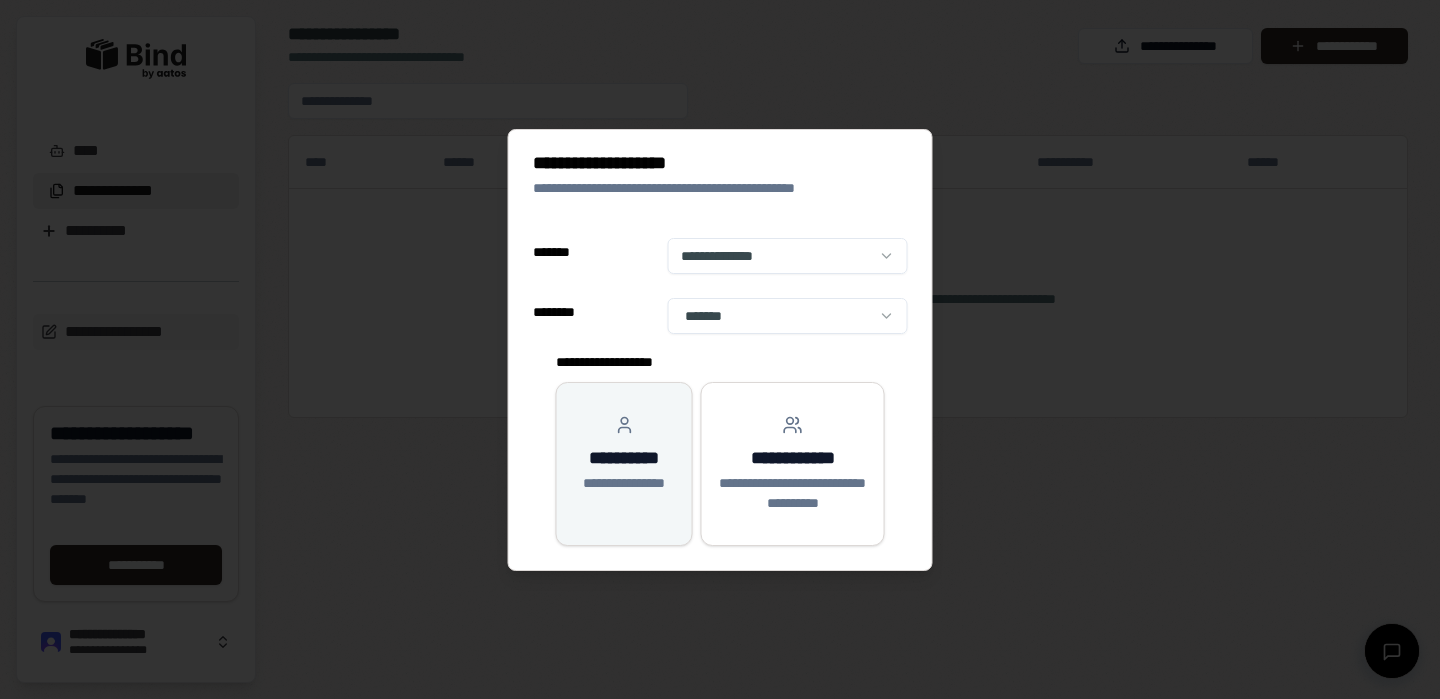 click on "**********" at bounding box center (624, 483) 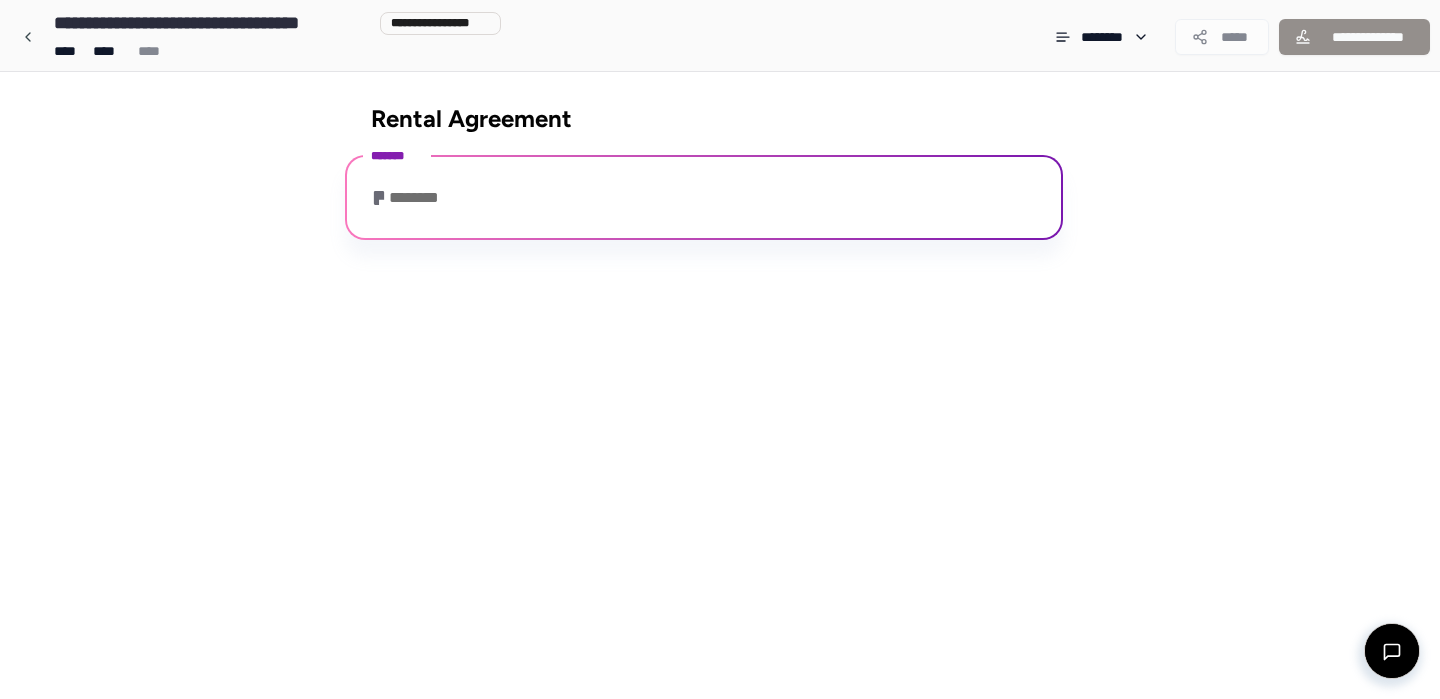 scroll, scrollTop: 69, scrollLeft: 0, axis: vertical 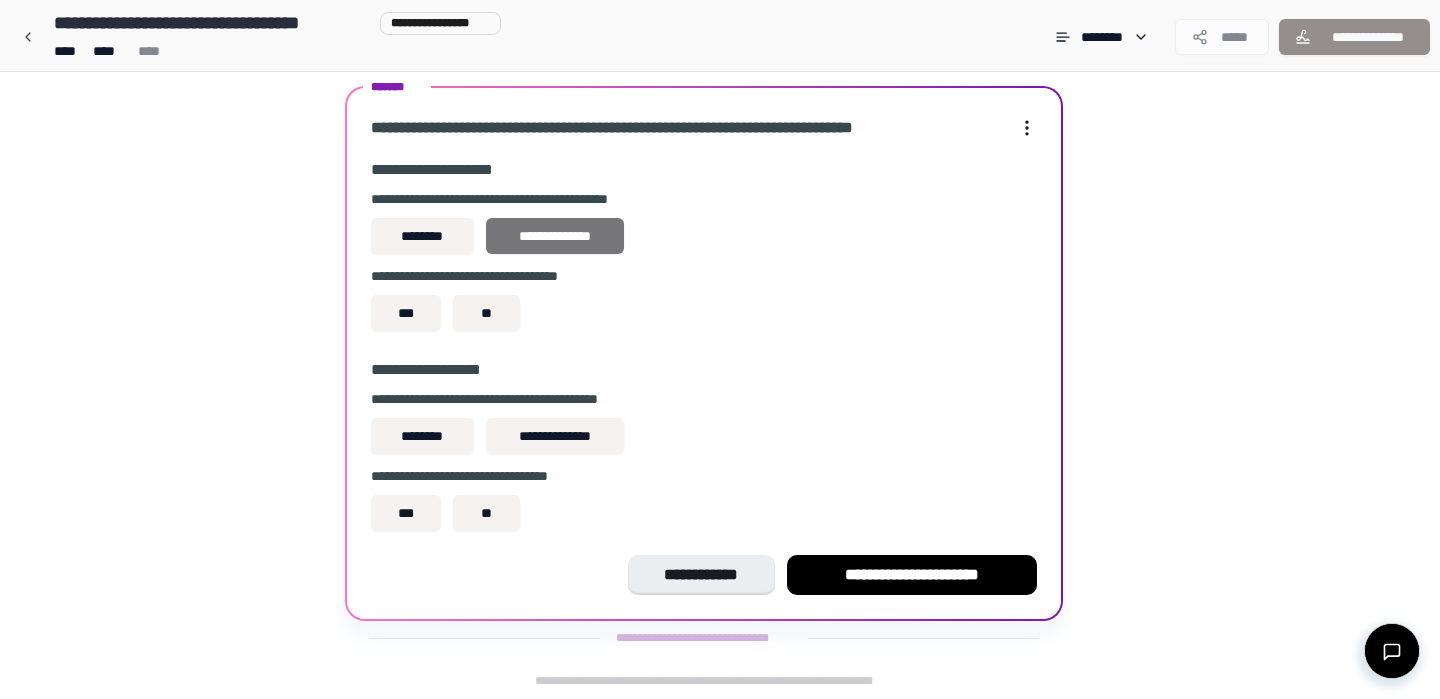 click on "**********" at bounding box center [555, 236] 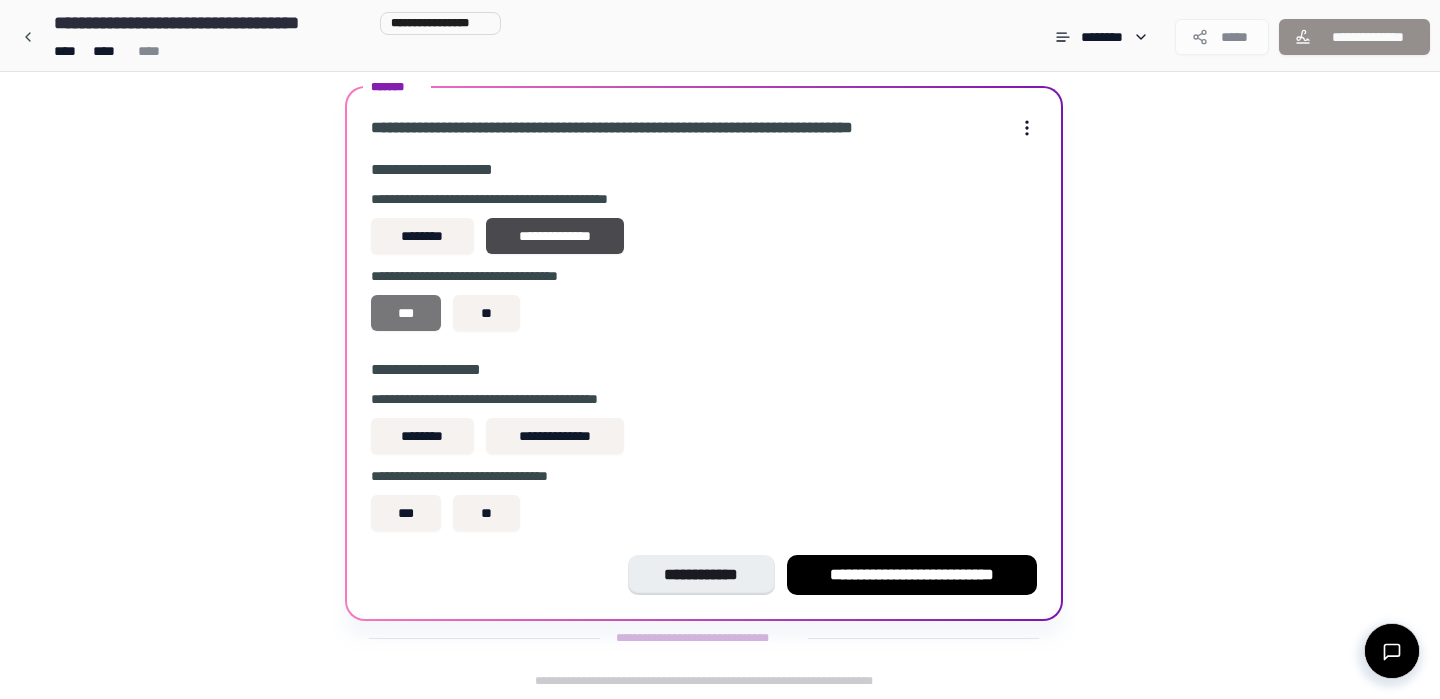 click on "***" at bounding box center [406, 313] 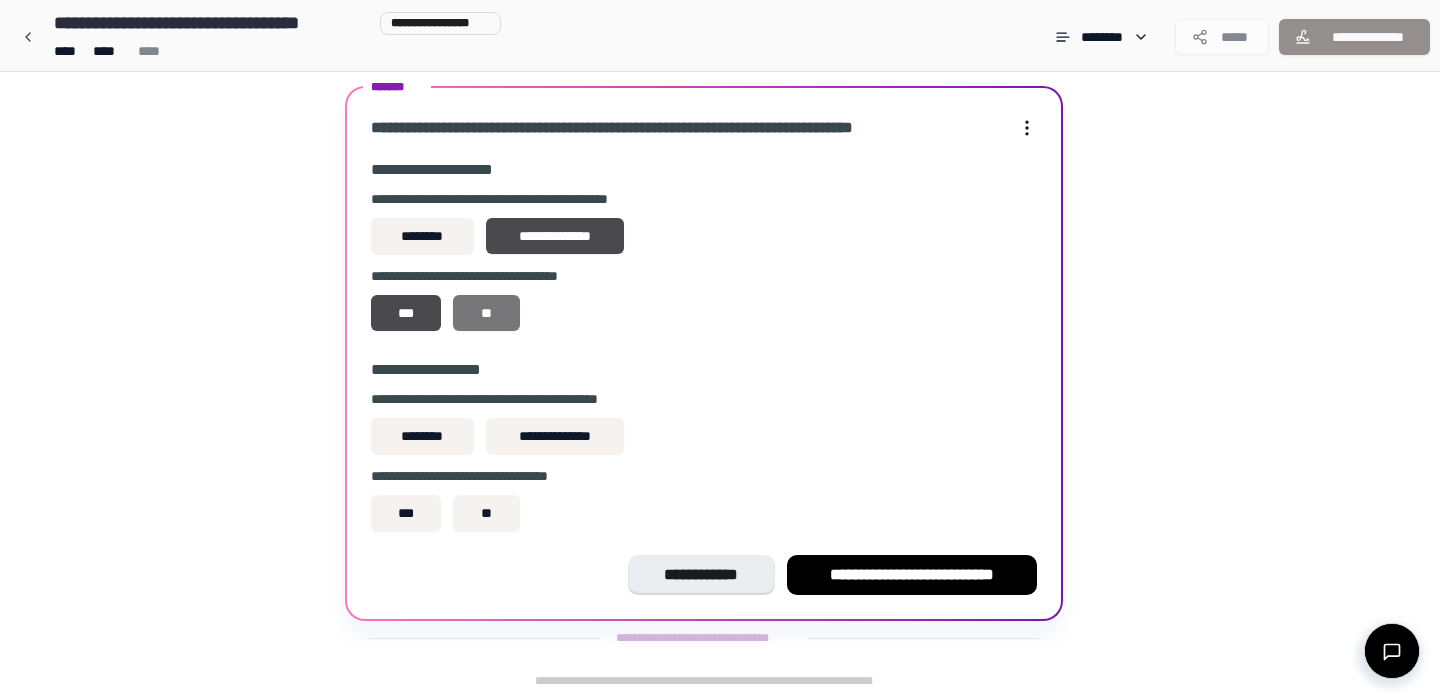 click on "**" at bounding box center (486, 313) 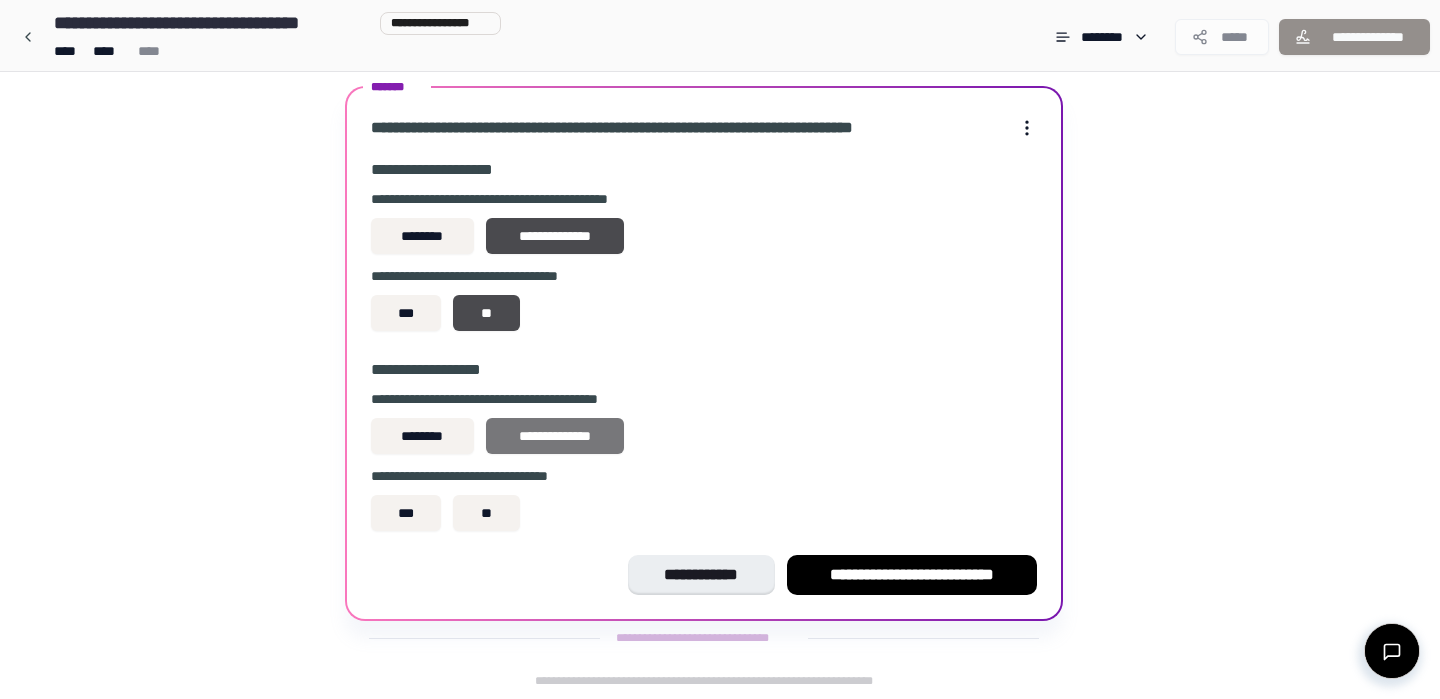 click on "**********" at bounding box center [555, 436] 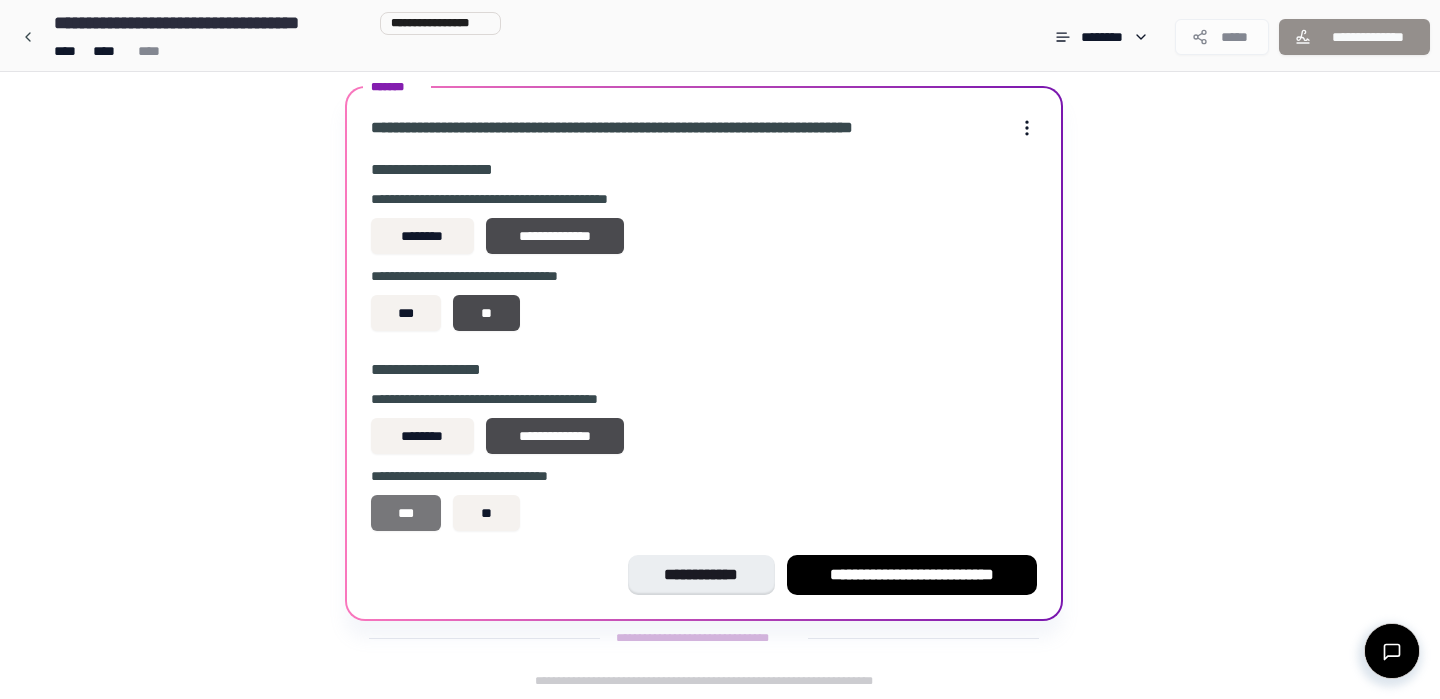 click on "***" at bounding box center [406, 513] 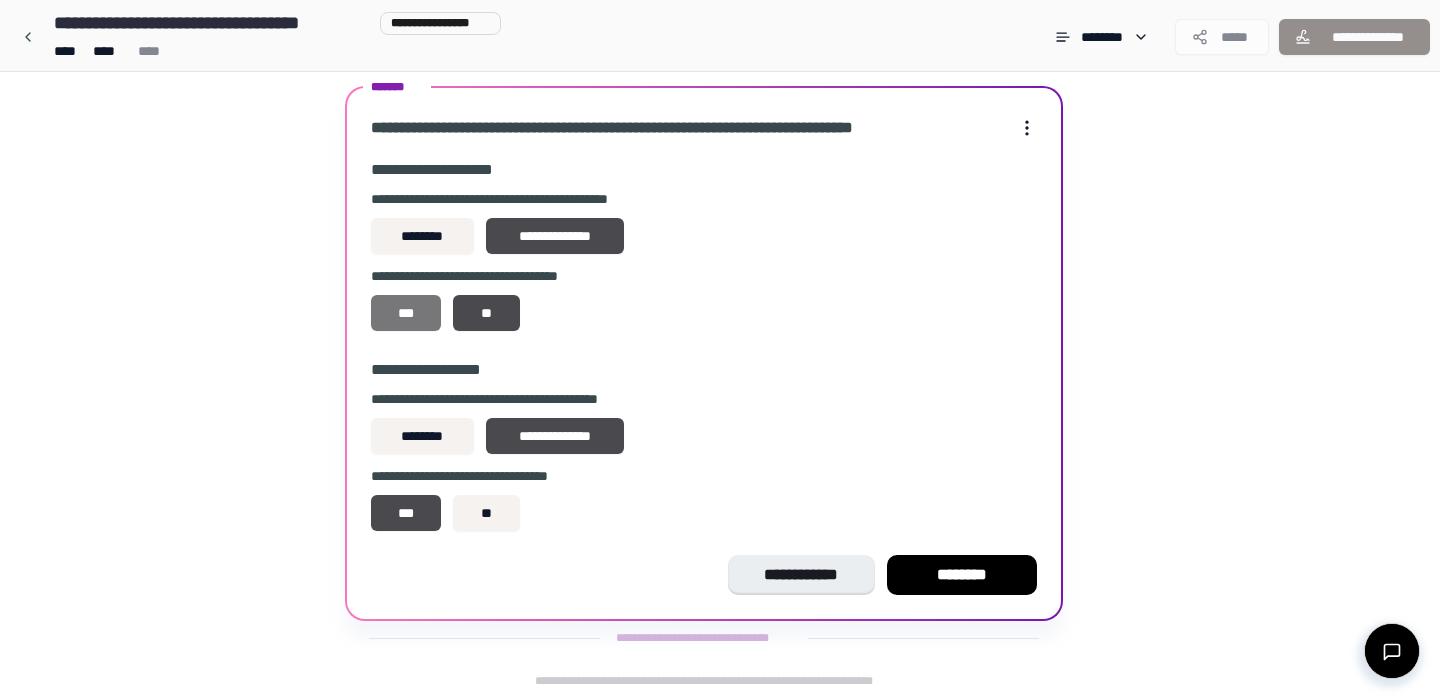 click on "***" at bounding box center [406, 313] 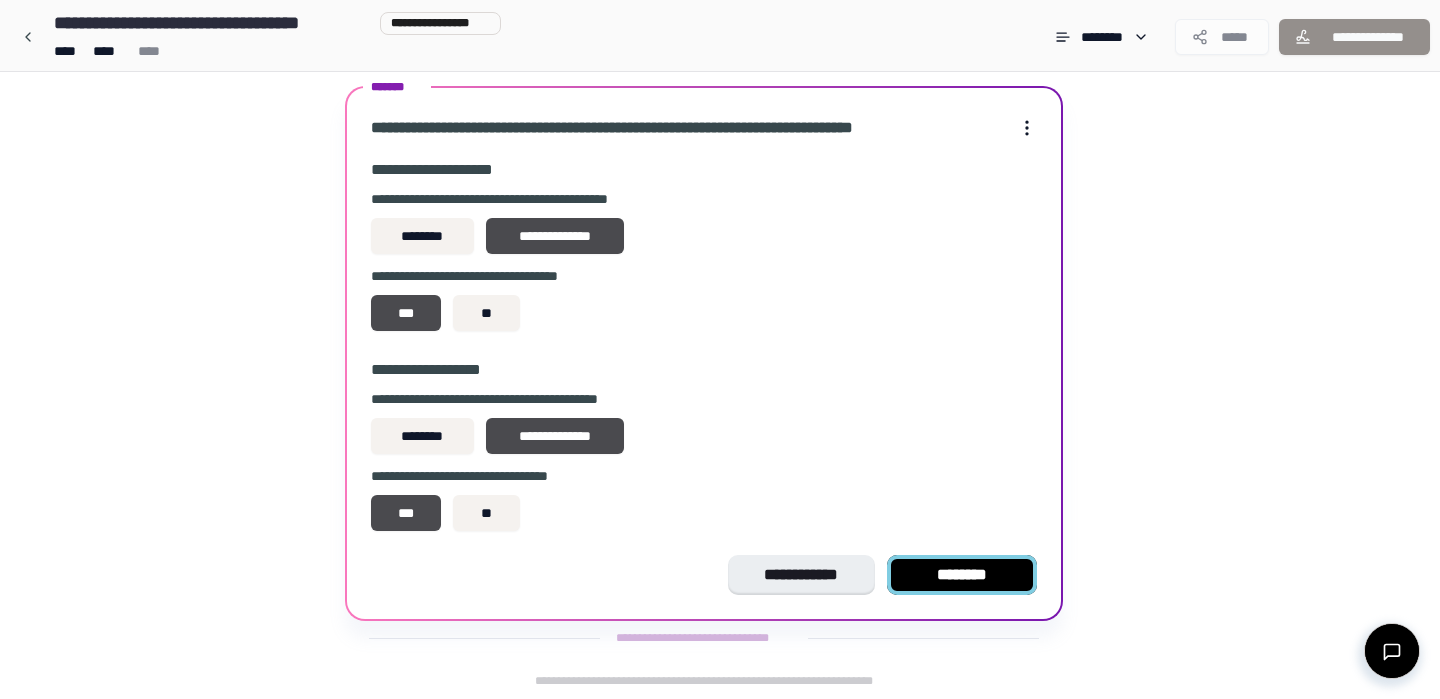 click on "********" at bounding box center (962, 575) 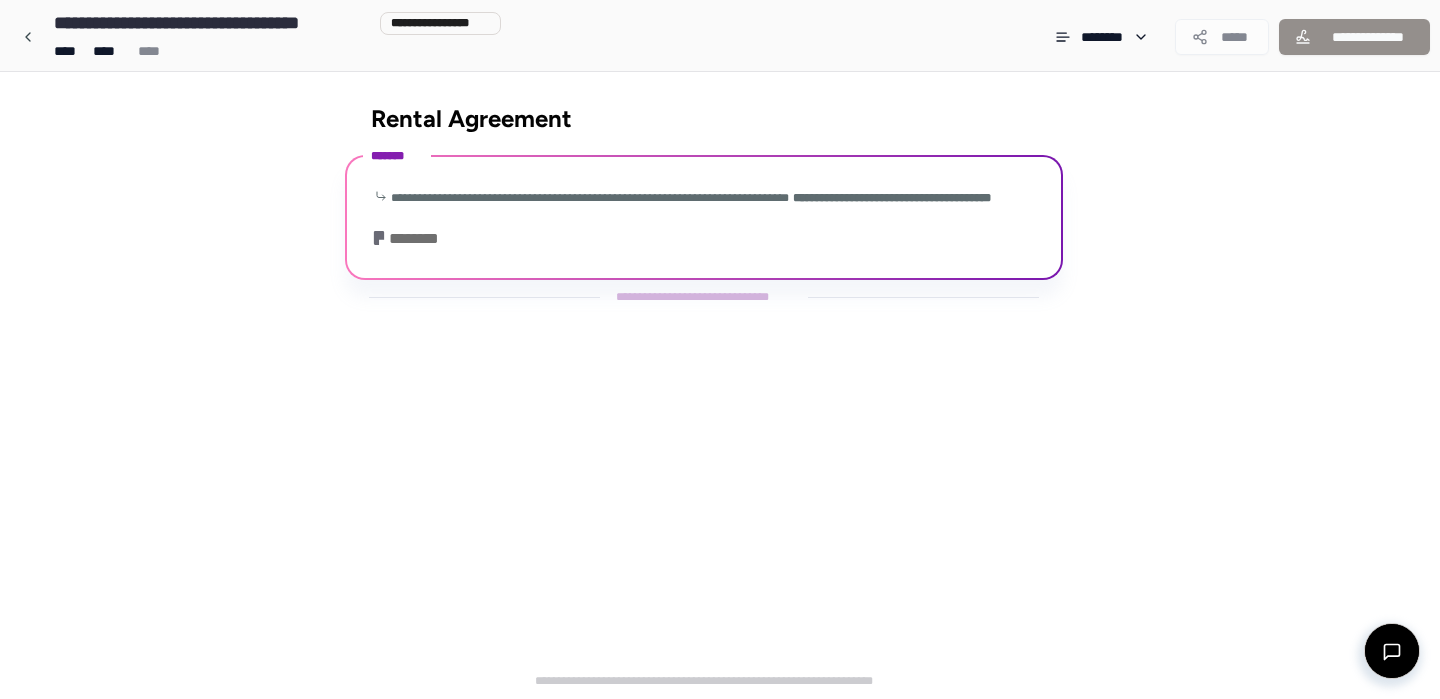 scroll, scrollTop: 0, scrollLeft: 0, axis: both 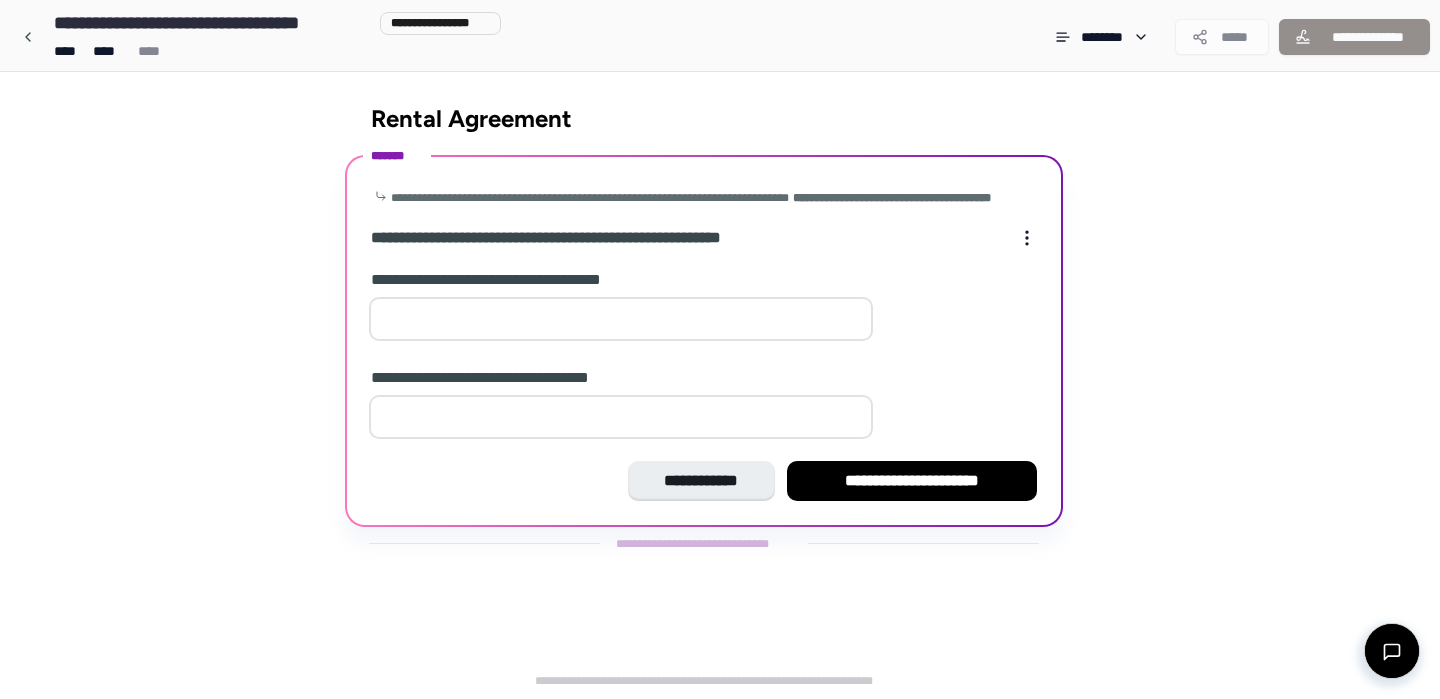 click on "**" at bounding box center (621, 319) 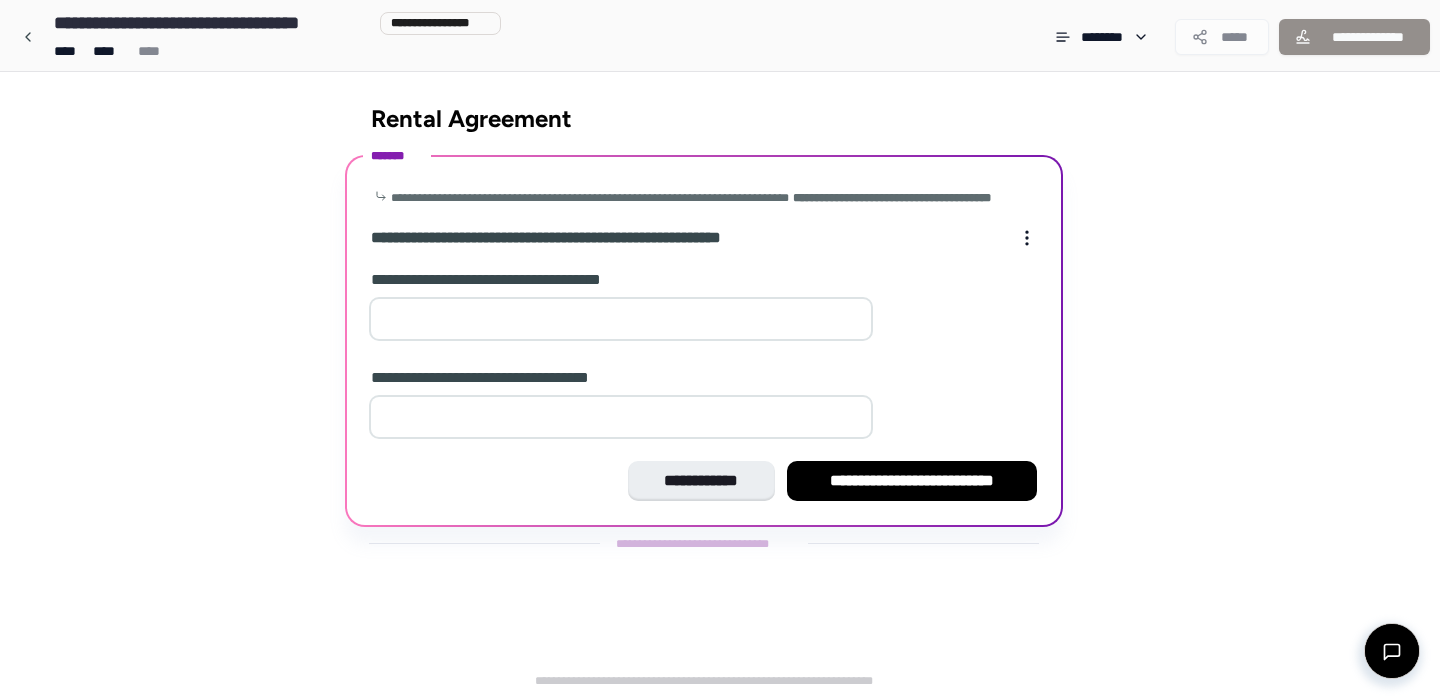 click on "*" at bounding box center (621, 319) 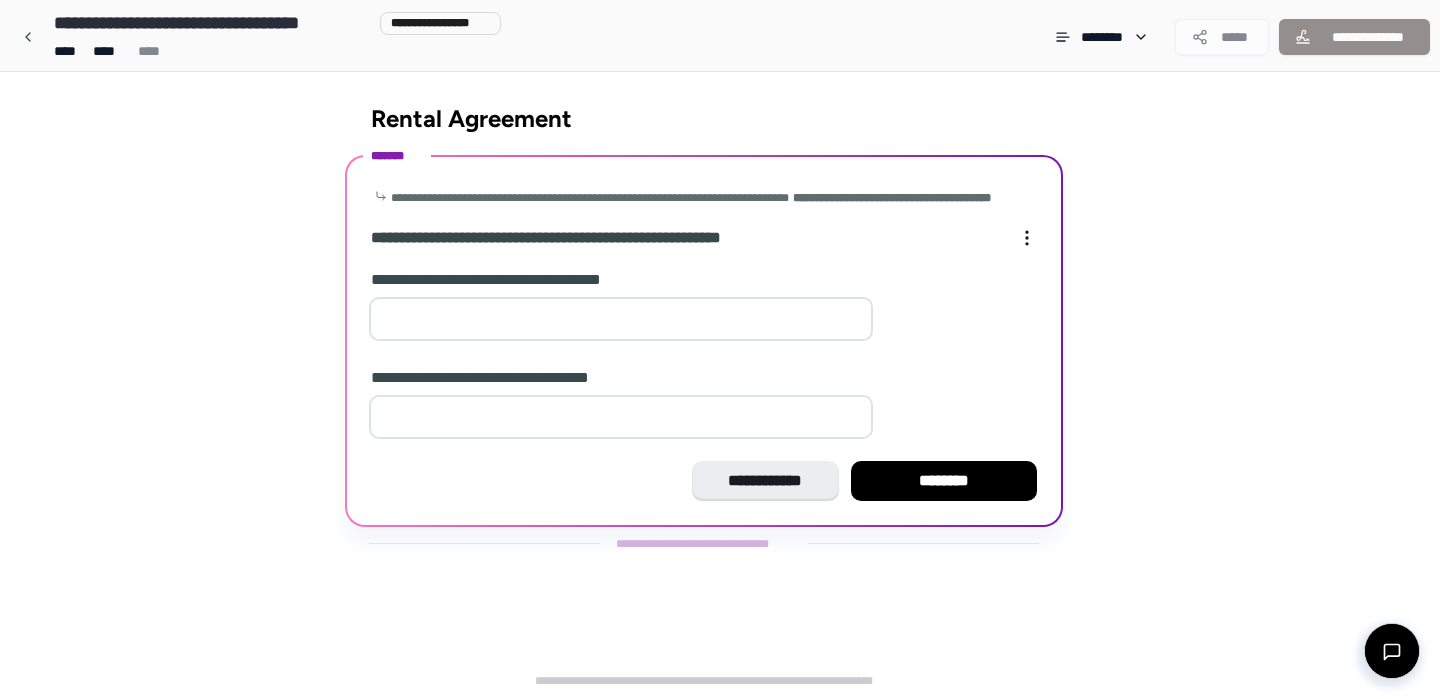 type on "*" 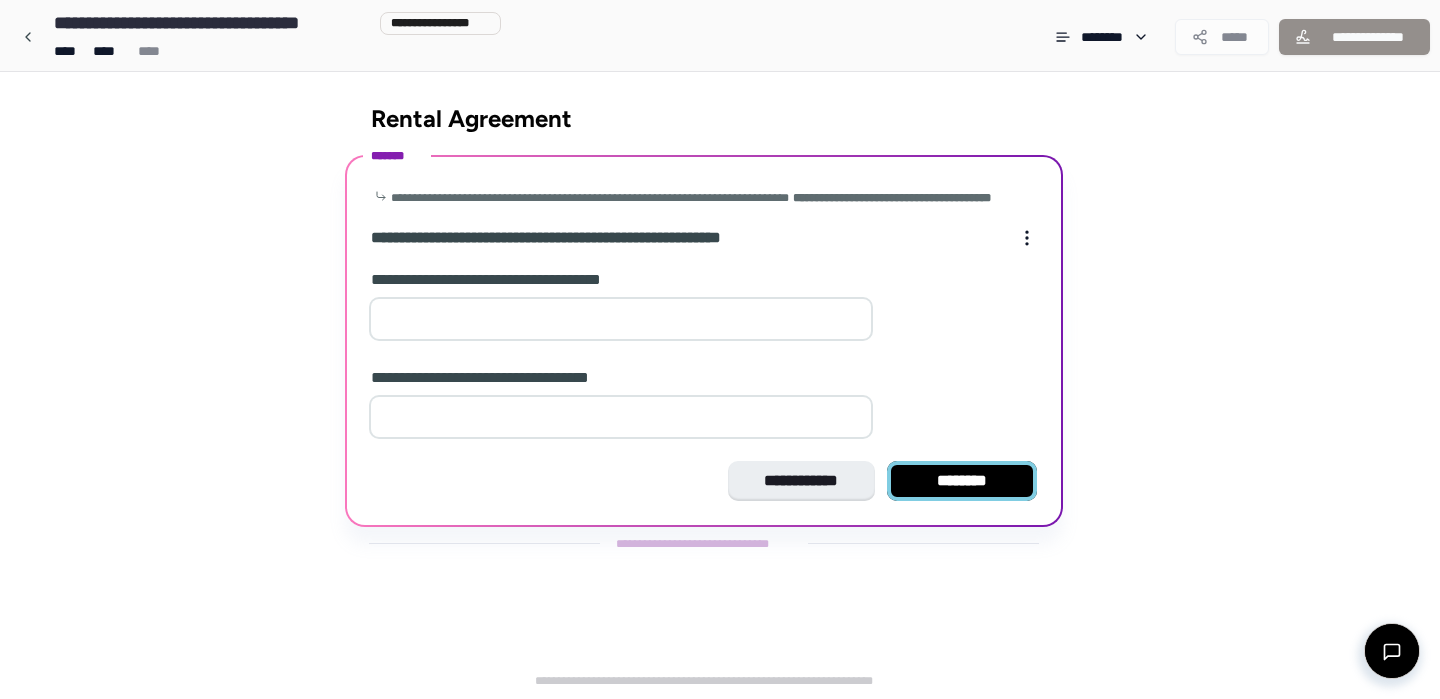 click on "********" at bounding box center [962, 481] 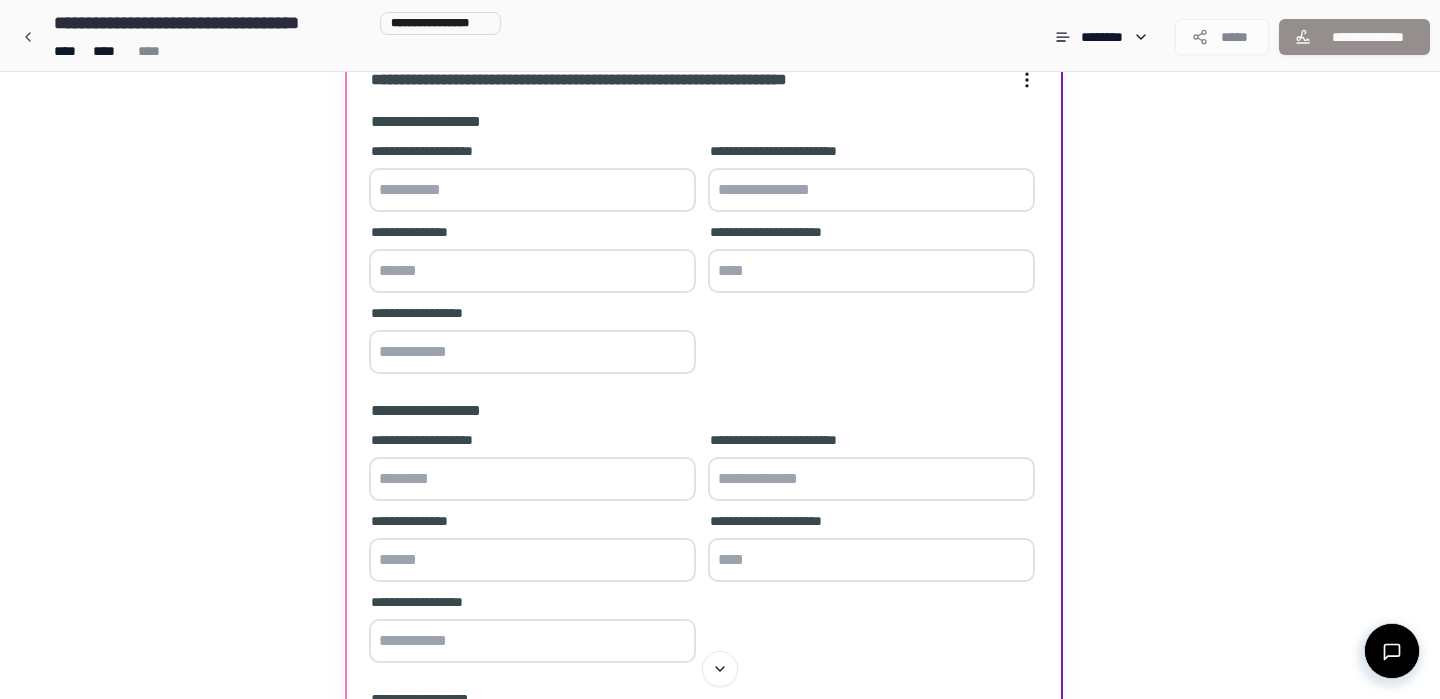 scroll, scrollTop: 0, scrollLeft: 0, axis: both 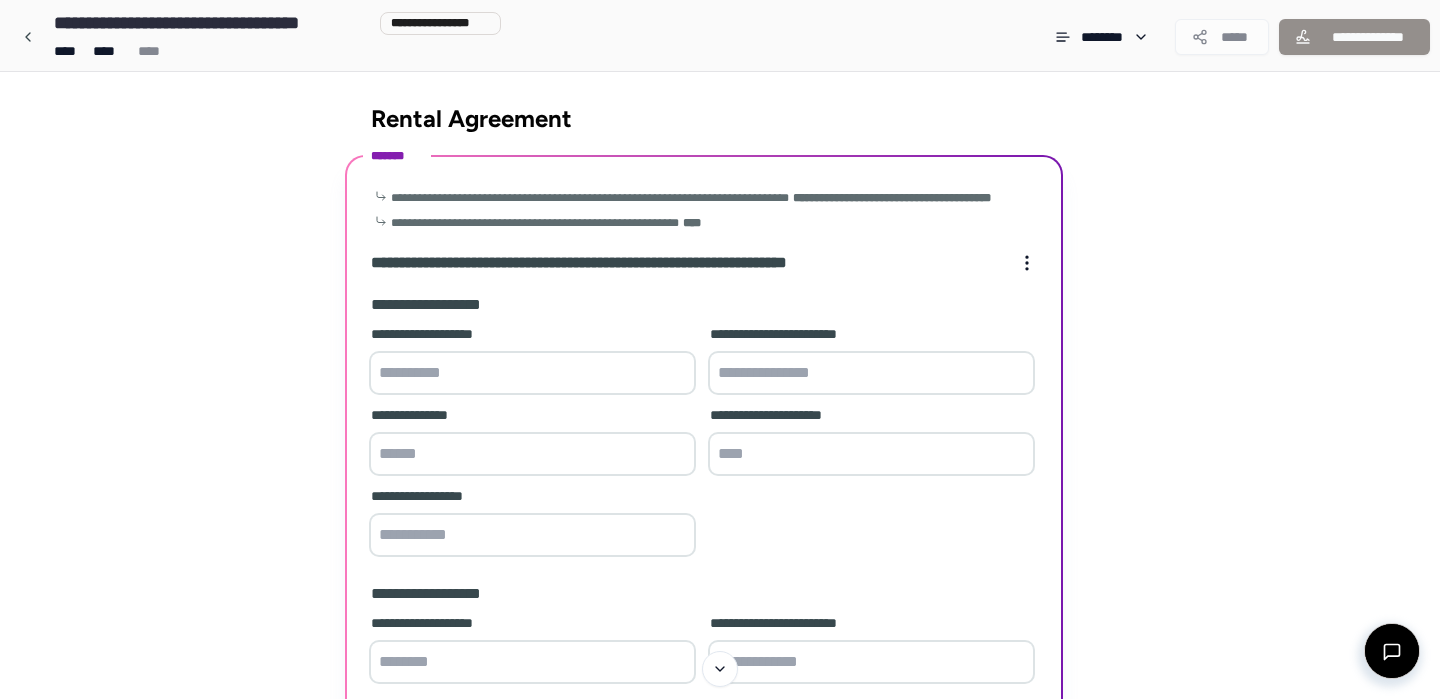 click at bounding box center [532, 373] 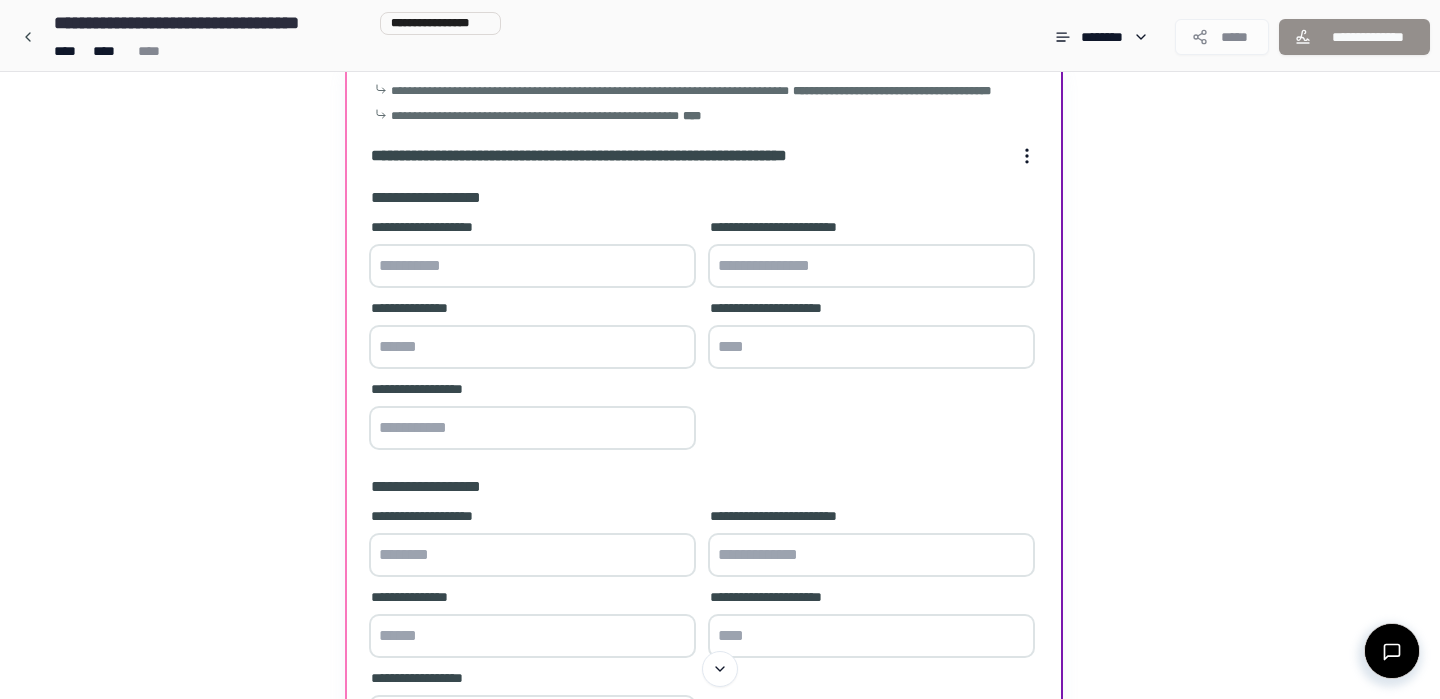 scroll, scrollTop: 0, scrollLeft: 0, axis: both 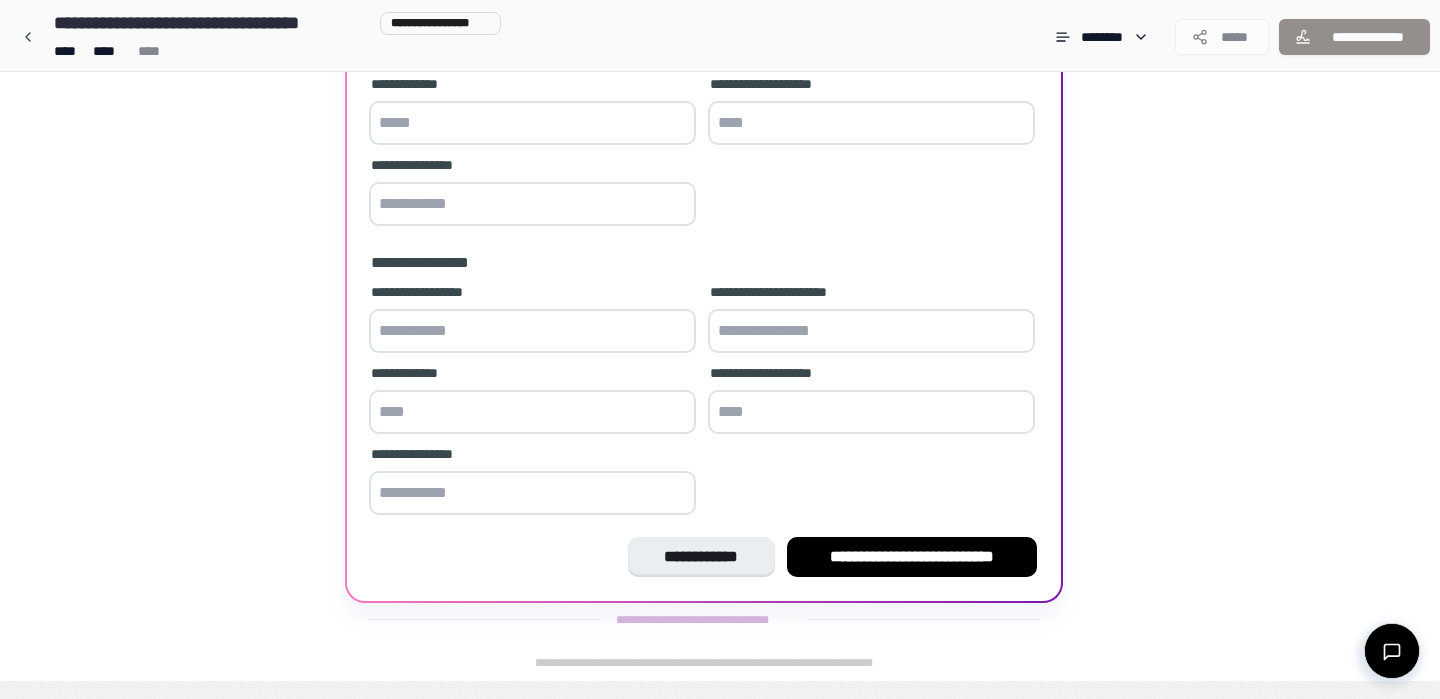 type on "**********" 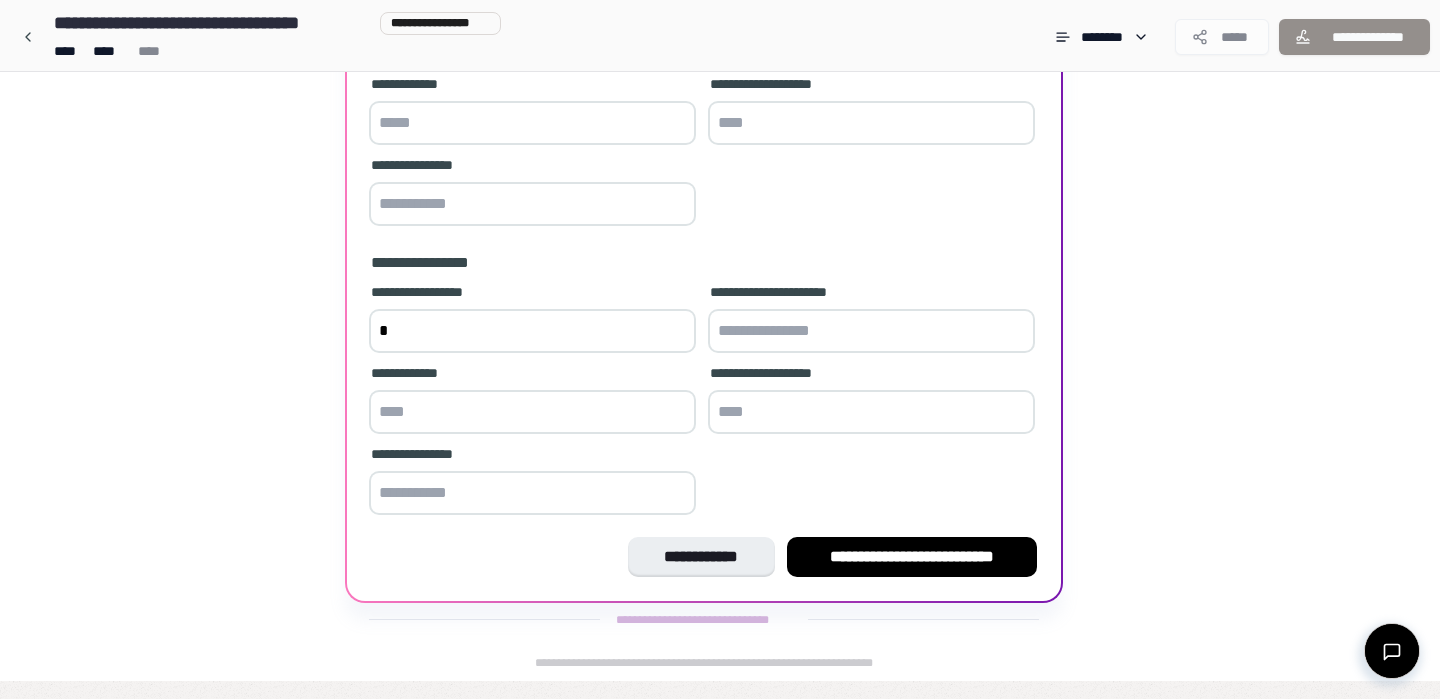 type on "*" 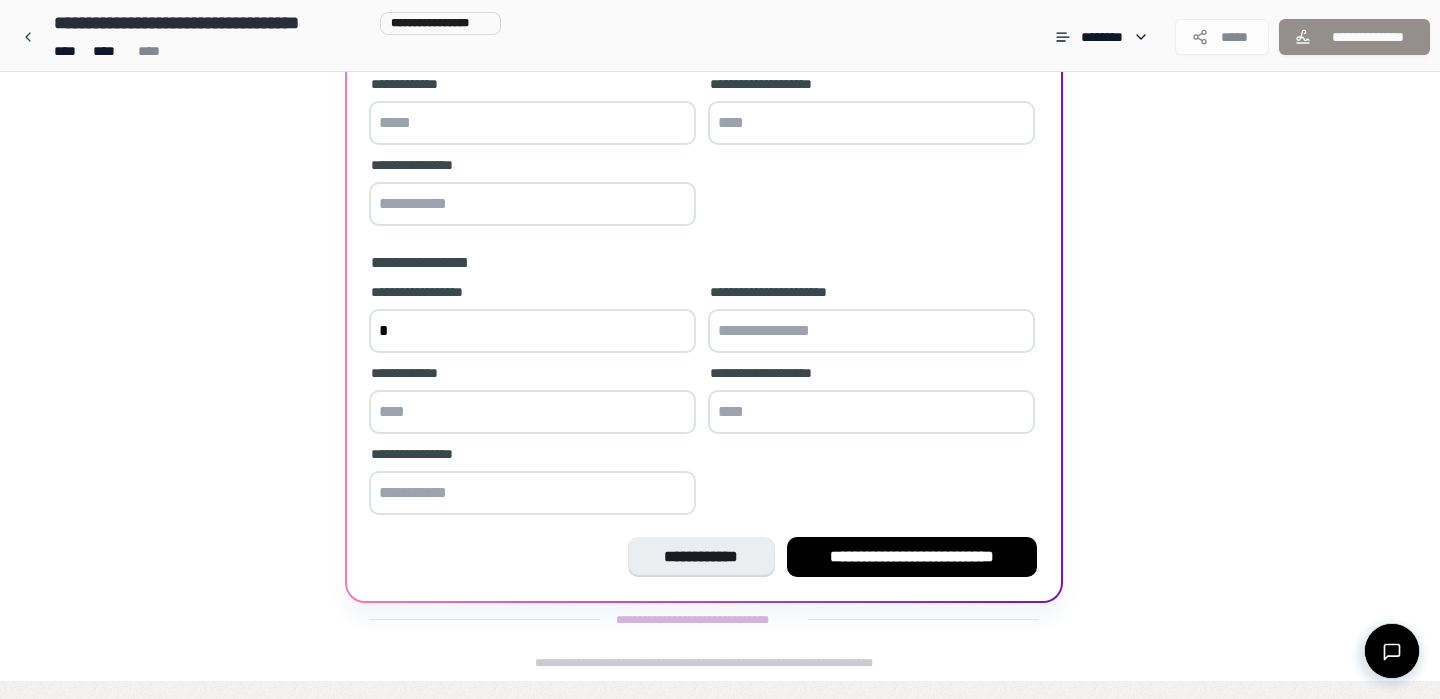 click at bounding box center [532, 412] 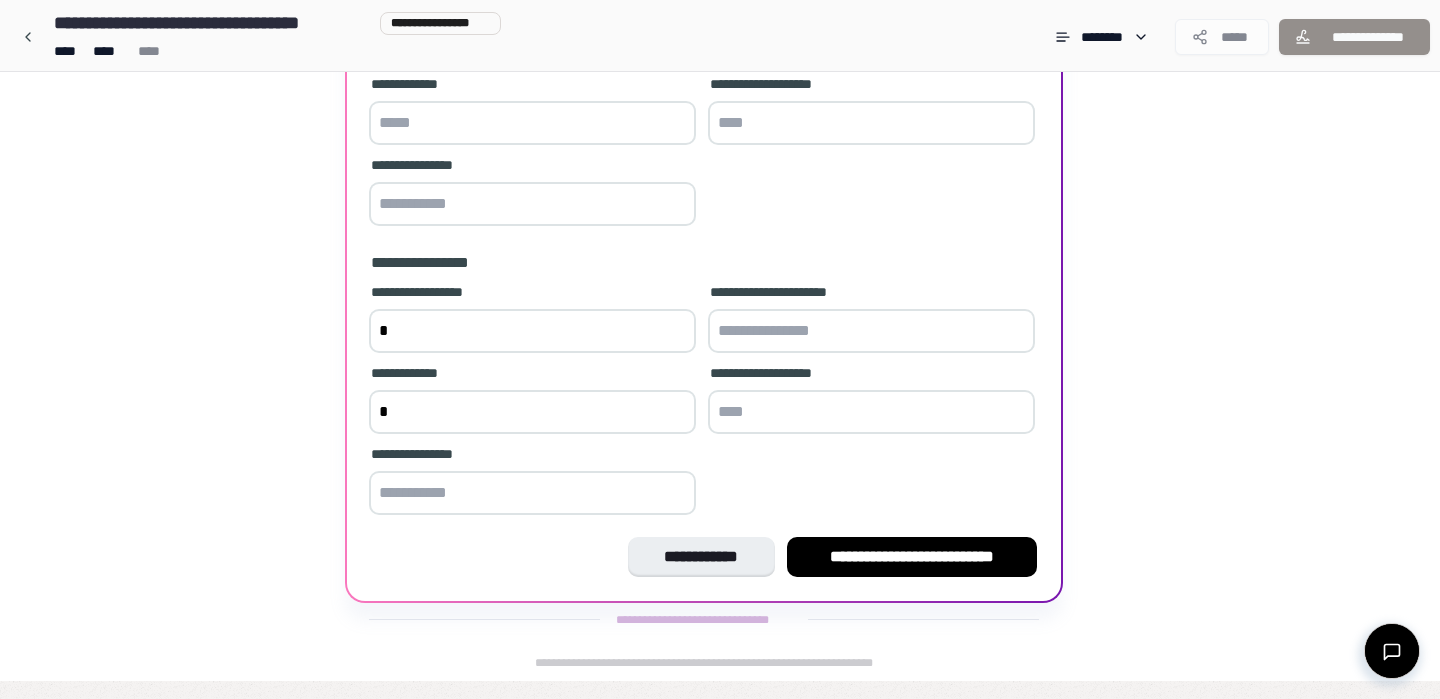 type on "*" 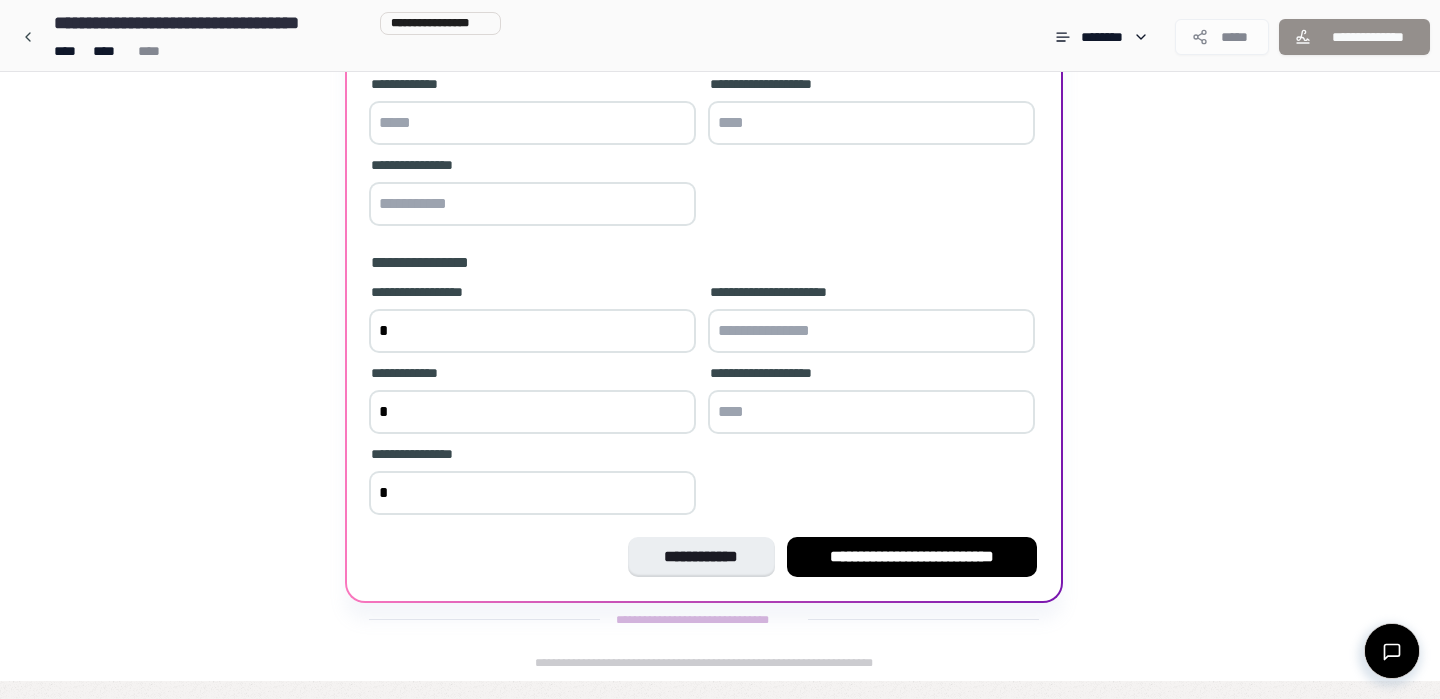 type on "*" 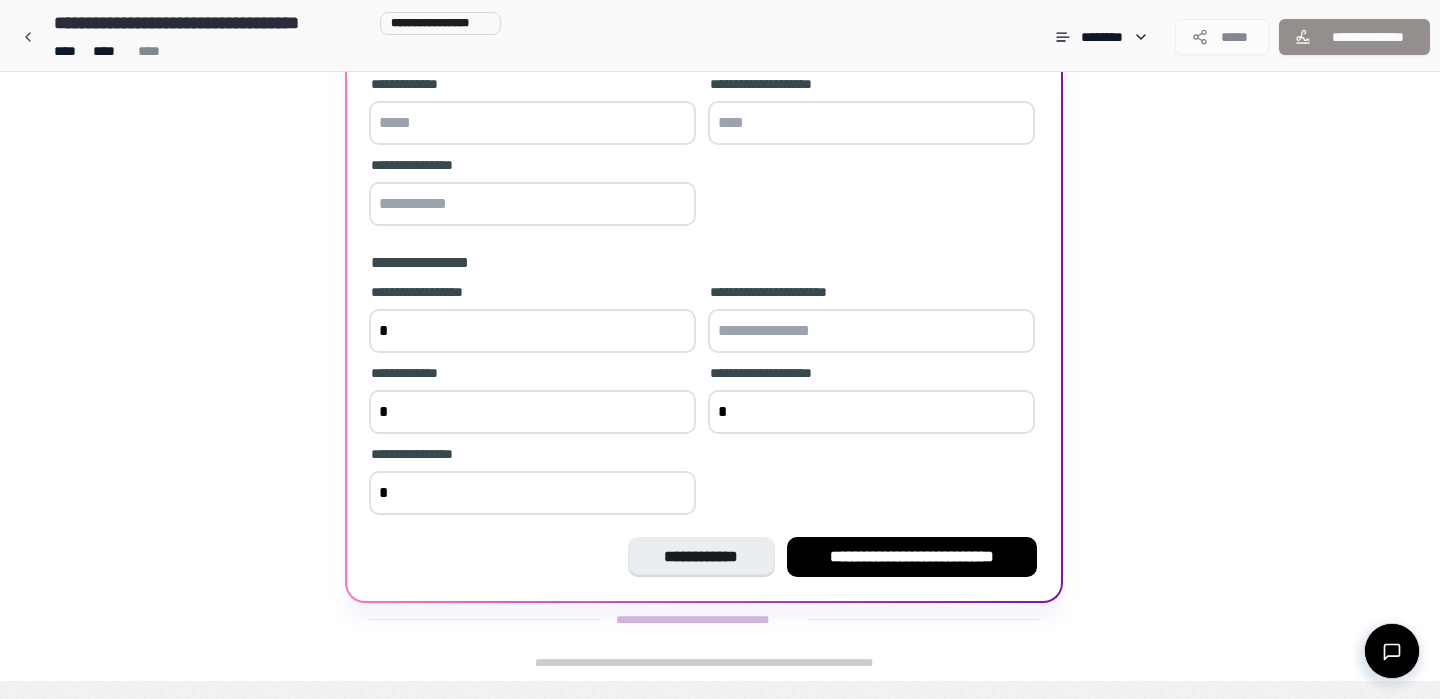 type on "*" 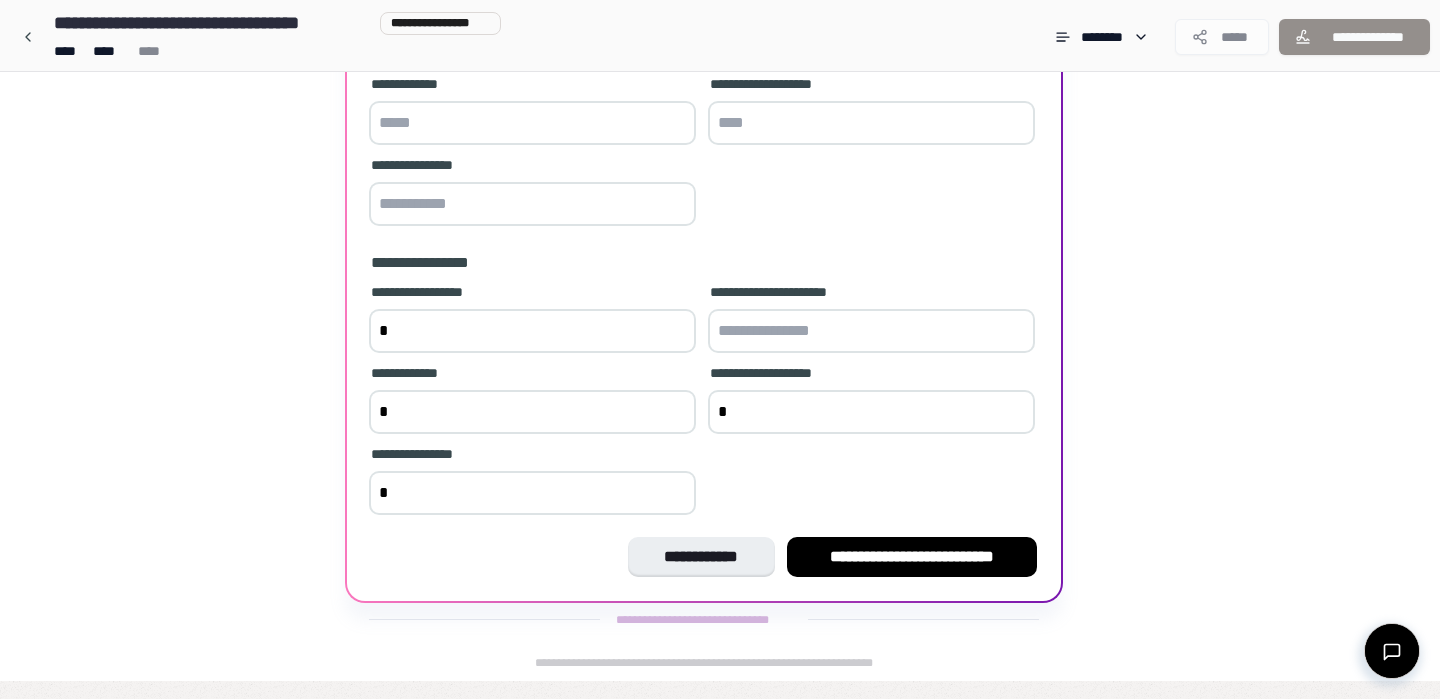 click at bounding box center (871, 331) 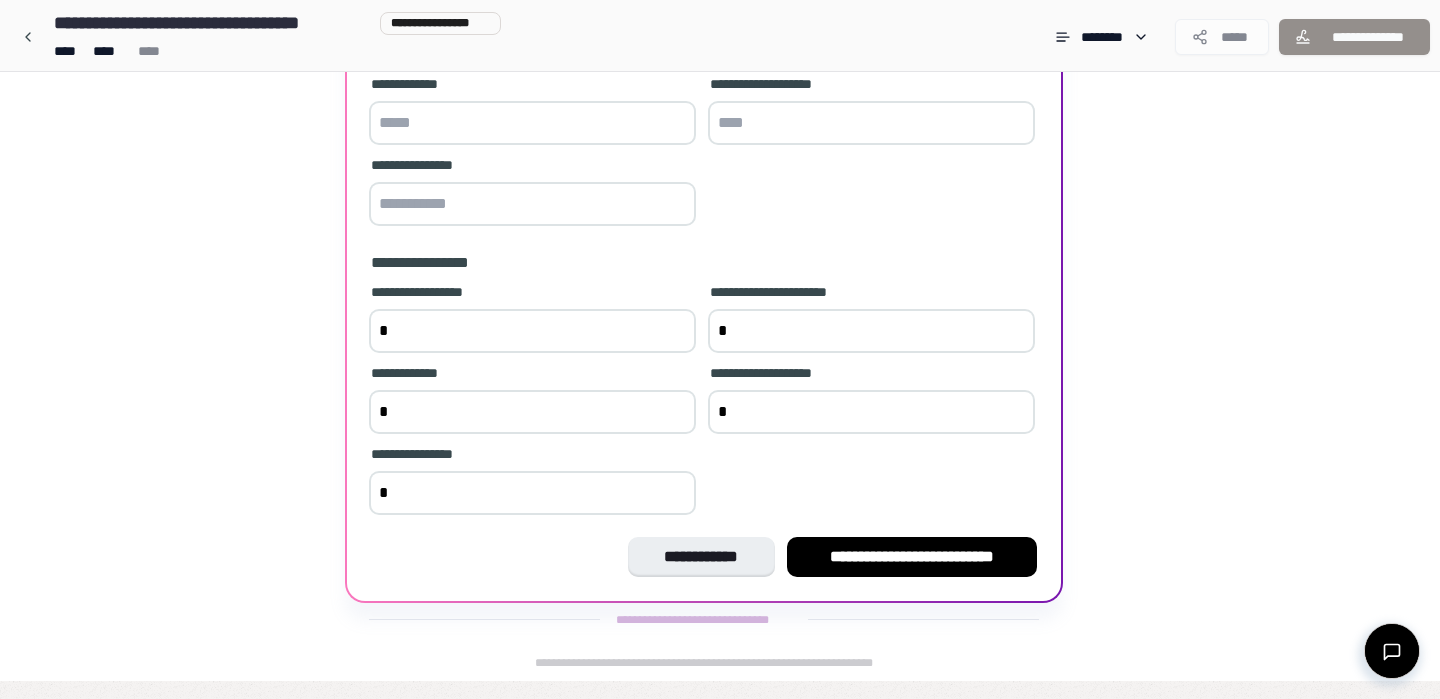 type on "*" 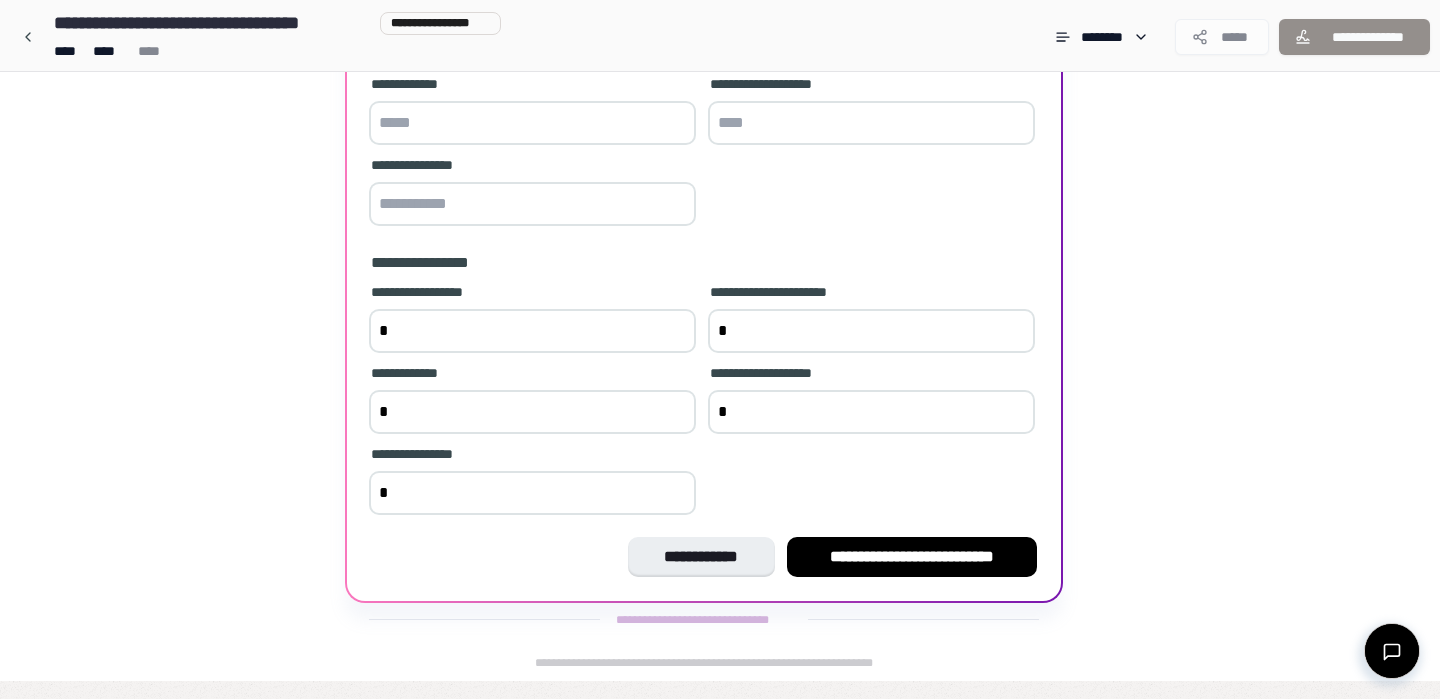 click on "**********" at bounding box center [532, 193] 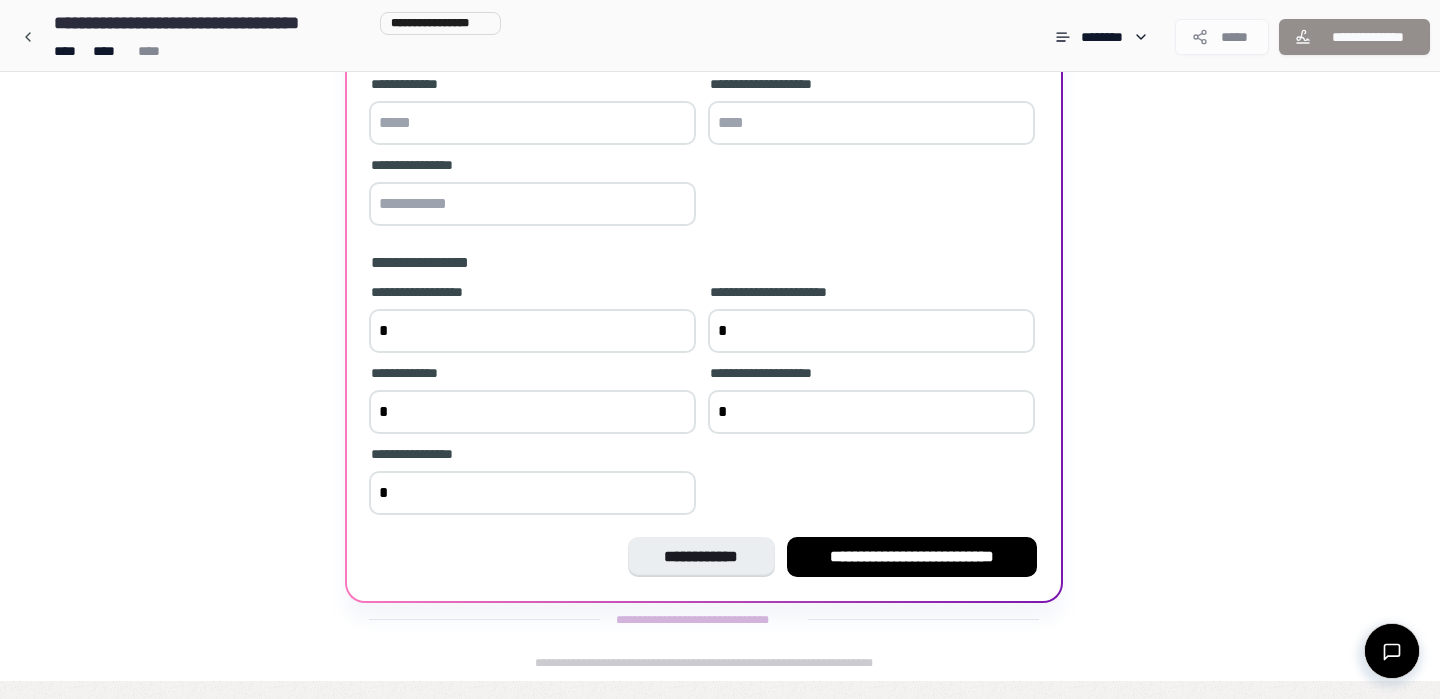 click at bounding box center [532, 204] 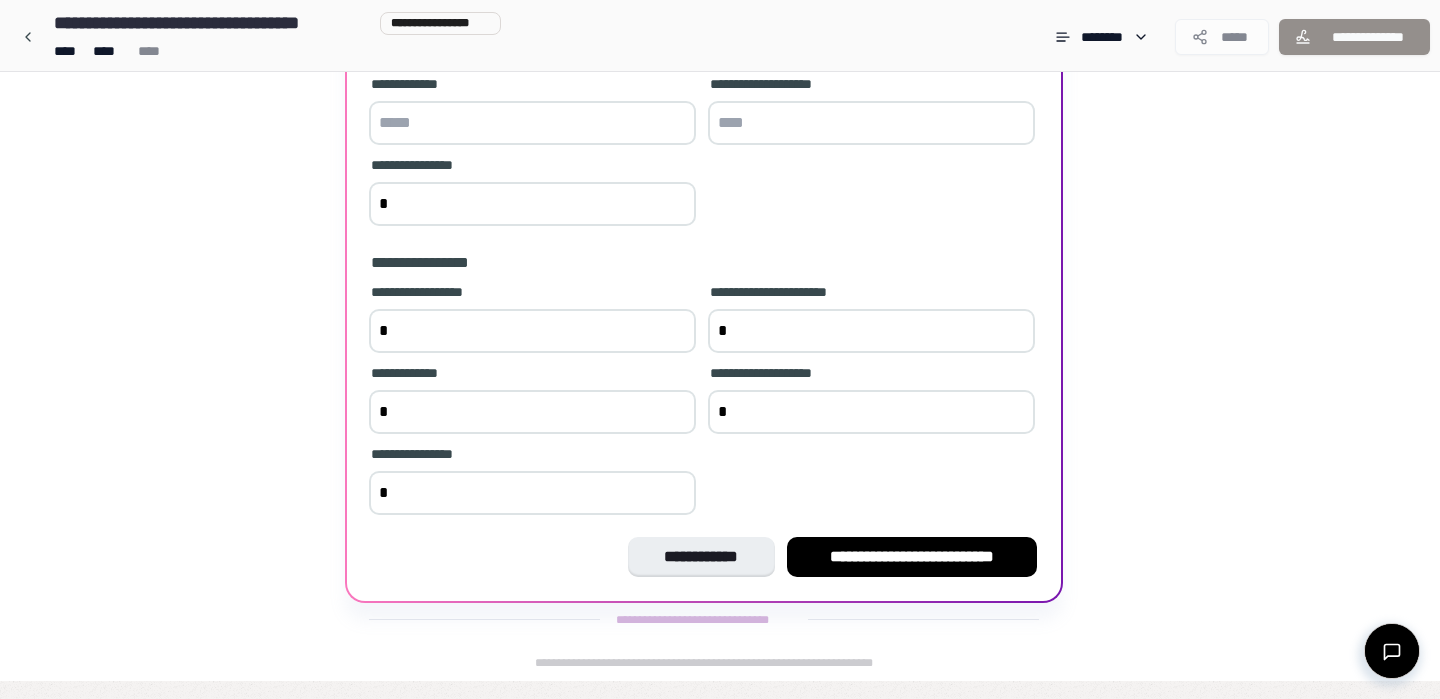 type on "*" 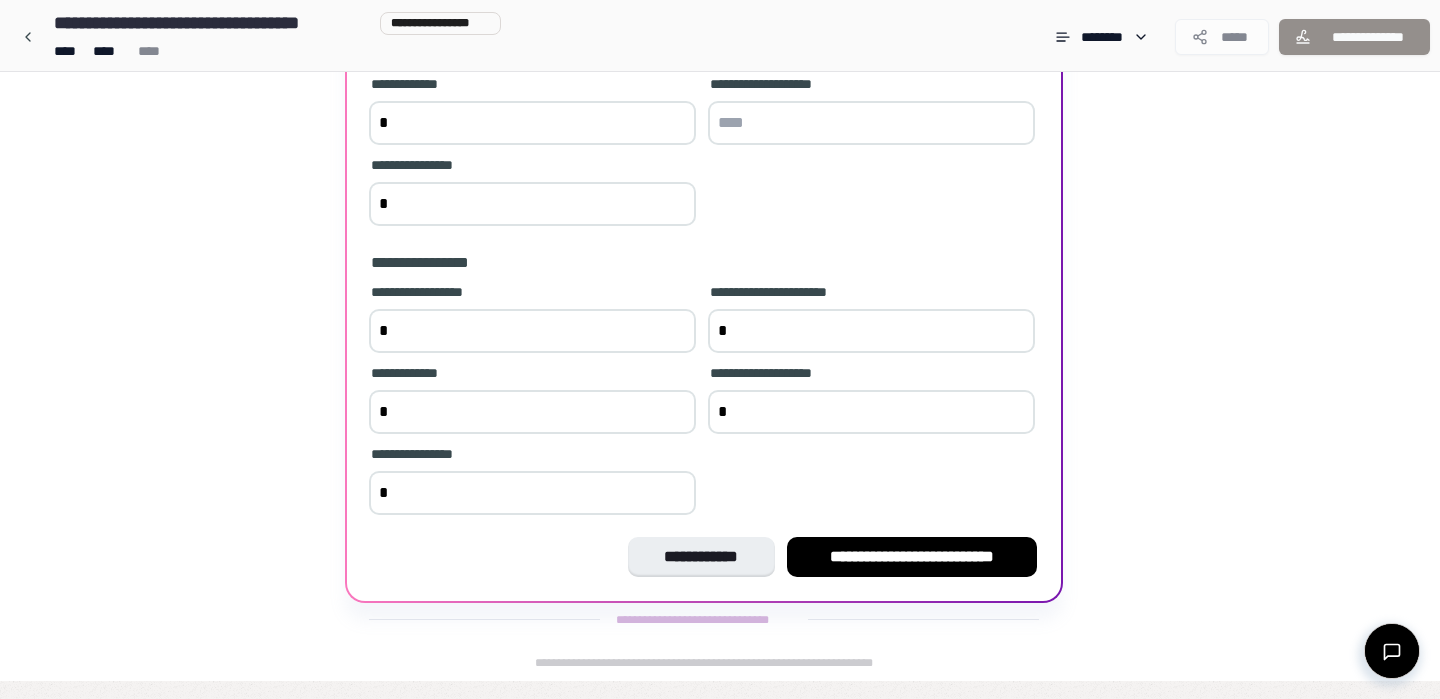 type on "*" 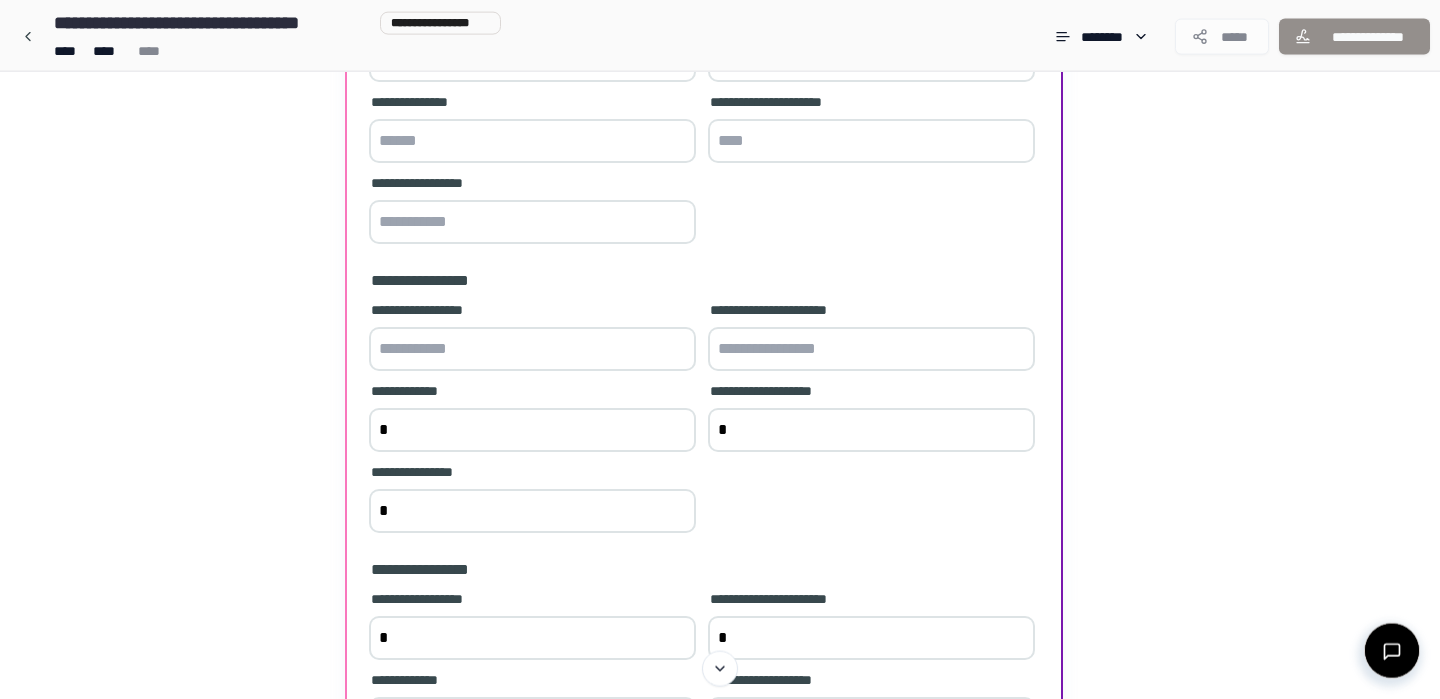 scroll, scrollTop: 582, scrollLeft: 0, axis: vertical 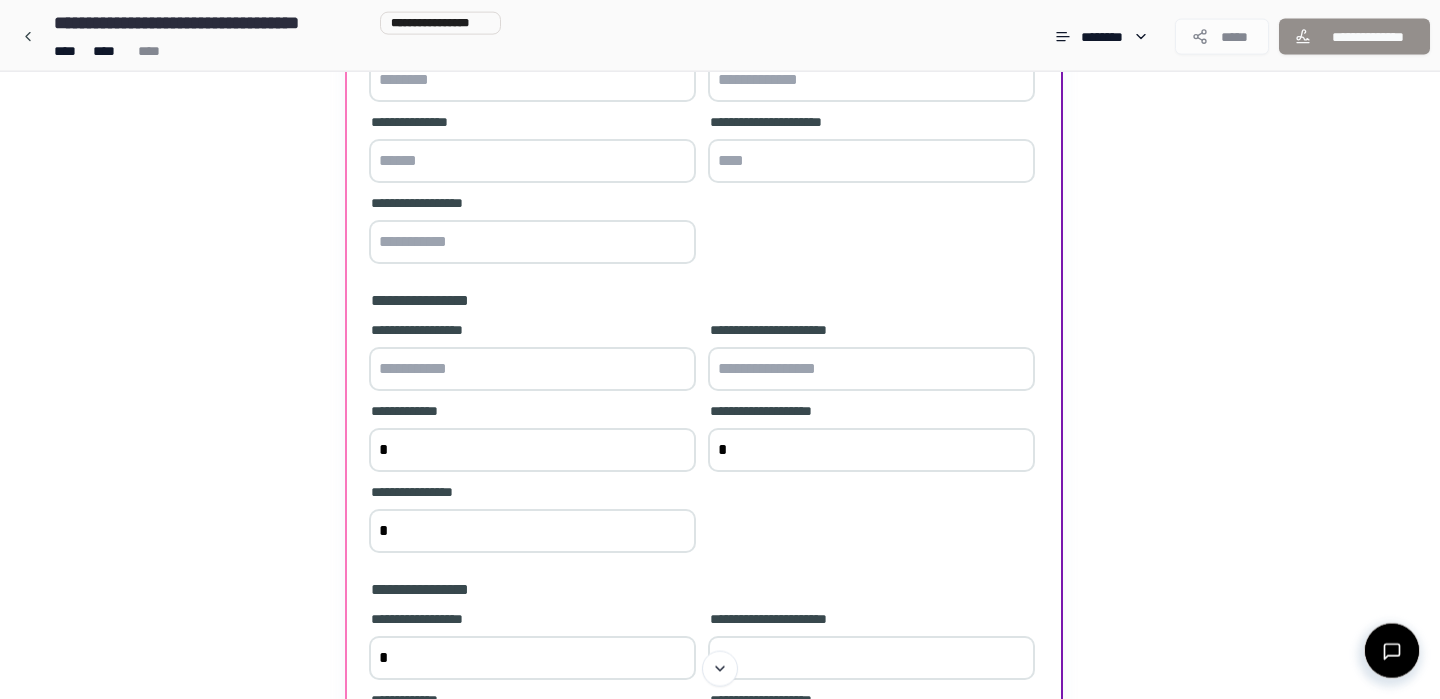 type on "*" 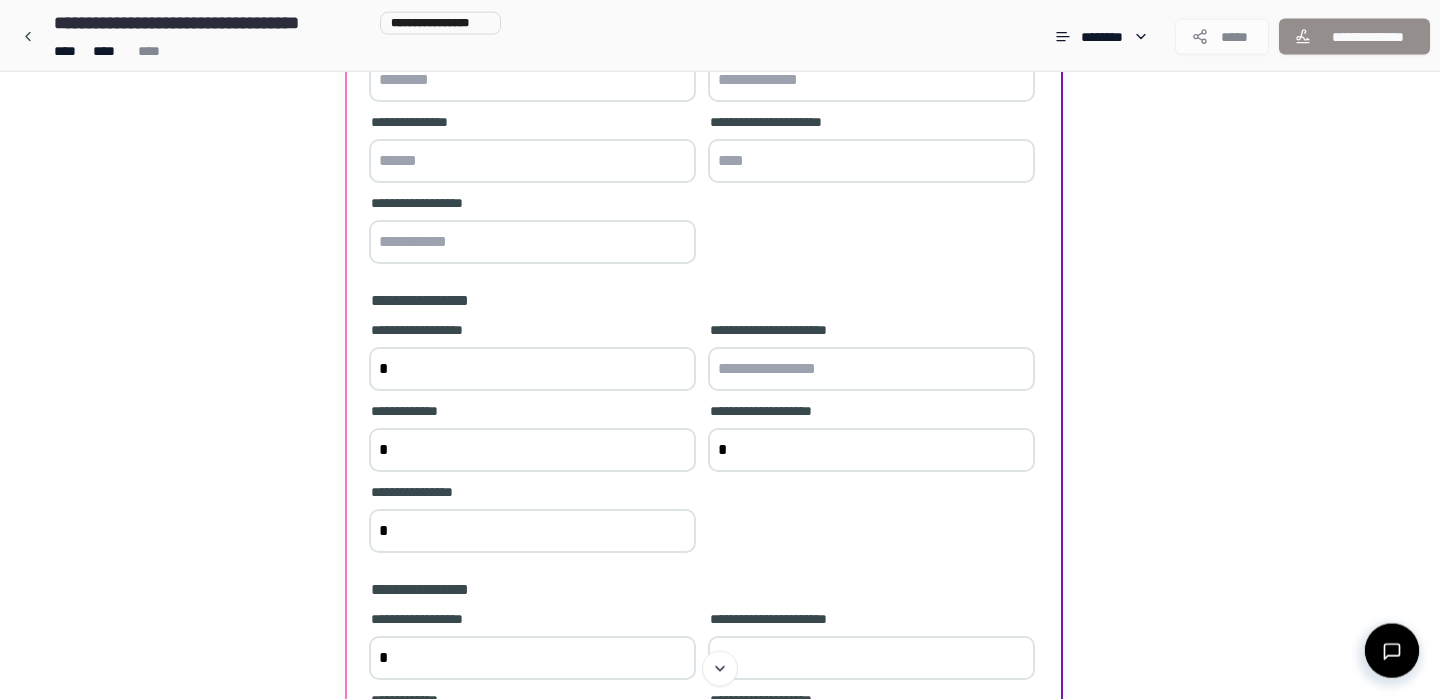 type on "*" 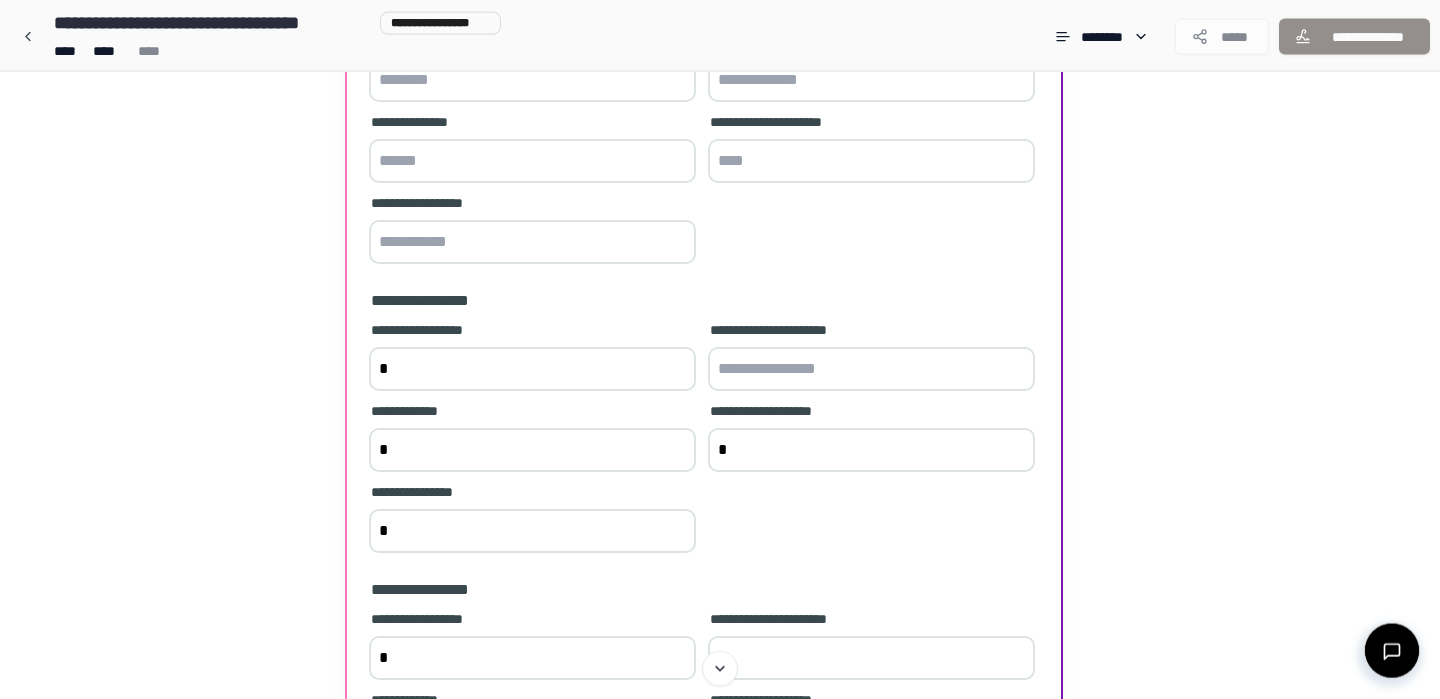 click at bounding box center (871, 369) 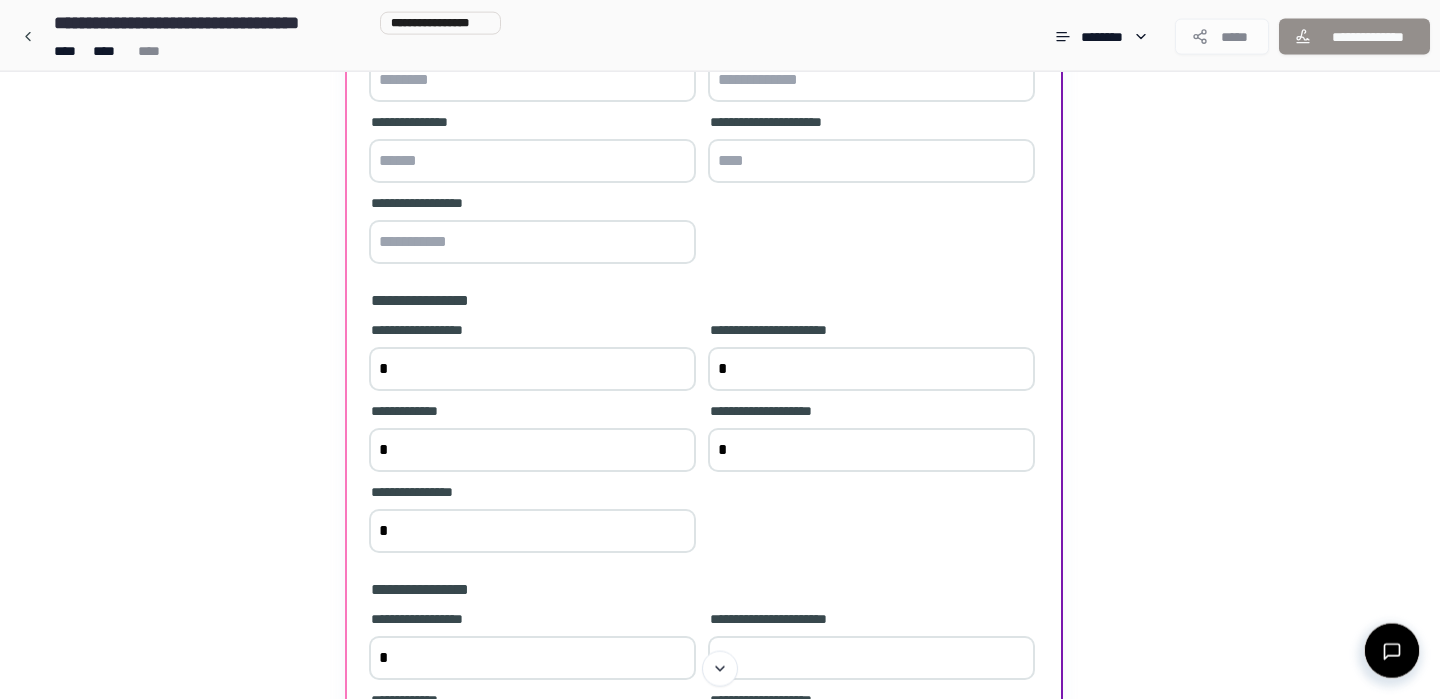 type on "*" 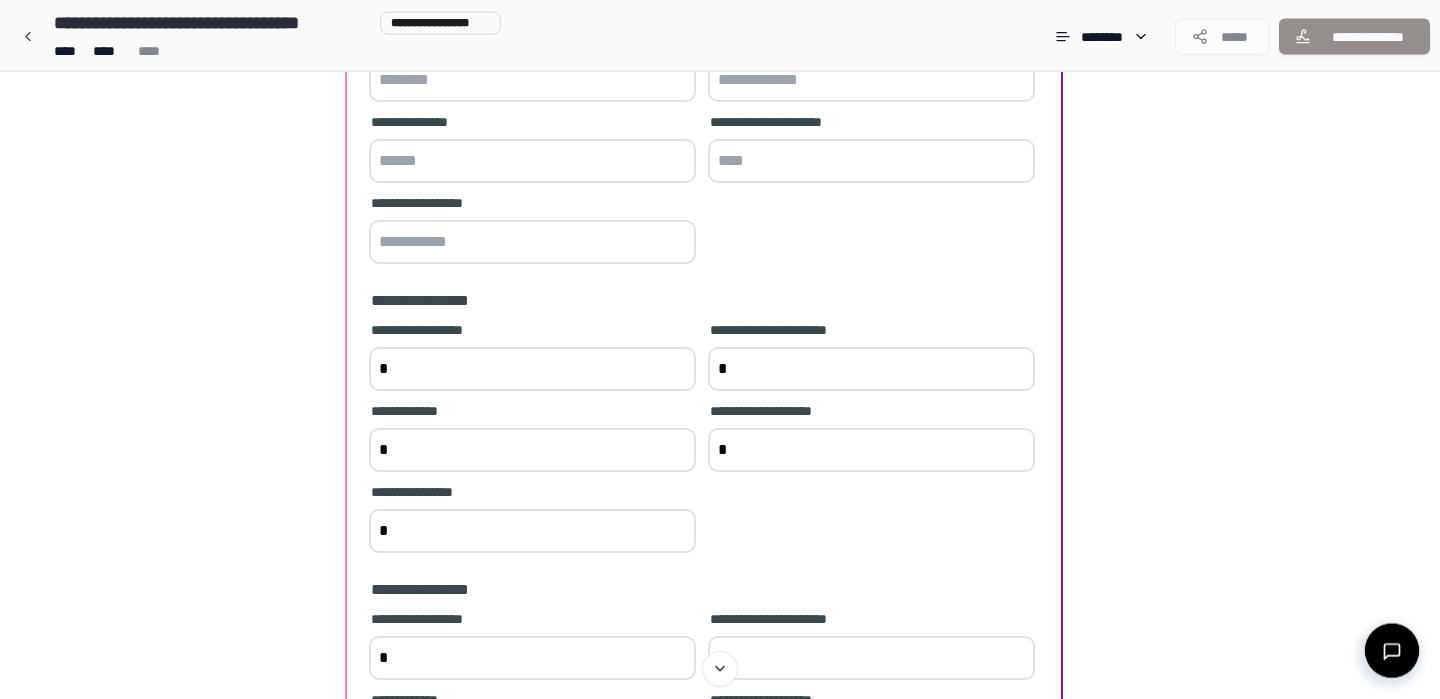 click at bounding box center (532, 242) 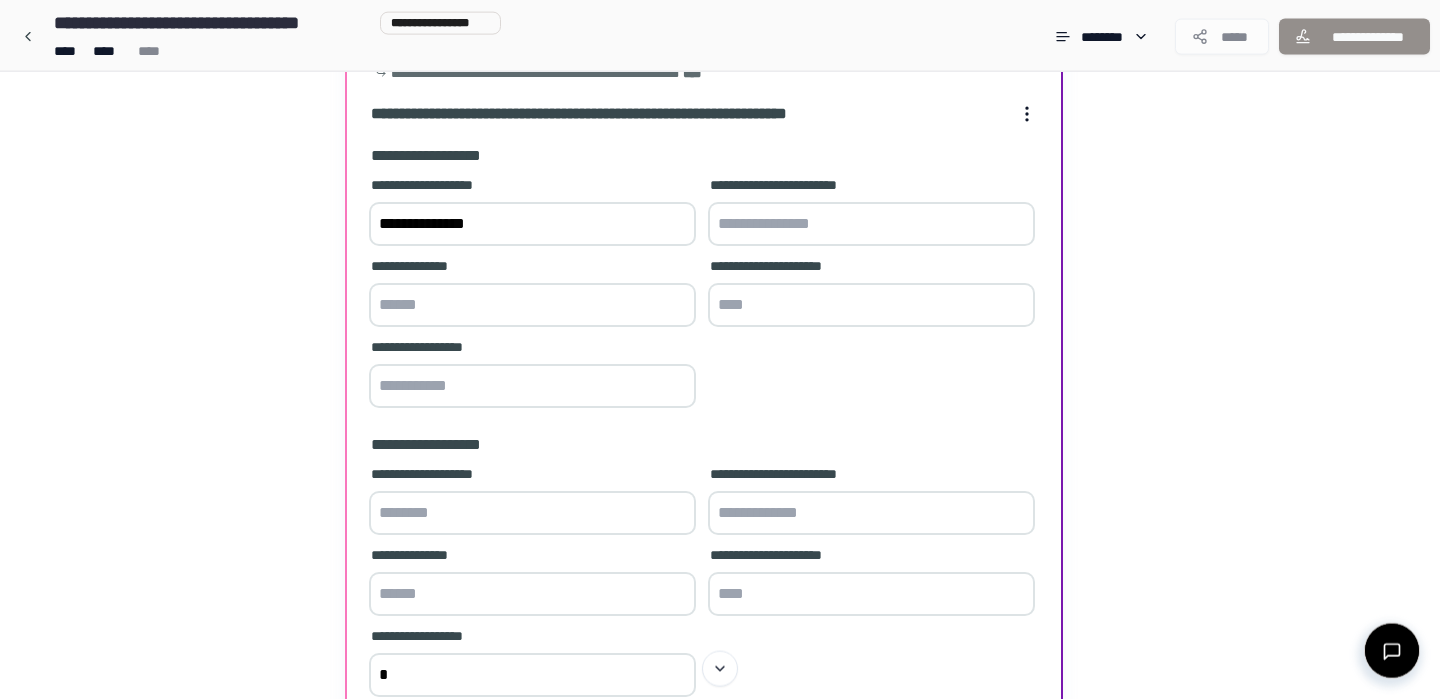 scroll, scrollTop: 86, scrollLeft: 0, axis: vertical 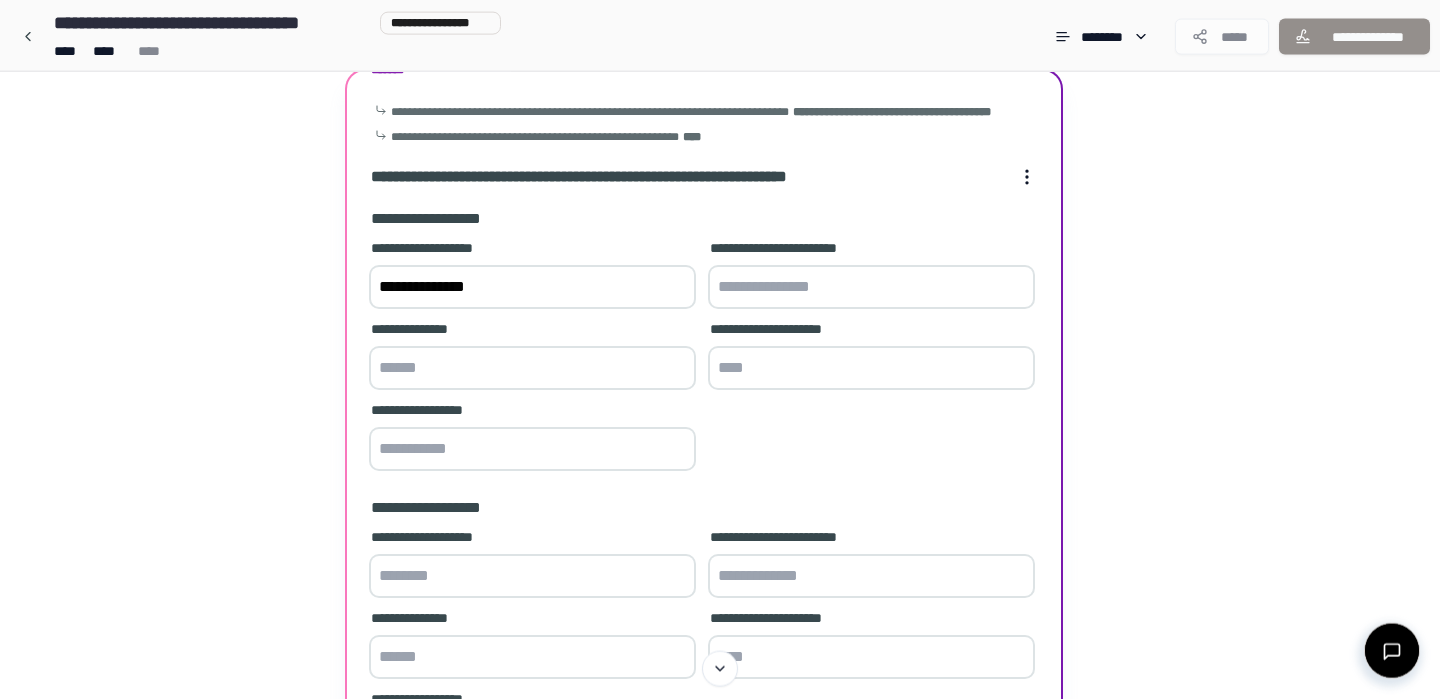 type on "*" 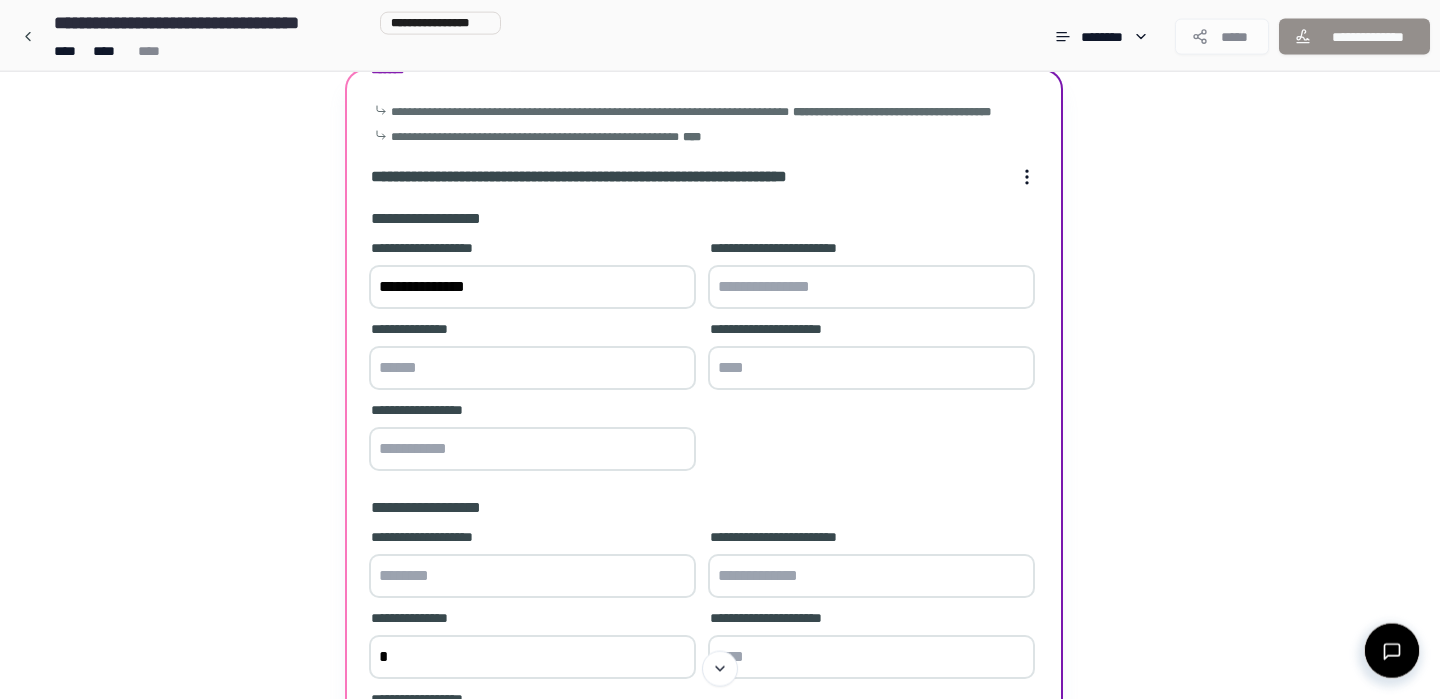 type on "*" 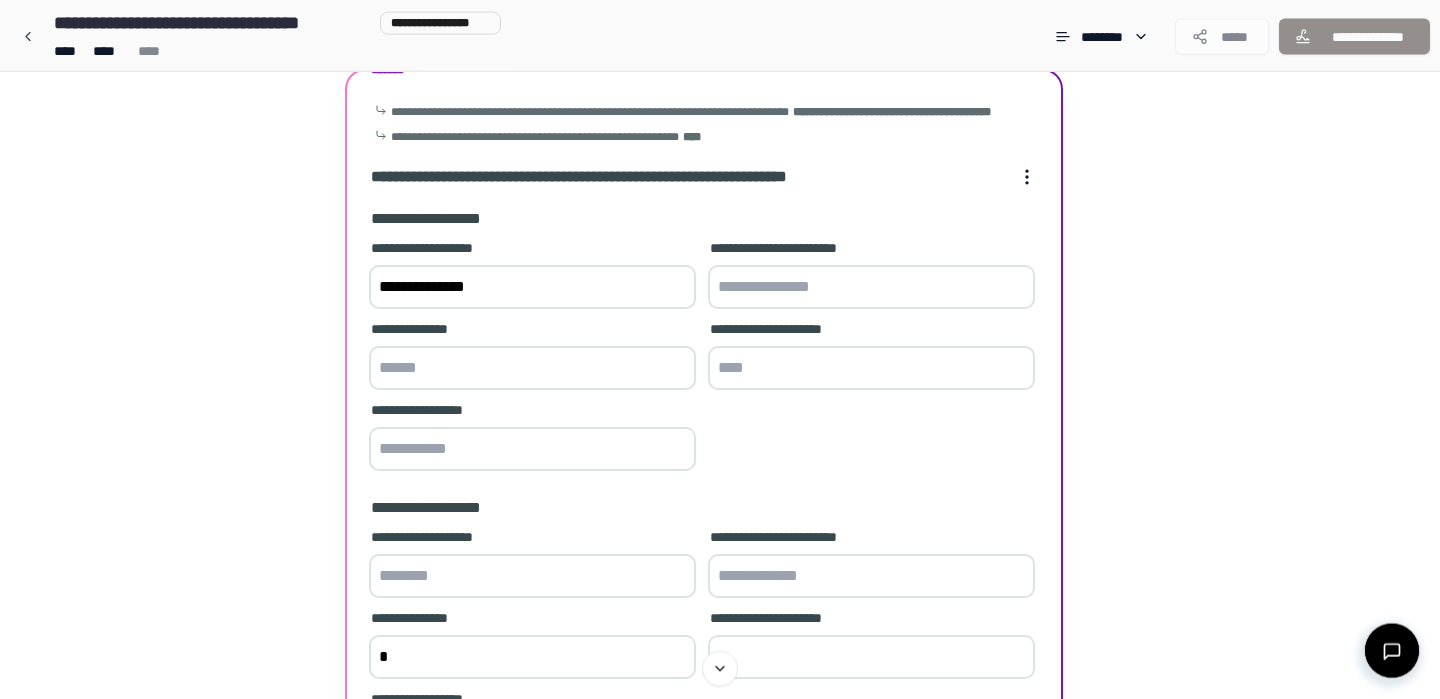 type on "*" 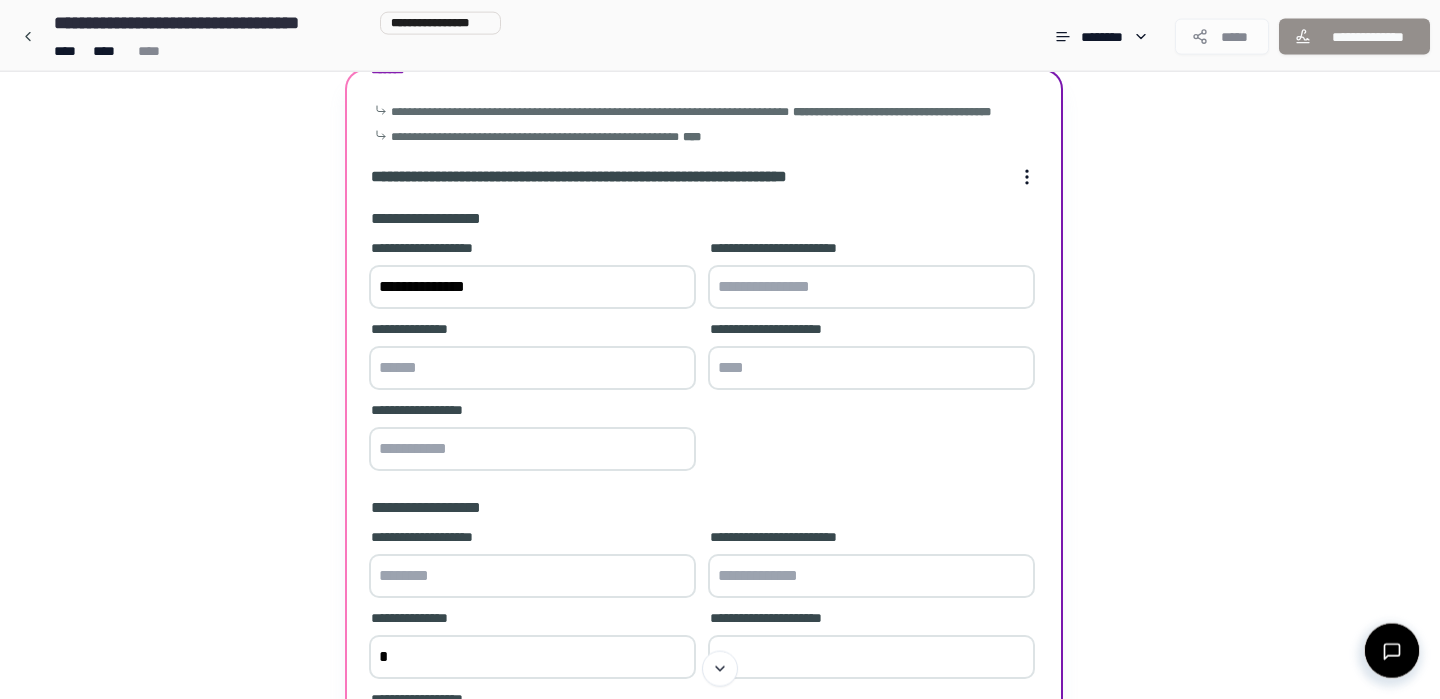click at bounding box center [871, 576] 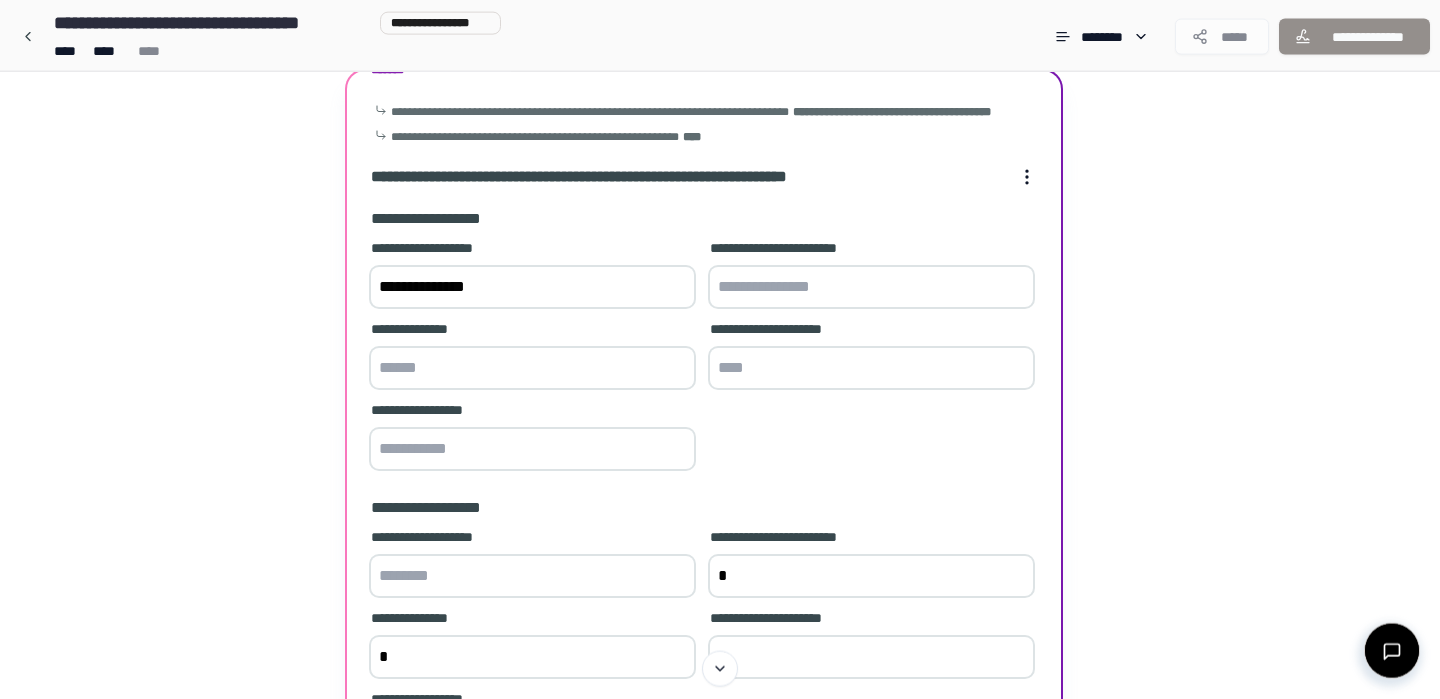 type on "*" 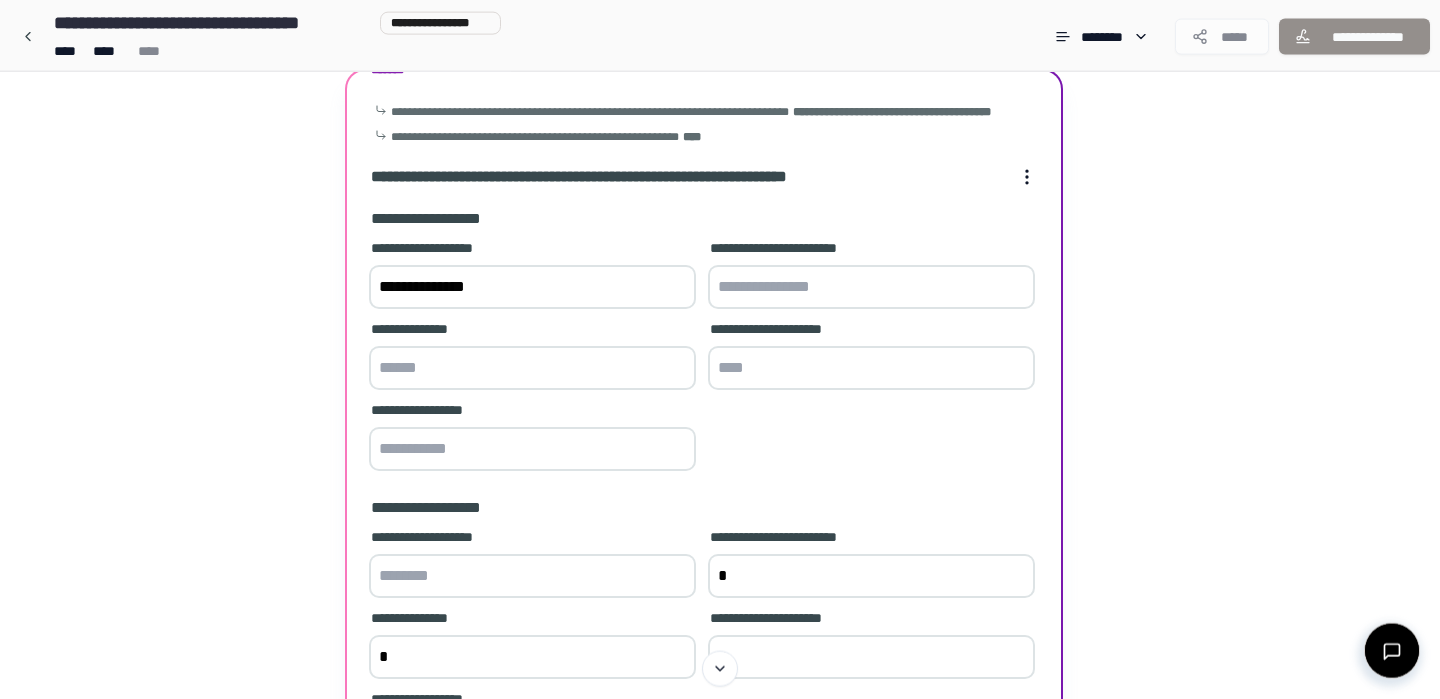 click at bounding box center (532, 576) 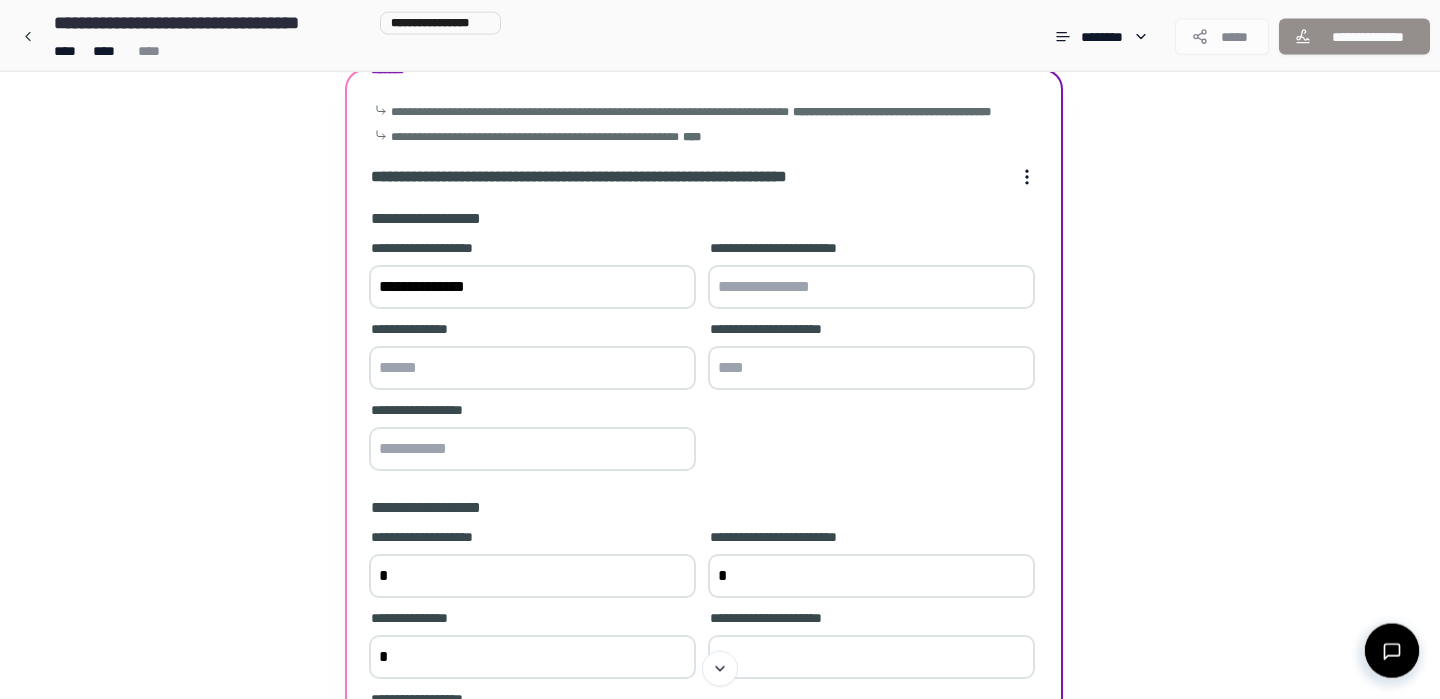 type on "*" 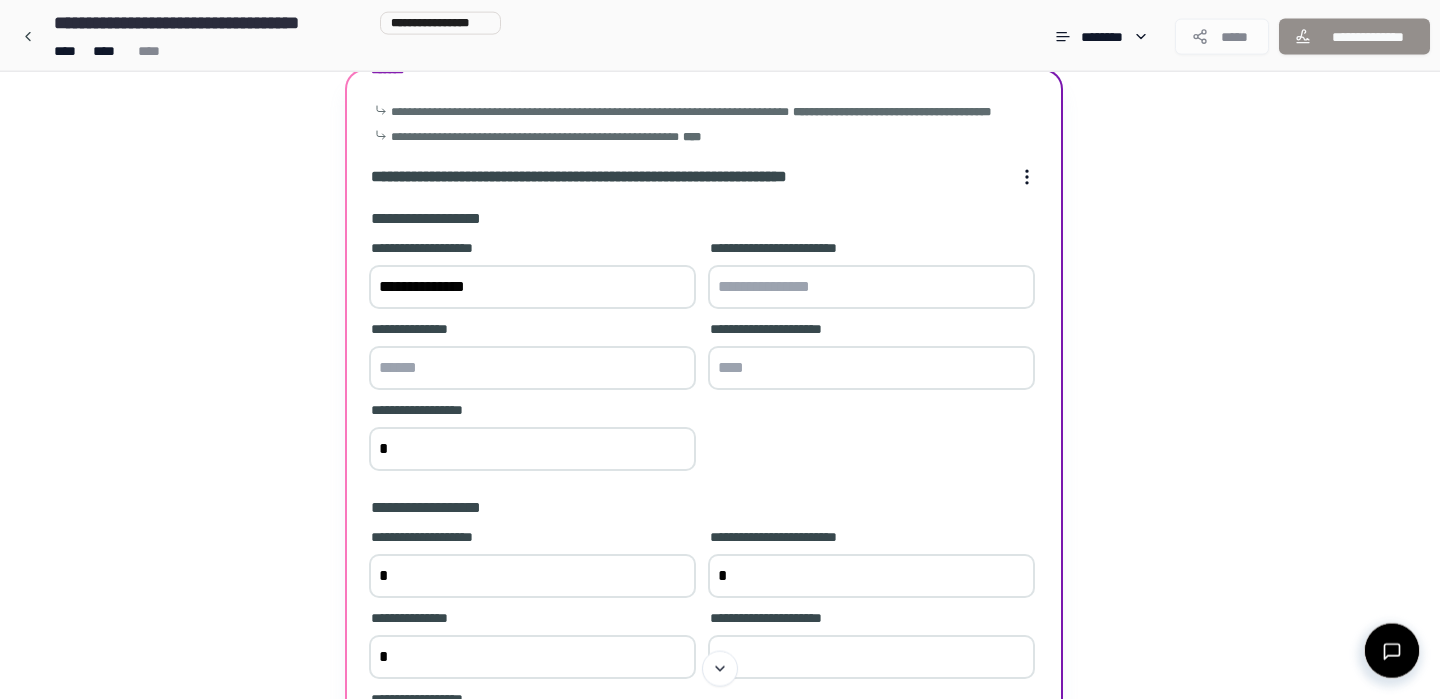 type on "*" 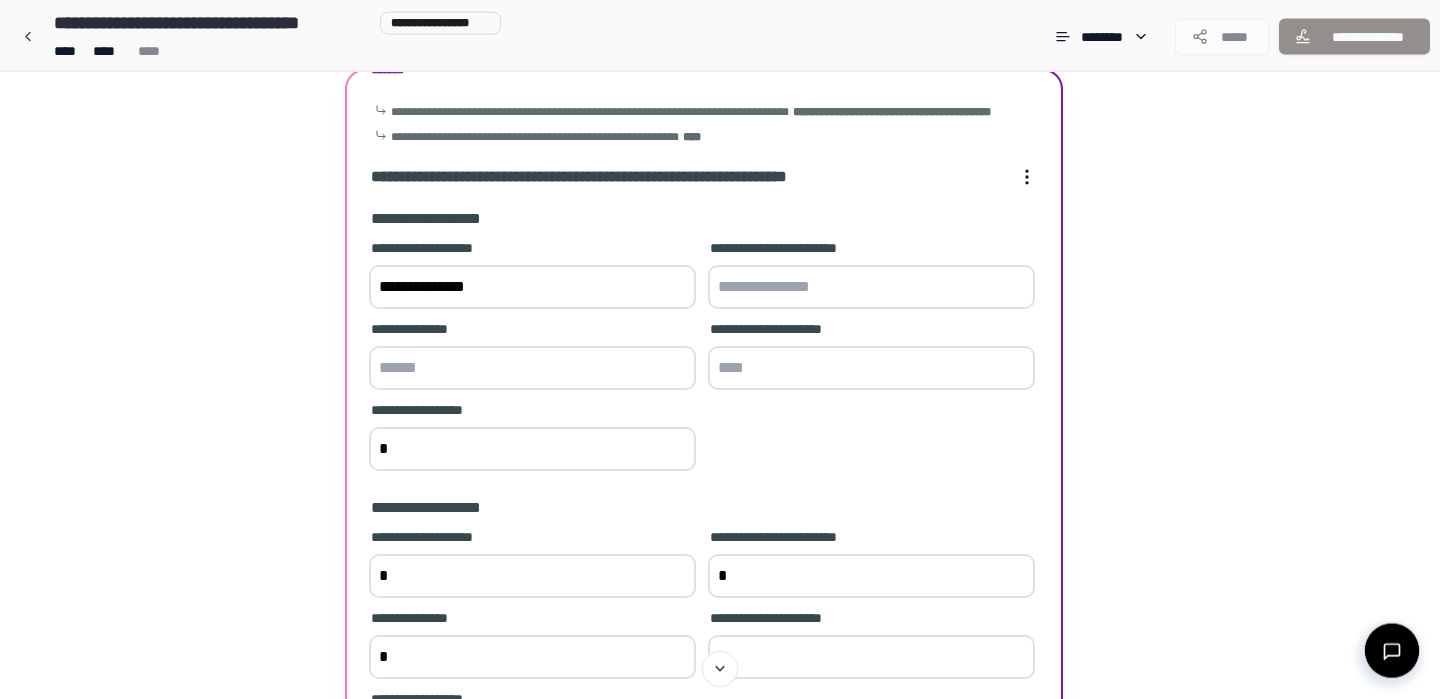 click at bounding box center [532, 368] 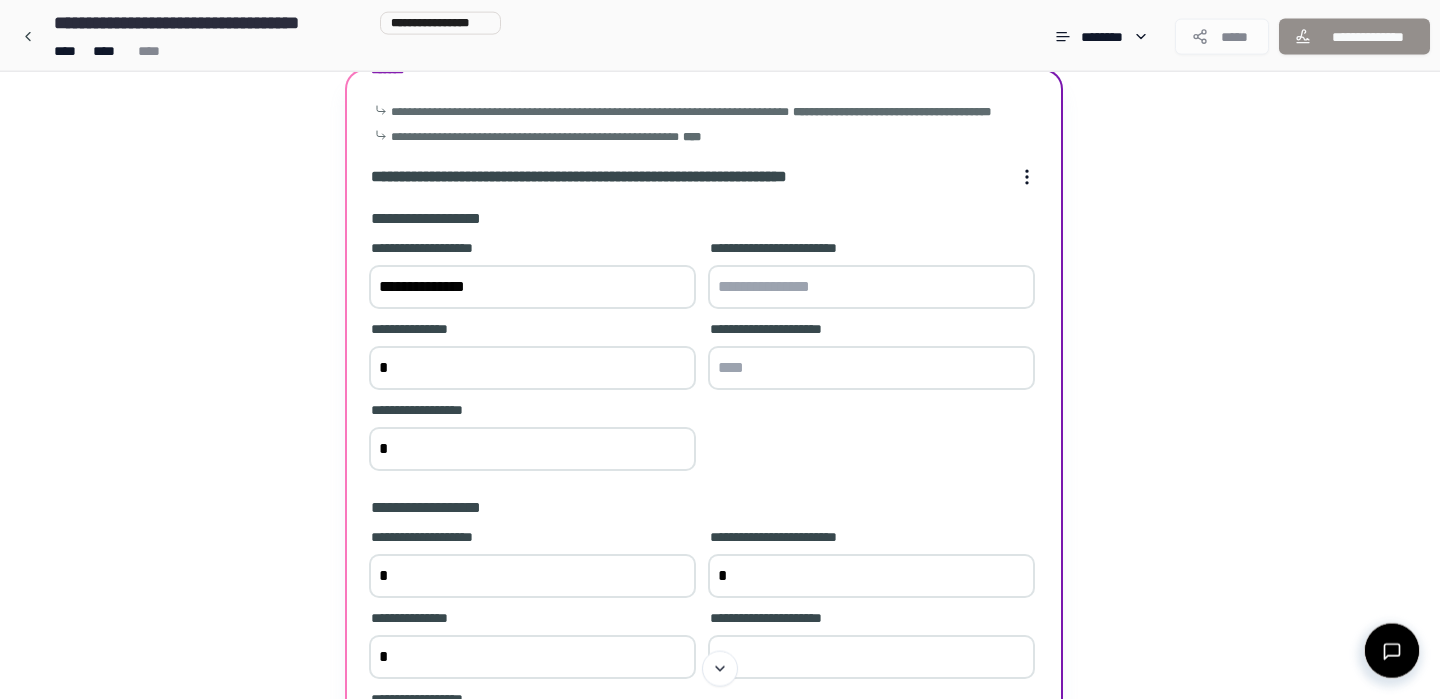 type on "*" 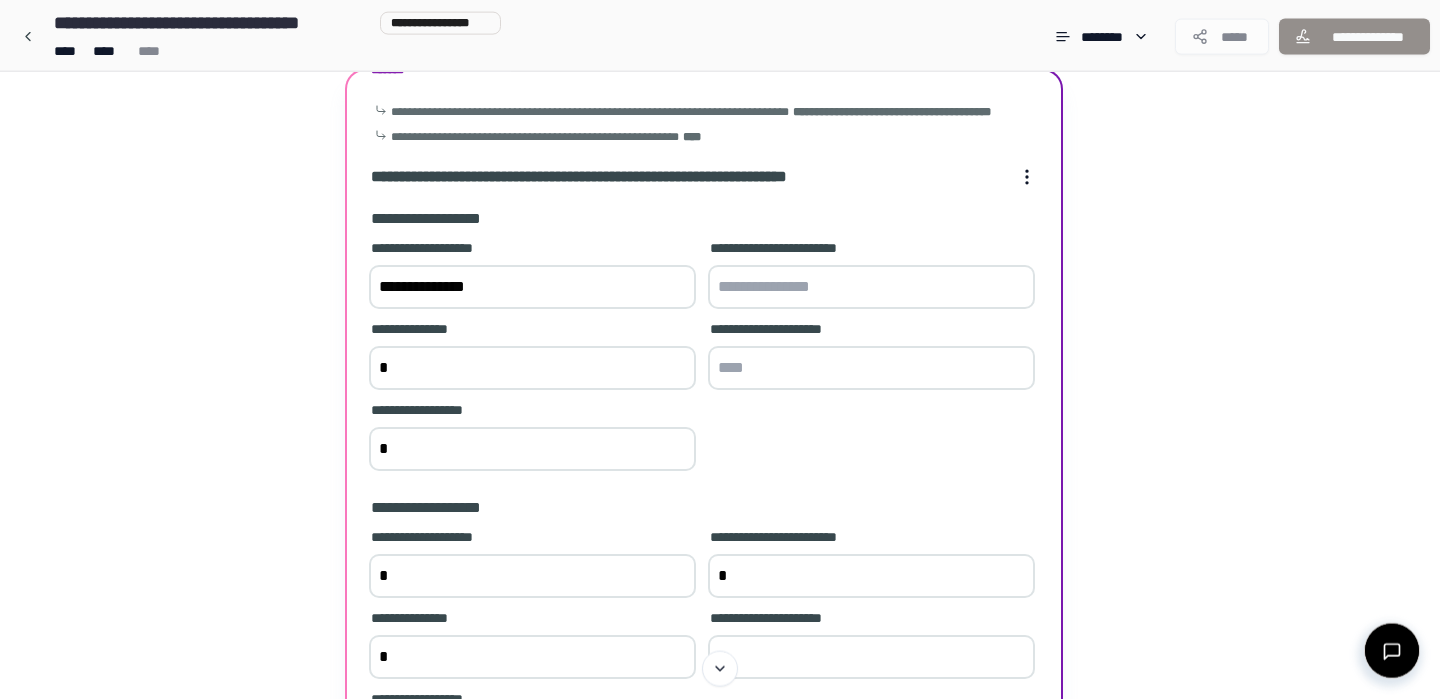 click at bounding box center (871, 368) 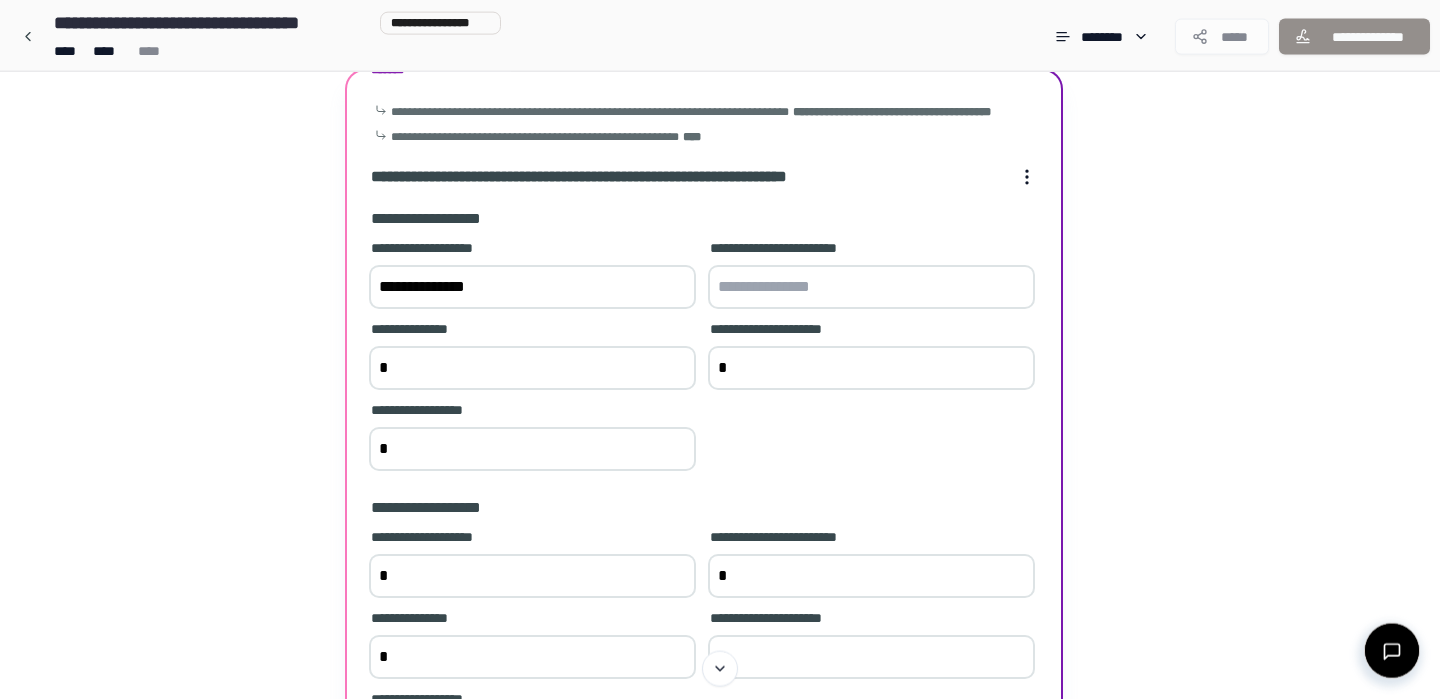 type on "*" 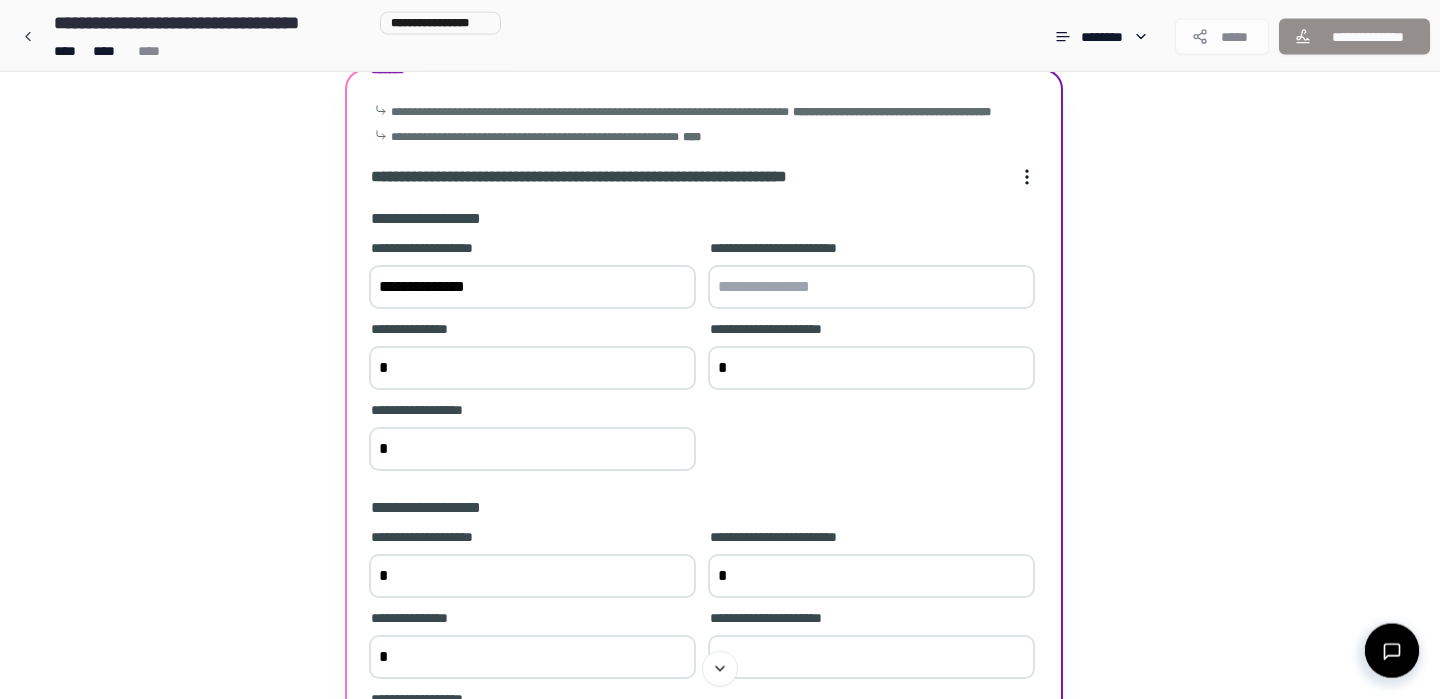 click at bounding box center [871, 287] 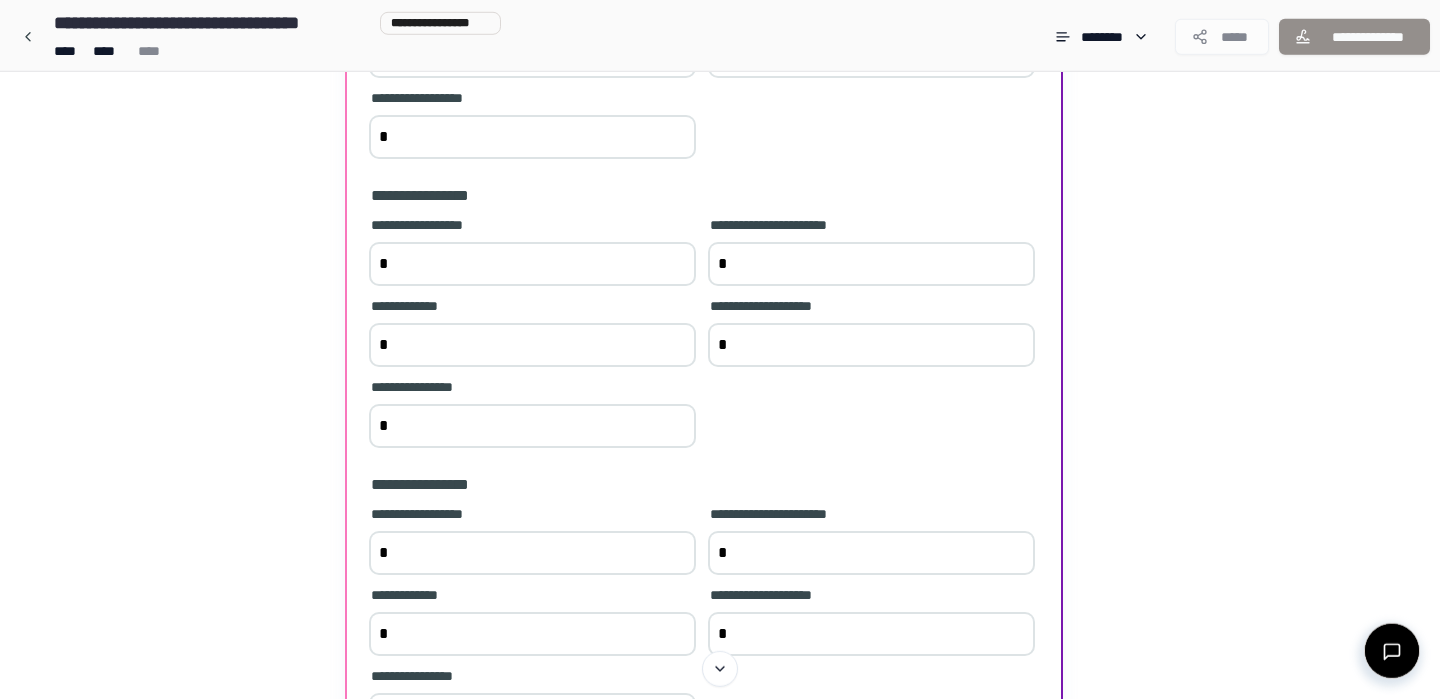 scroll, scrollTop: 909, scrollLeft: 0, axis: vertical 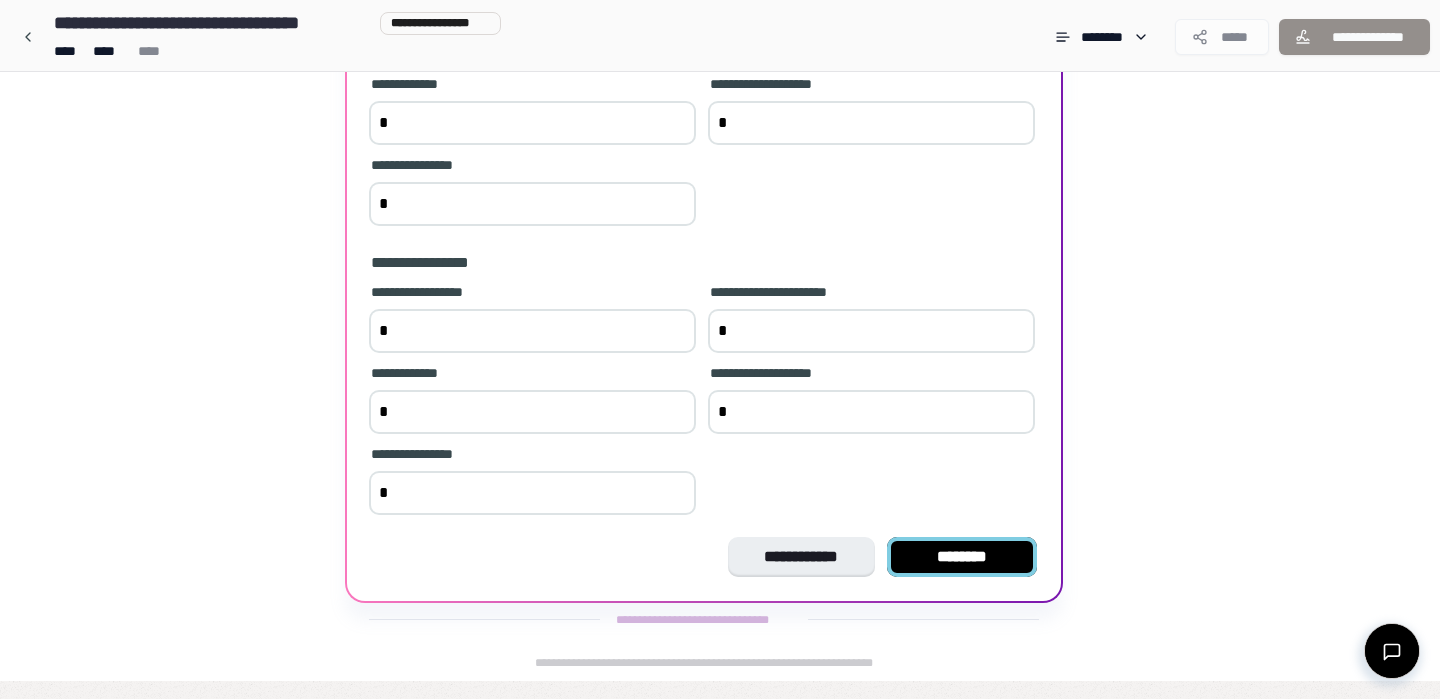 type on "*" 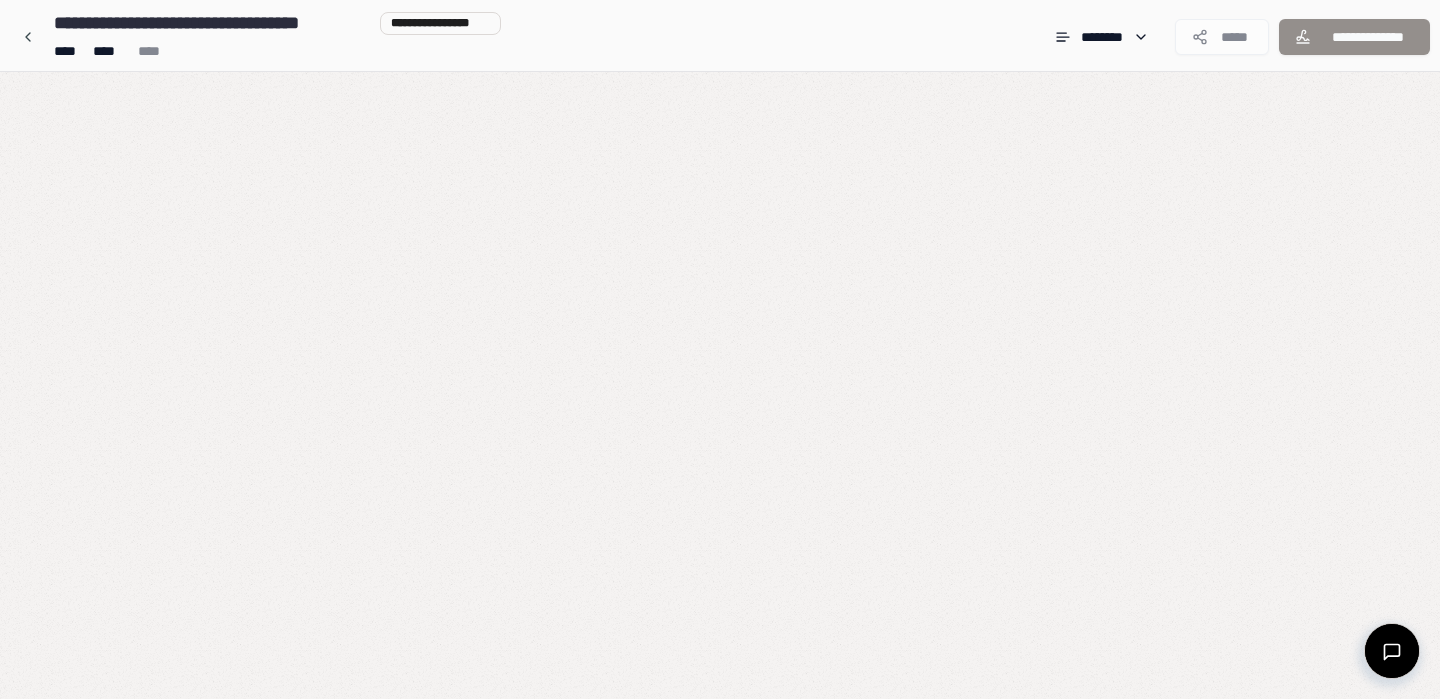 scroll, scrollTop: 0, scrollLeft: 0, axis: both 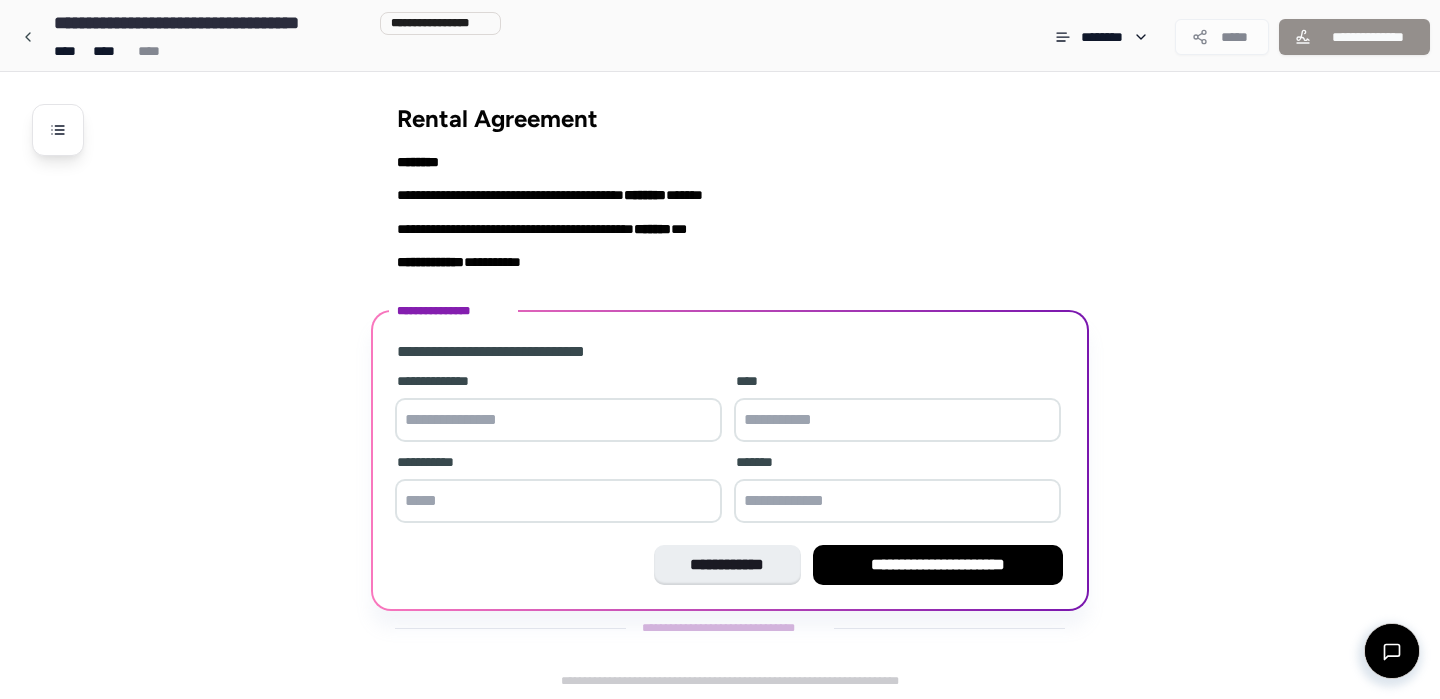 click at bounding box center (558, 420) 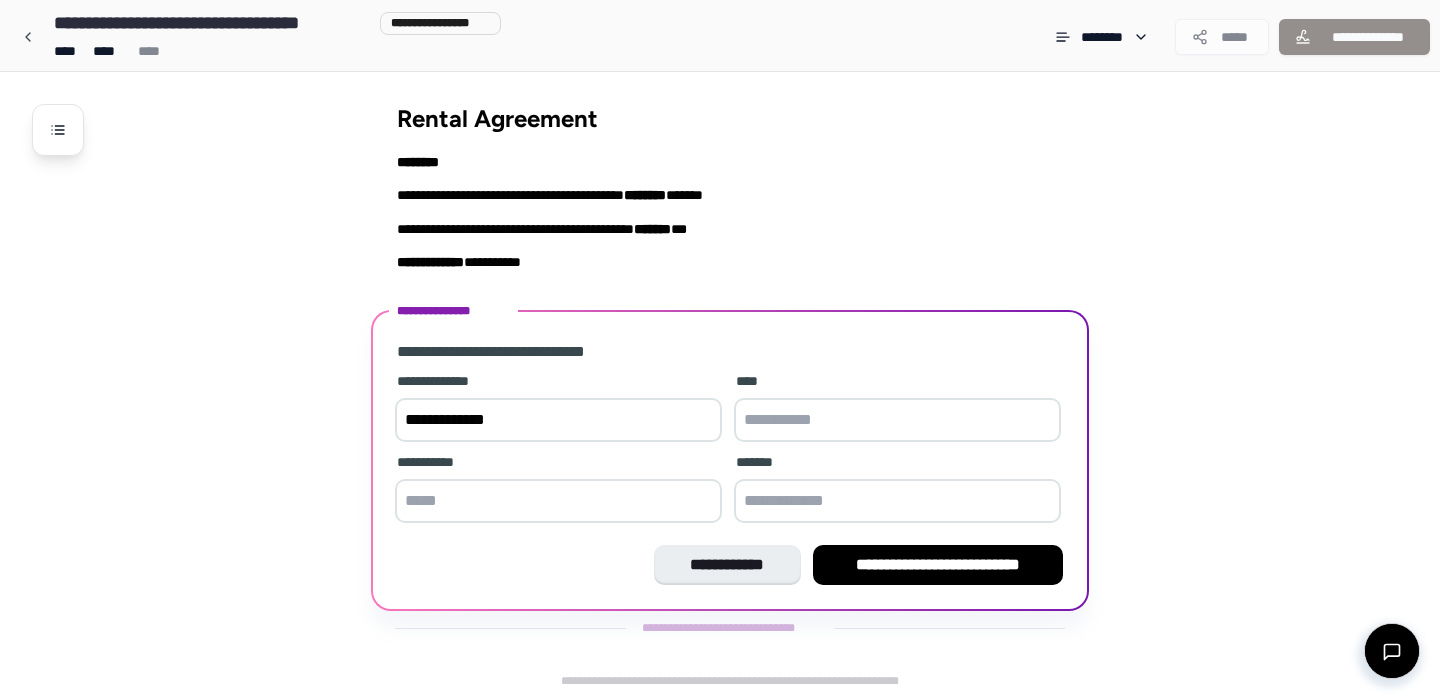 type on "**********" 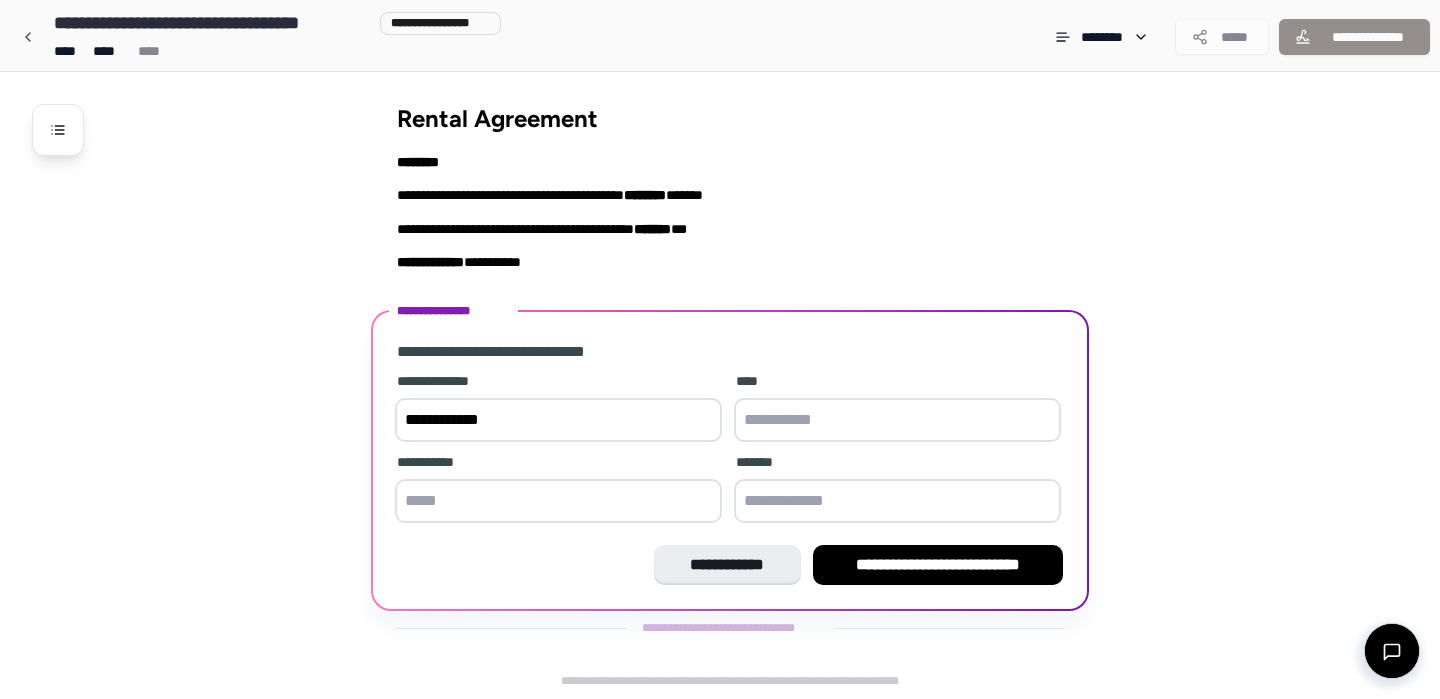 click at bounding box center (897, 420) 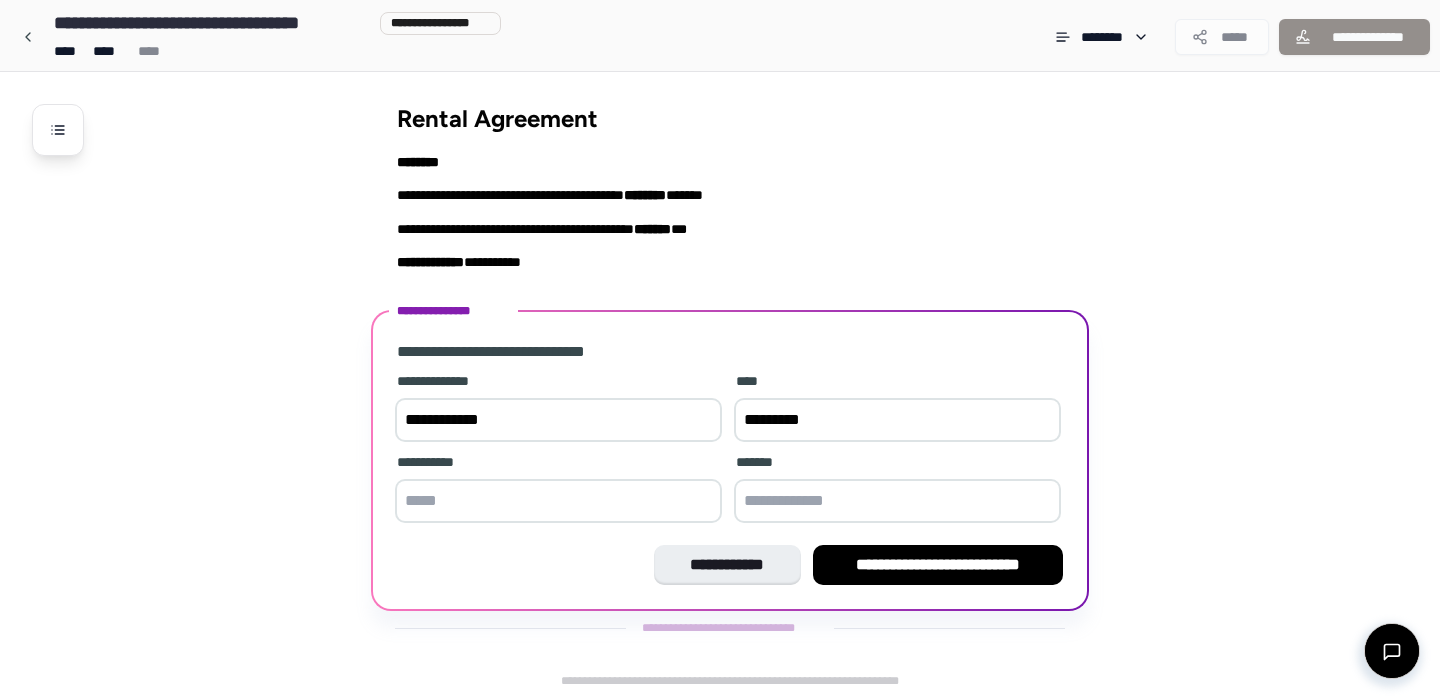 click on "*********" at bounding box center (897, 420) 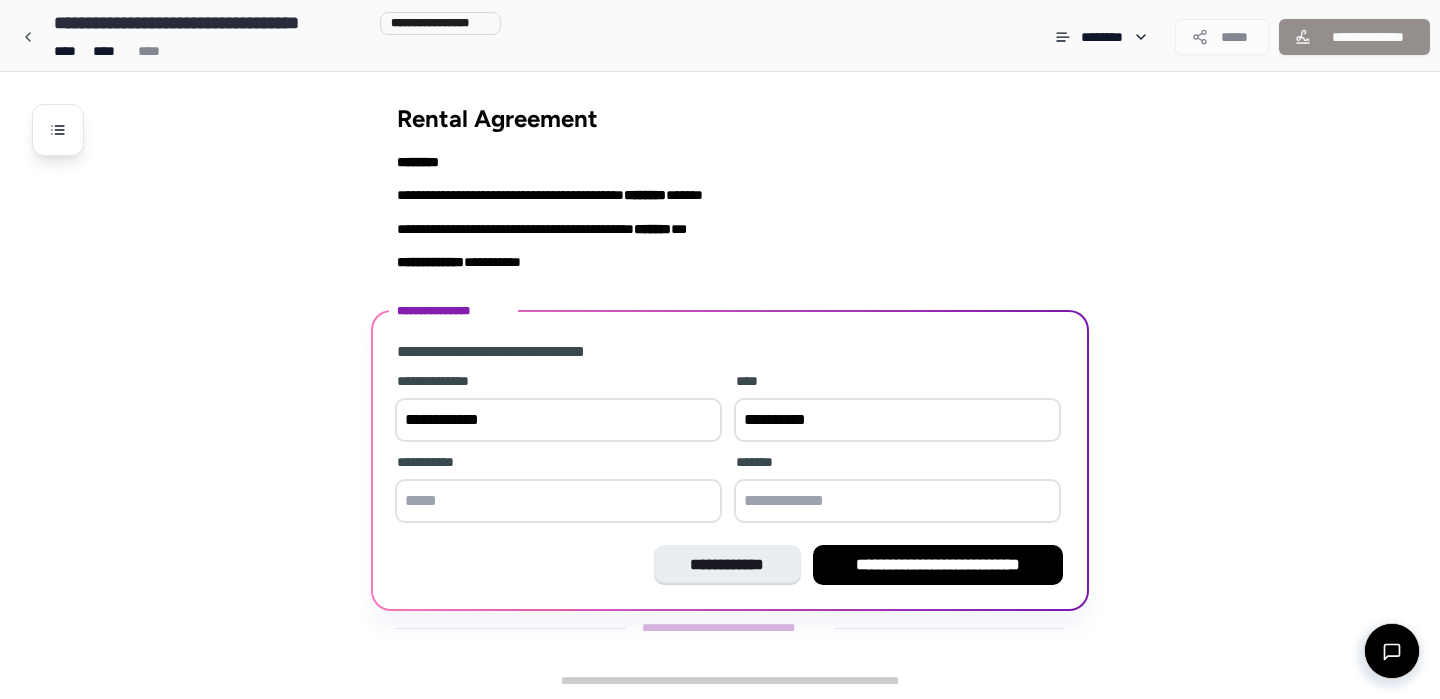 type on "**********" 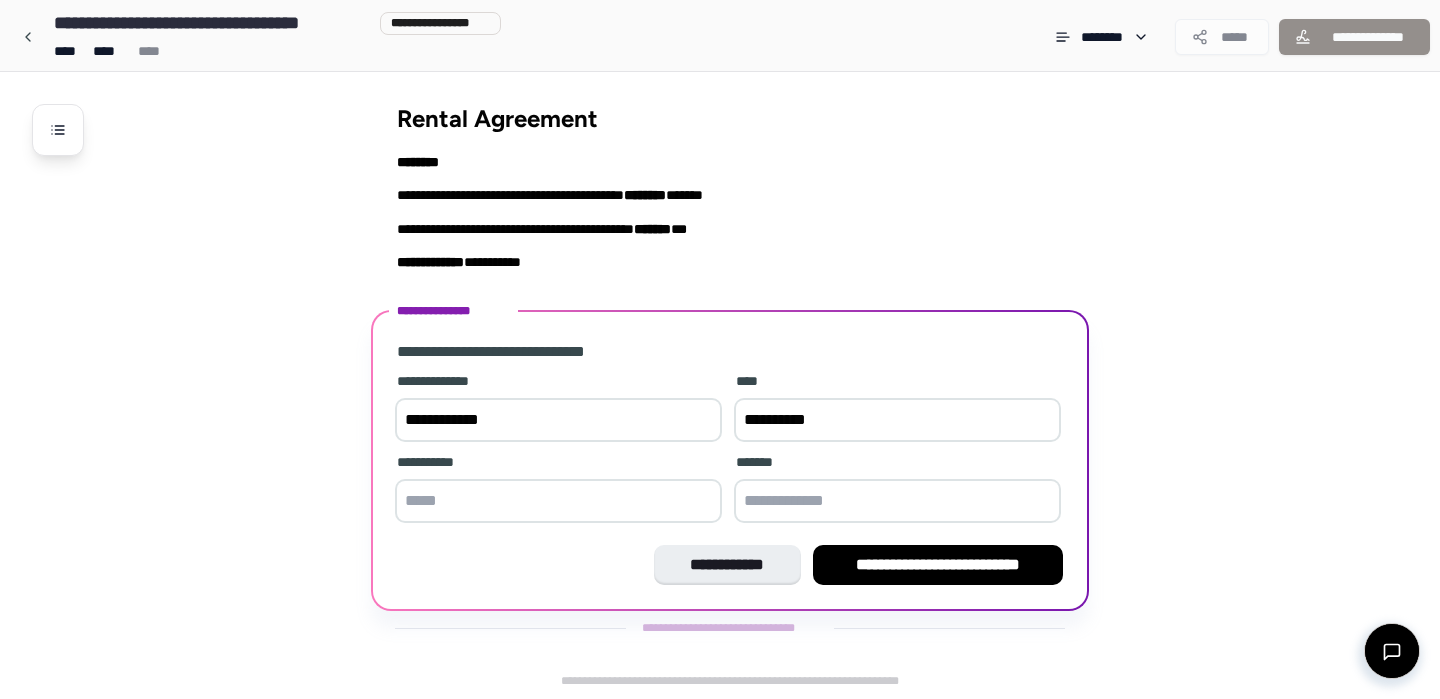 click at bounding box center [558, 501] 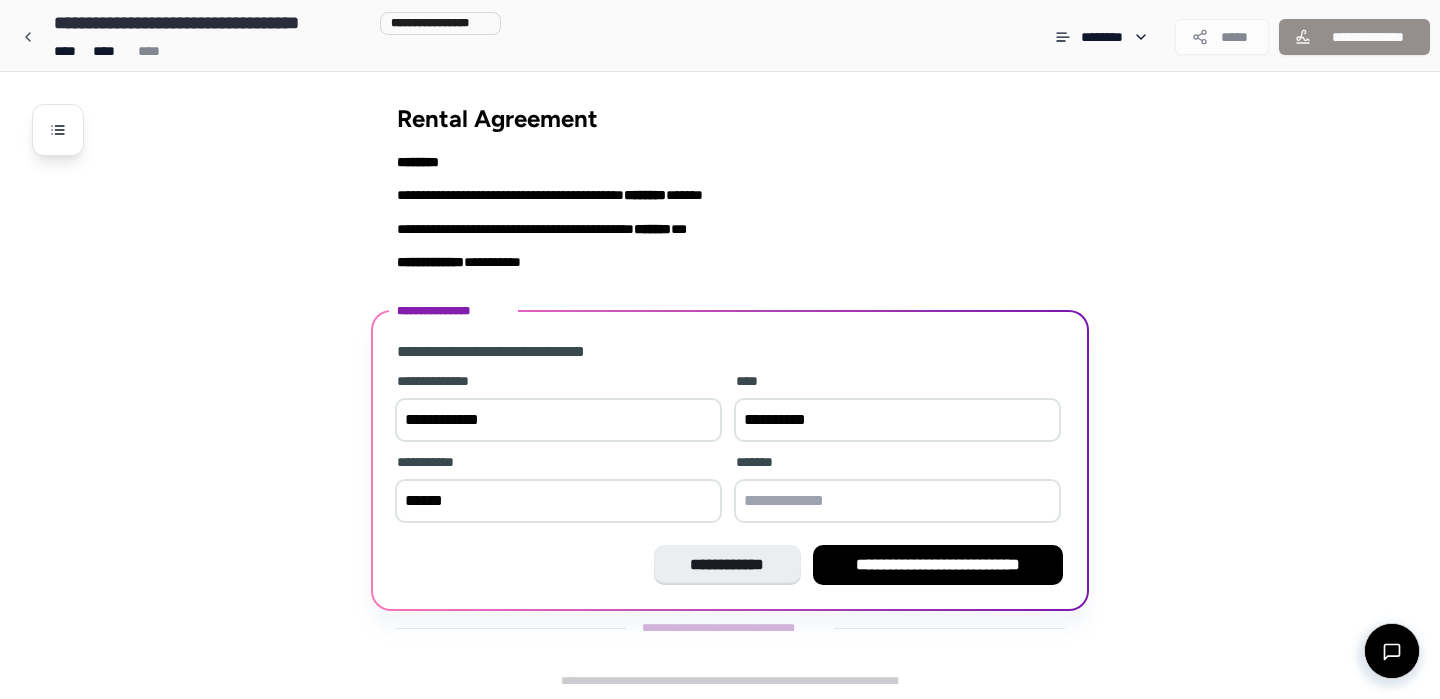 type on "******" 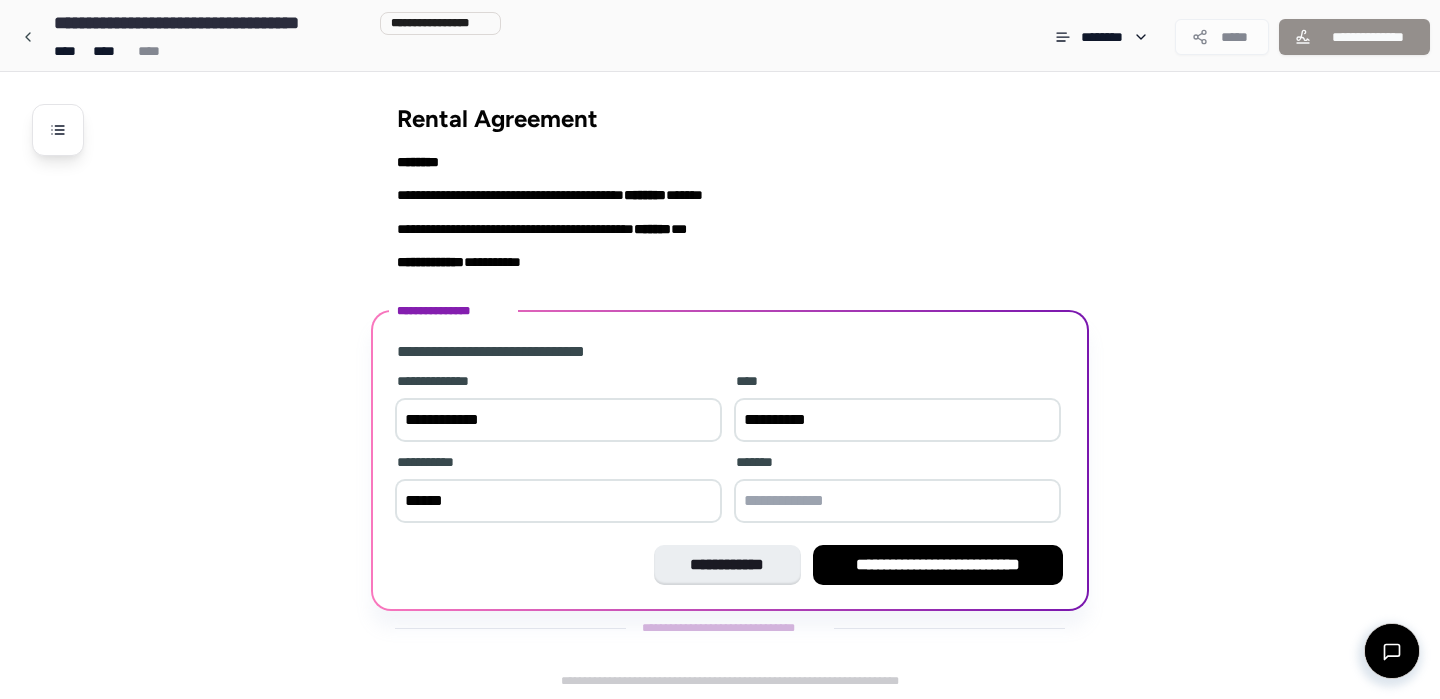 click at bounding box center (897, 501) 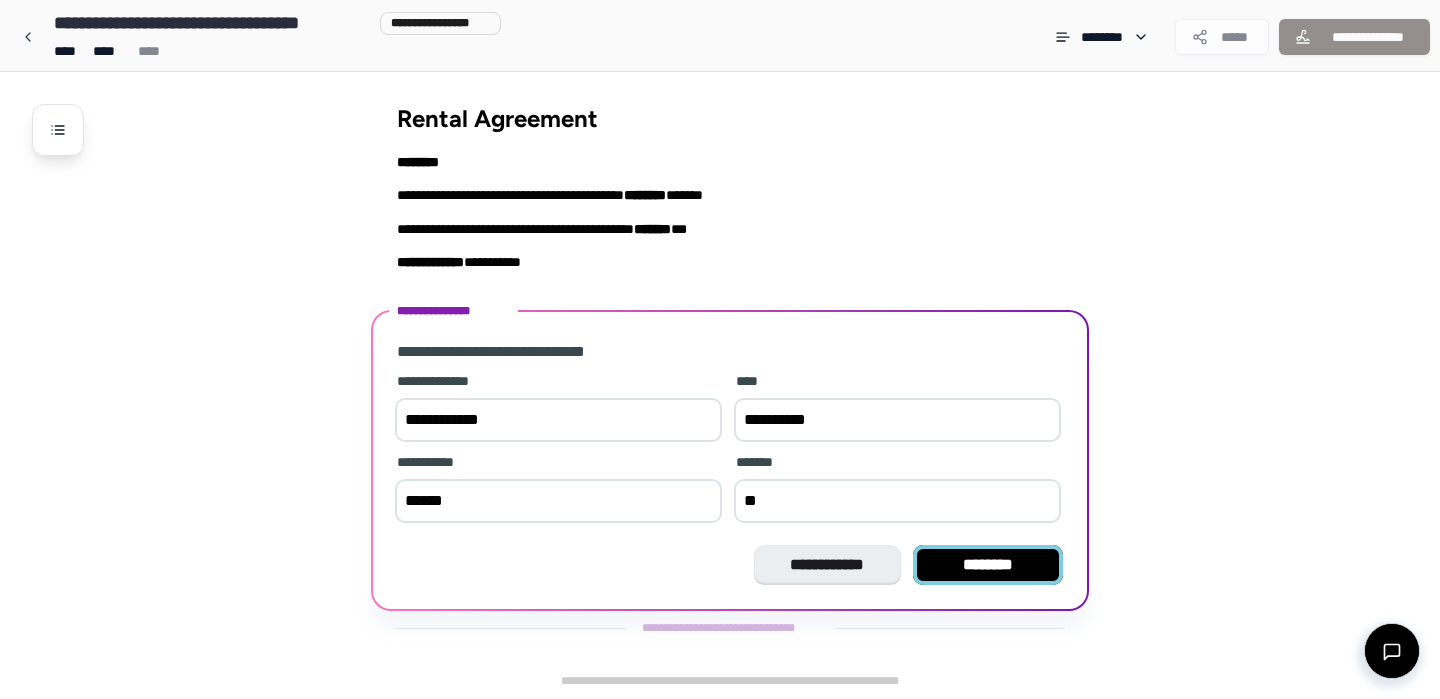 type on "**" 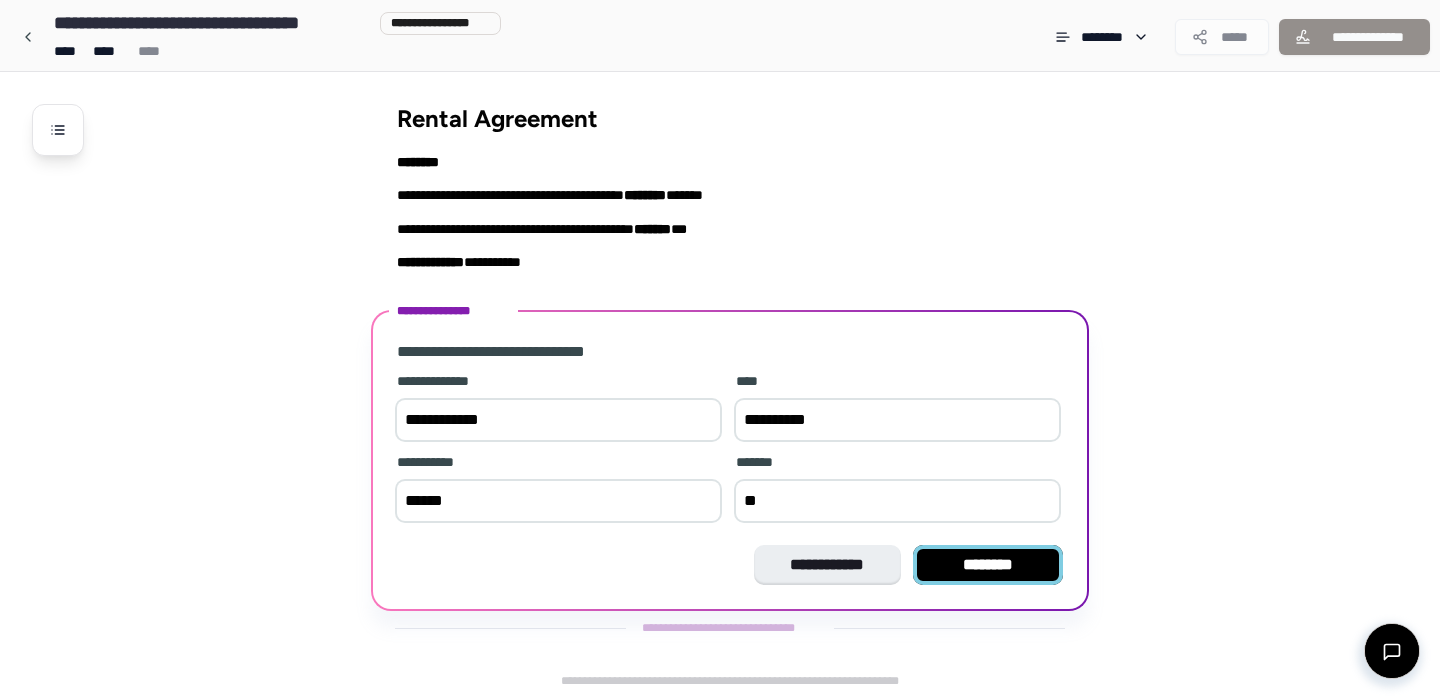 click on "********" at bounding box center (988, 565) 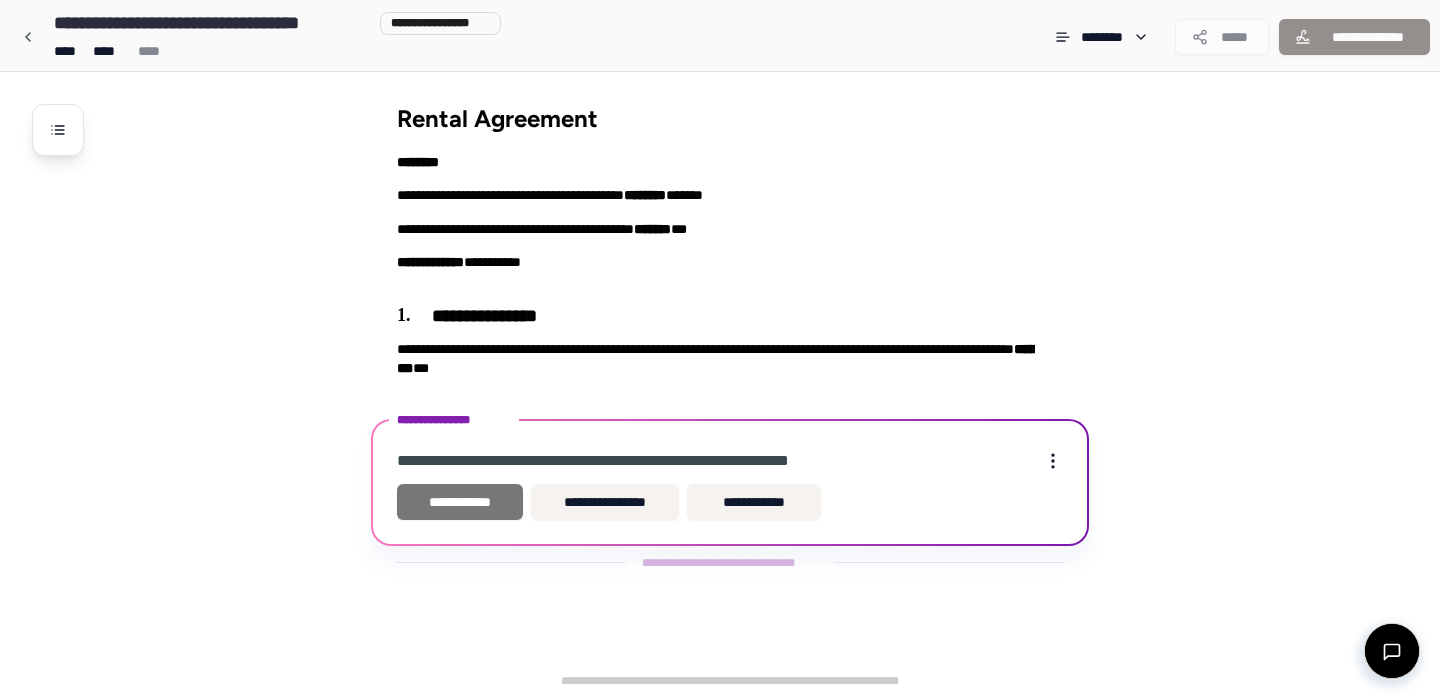 click on "**********" at bounding box center [460, 502] 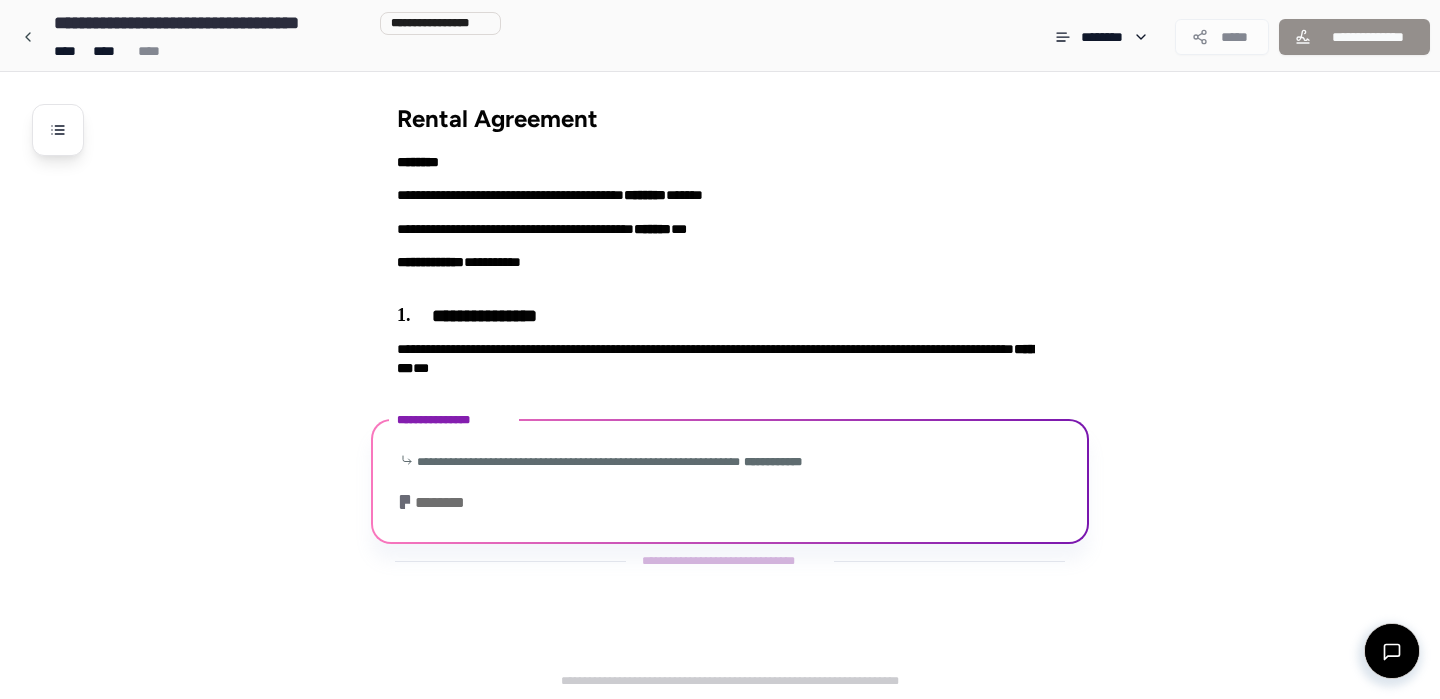 scroll, scrollTop: 59, scrollLeft: 0, axis: vertical 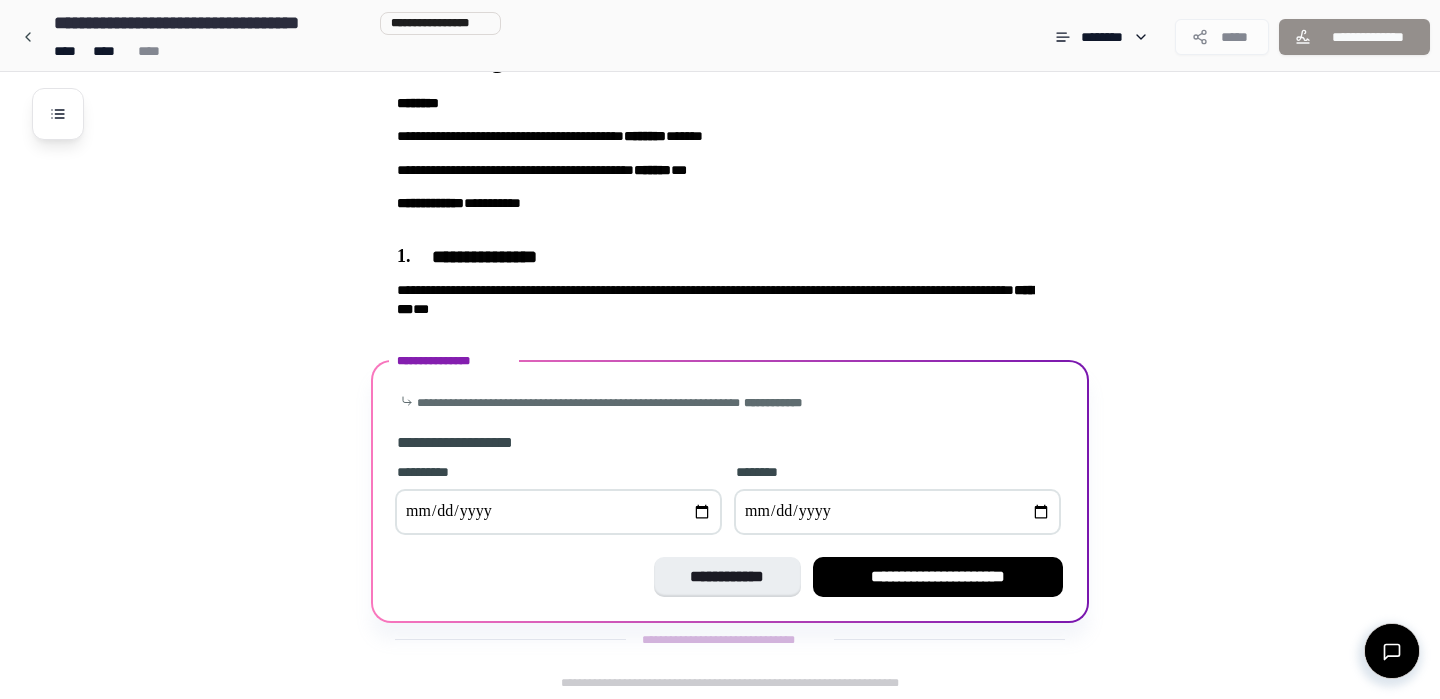 click at bounding box center [558, 512] 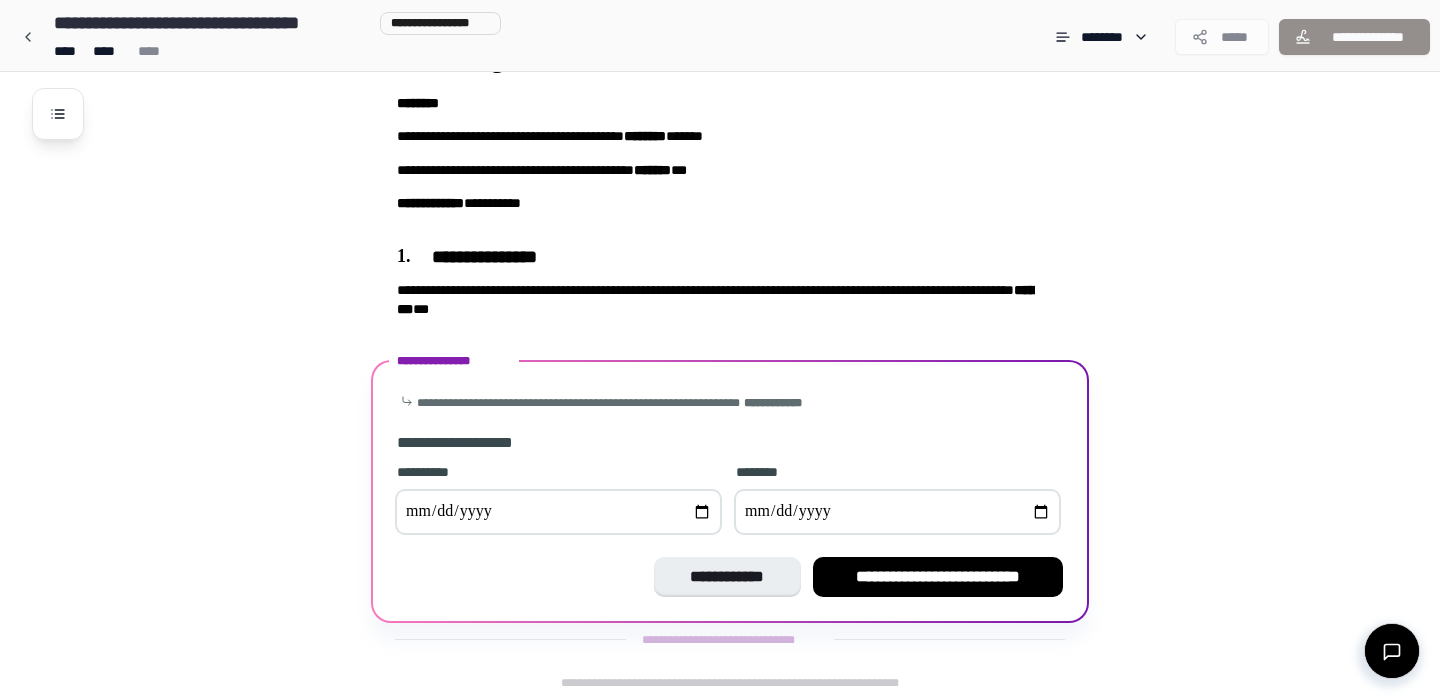 click at bounding box center (897, 512) 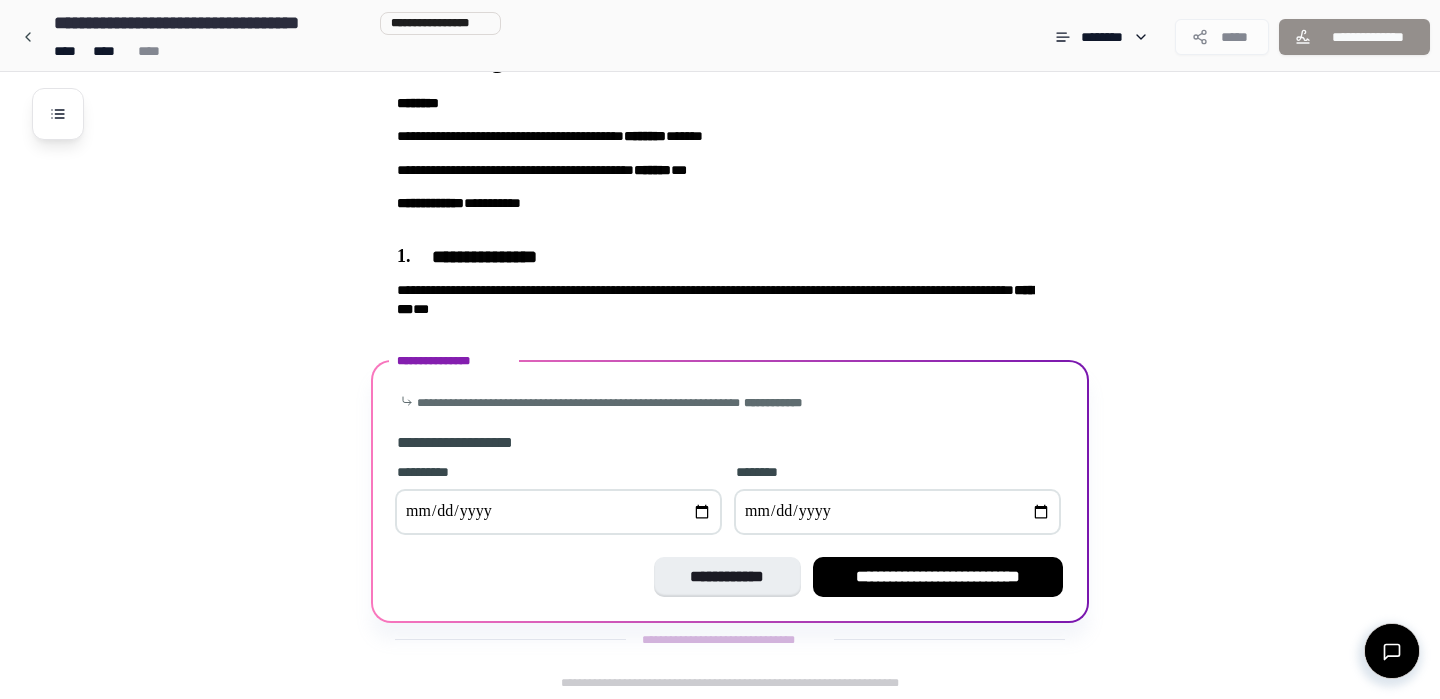 click at bounding box center [897, 512] 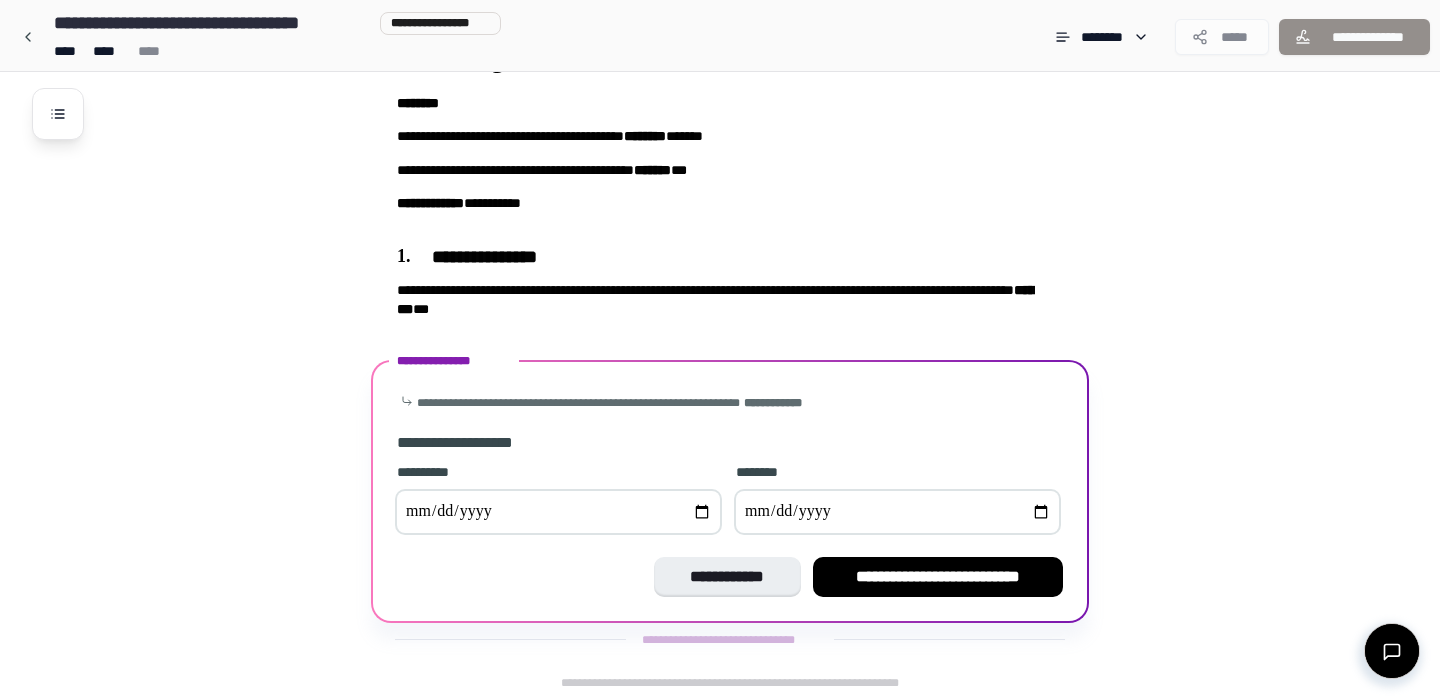 type on "**********" 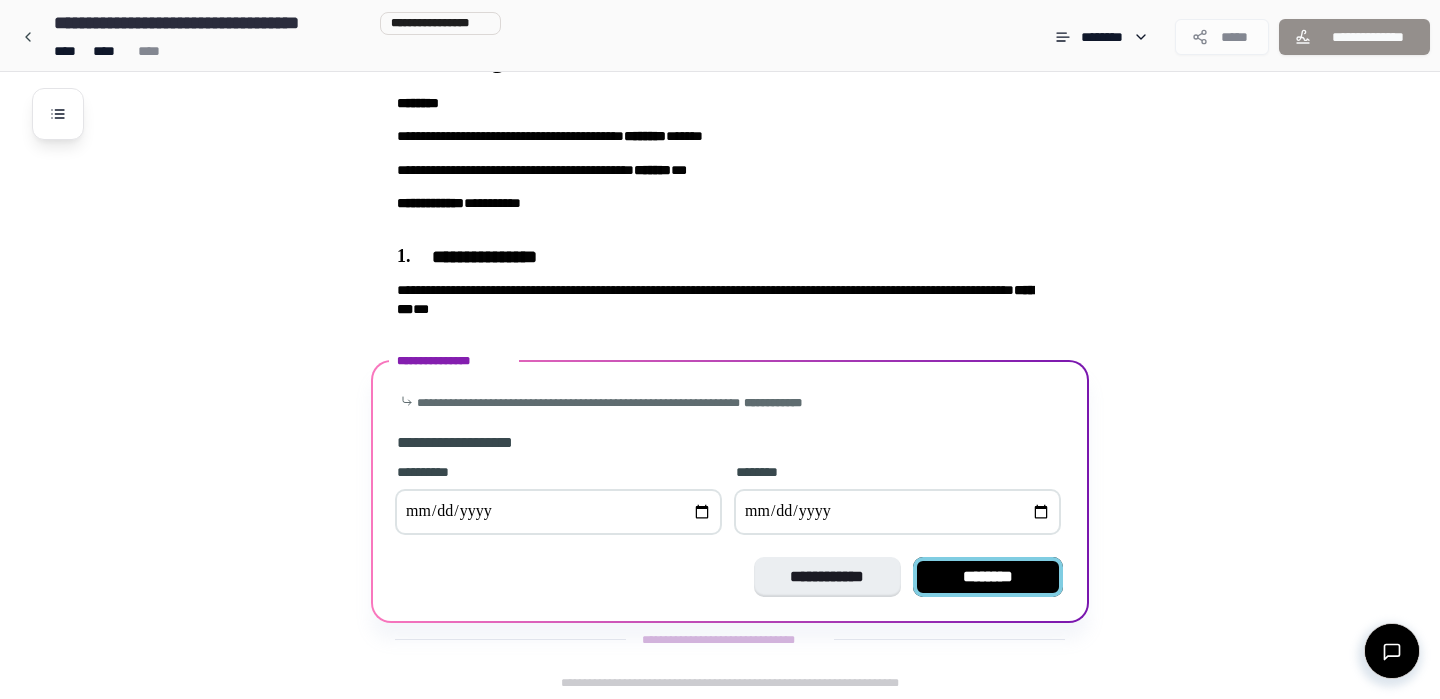 click on "********" at bounding box center [988, 577] 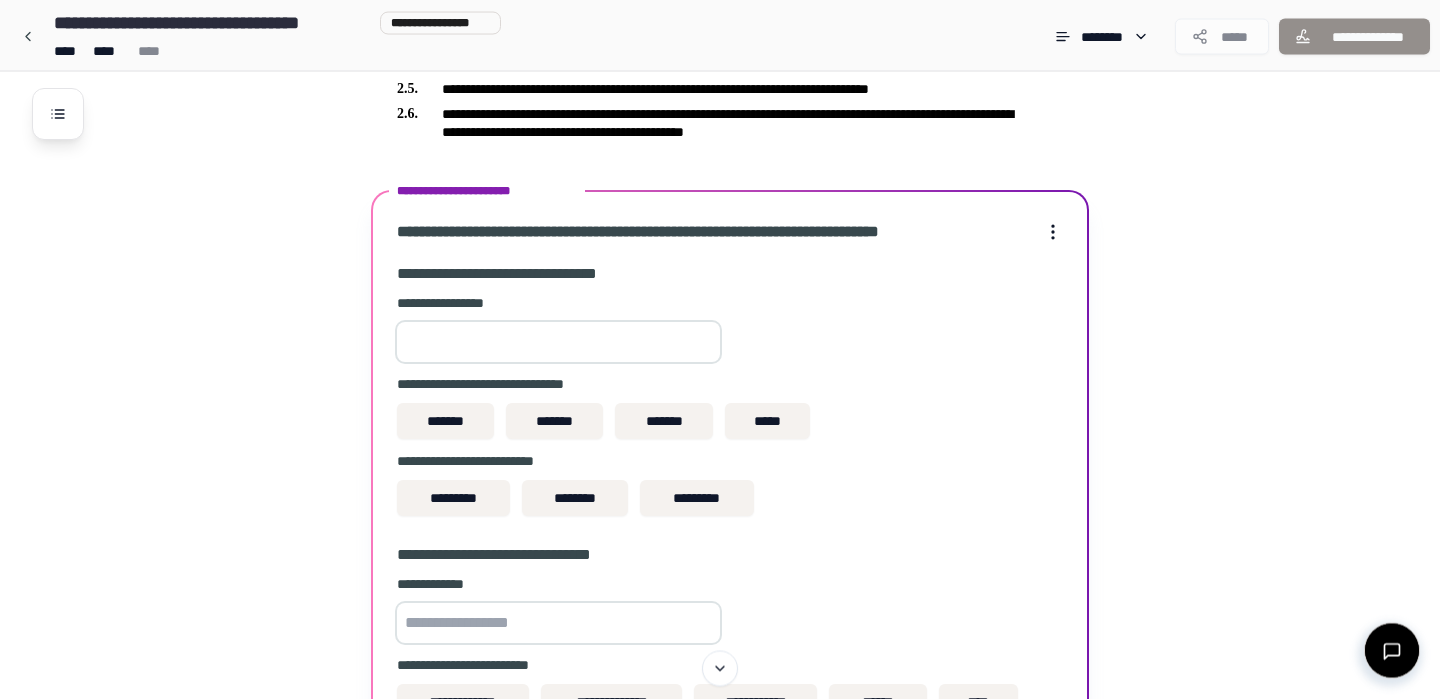 scroll, scrollTop: 551, scrollLeft: 0, axis: vertical 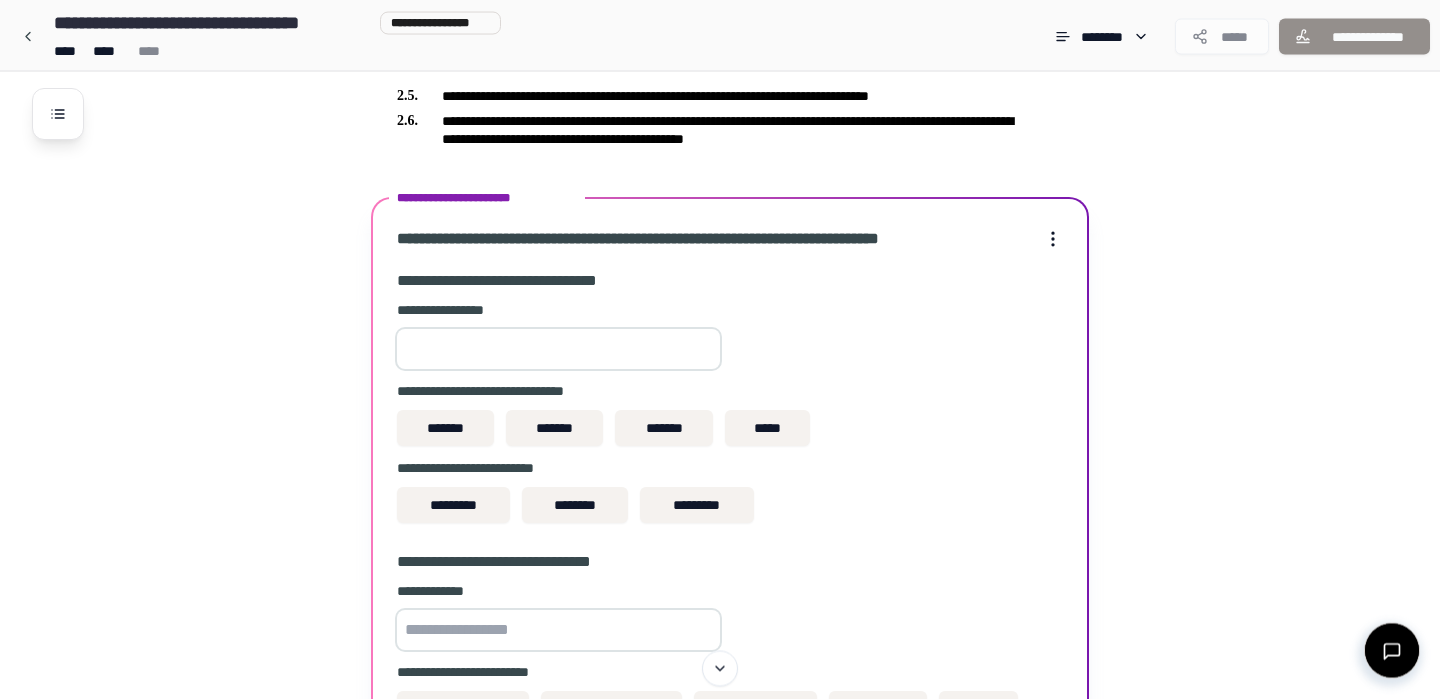 click at bounding box center (558, 350) 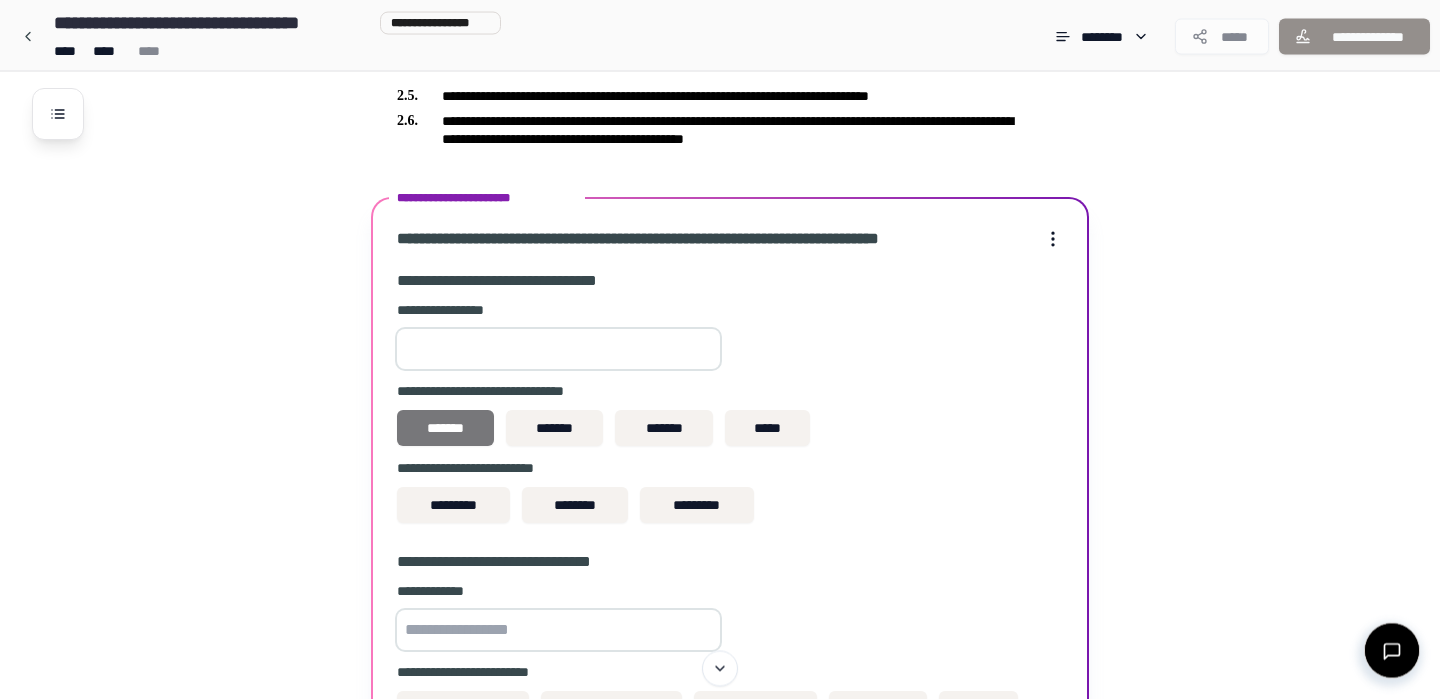 type on "****" 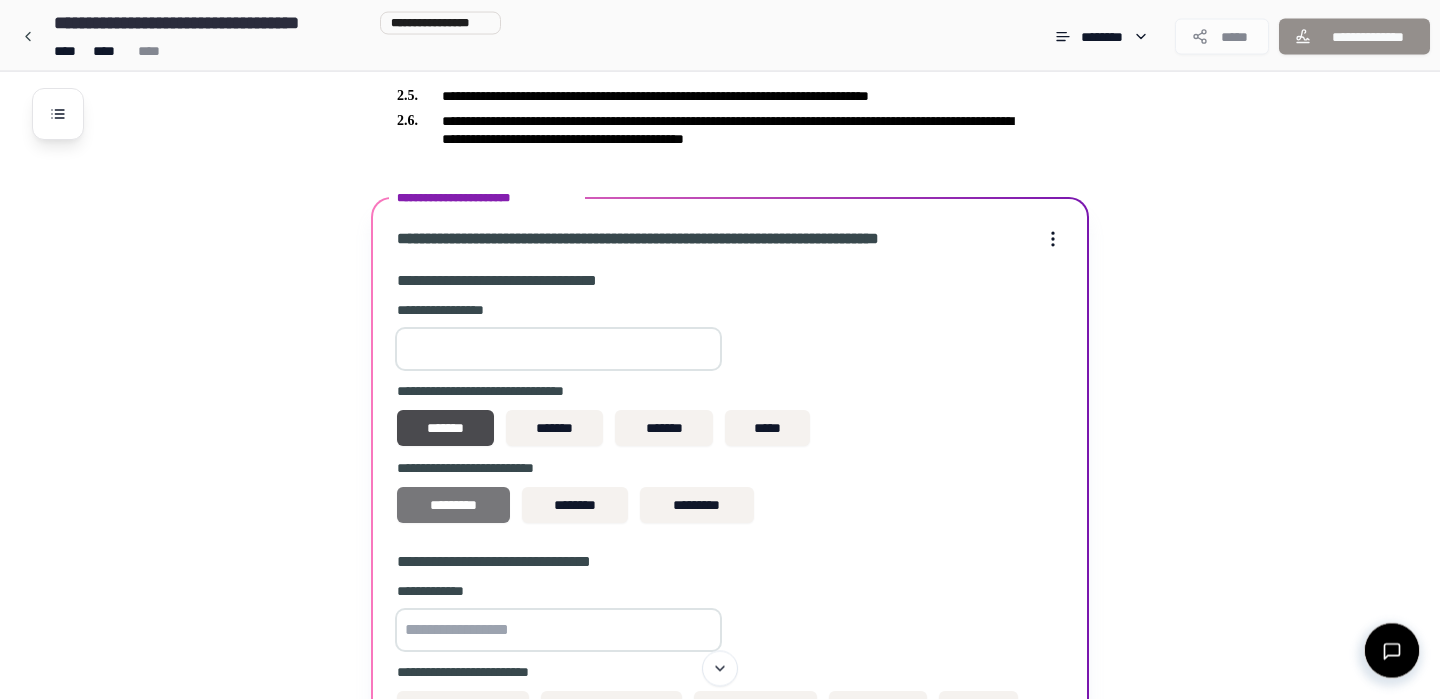 click on "*********" at bounding box center (453, 506) 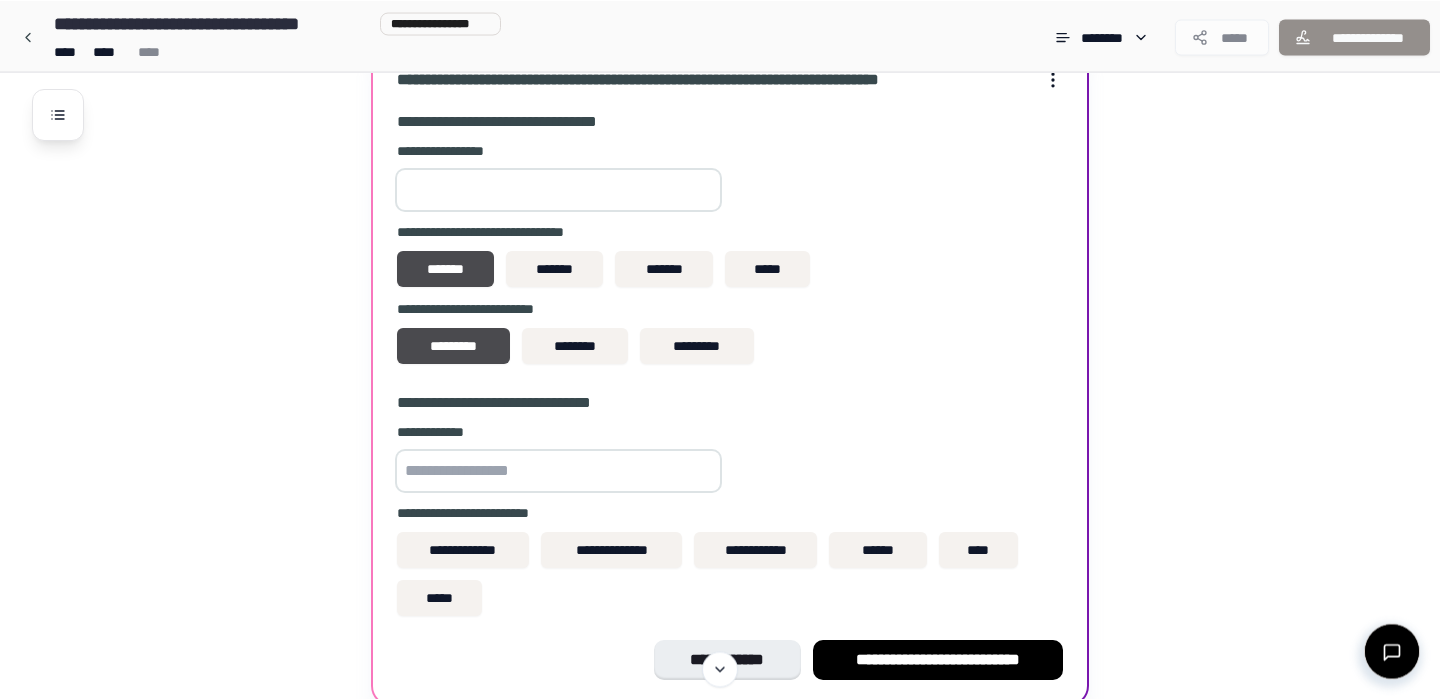 scroll, scrollTop: 714, scrollLeft: 0, axis: vertical 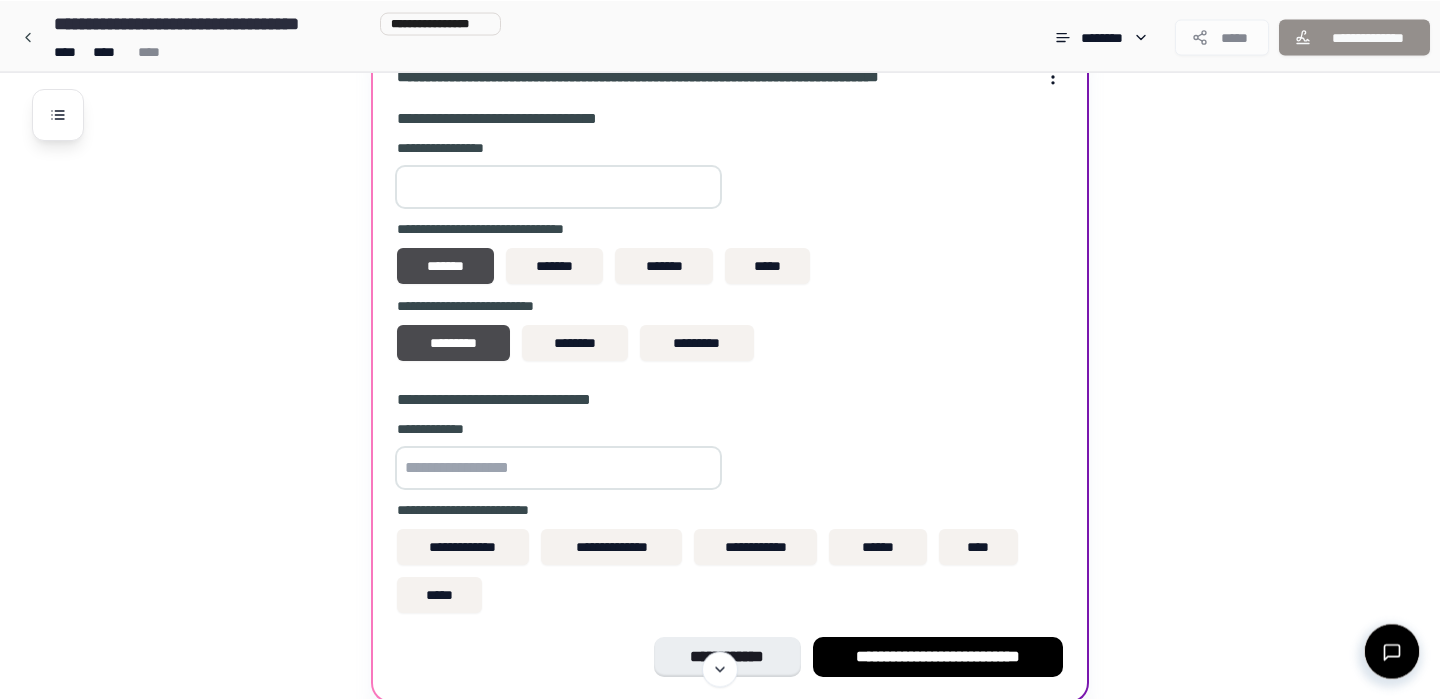 click at bounding box center (558, 468) 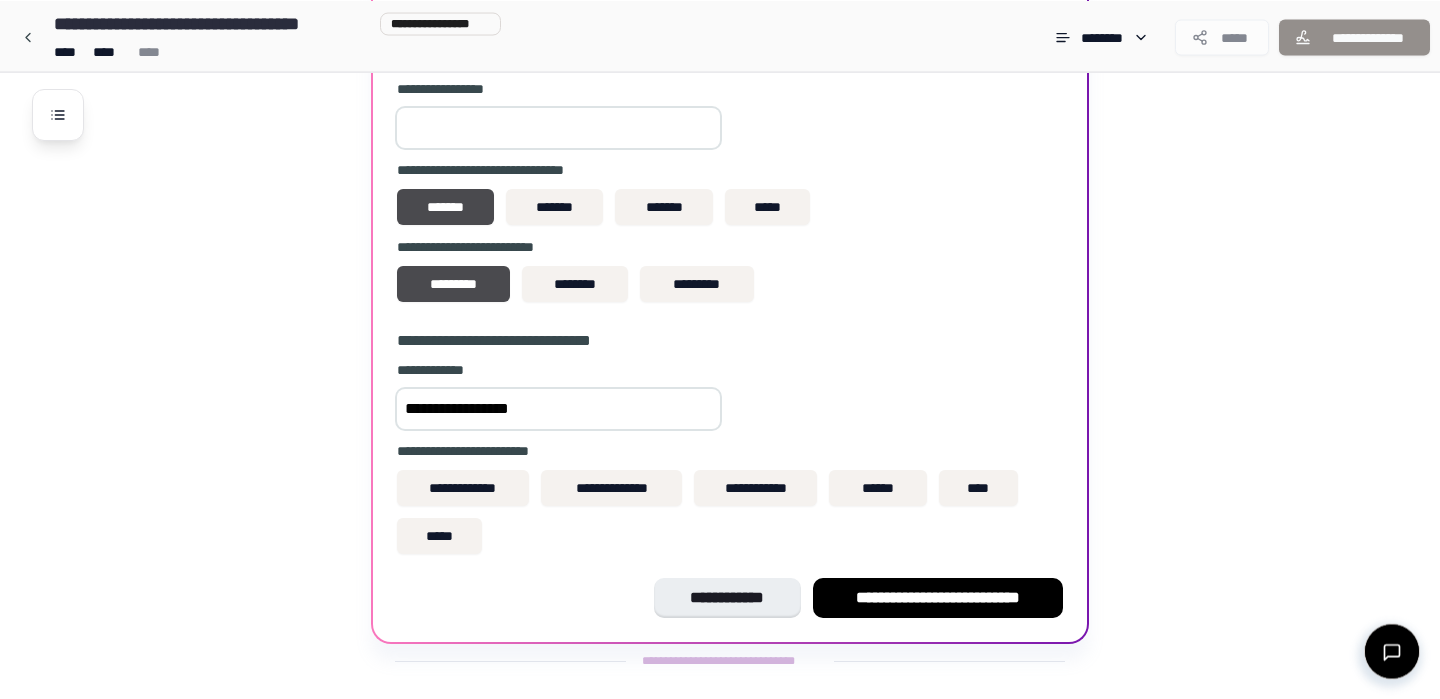scroll, scrollTop: 796, scrollLeft: 0, axis: vertical 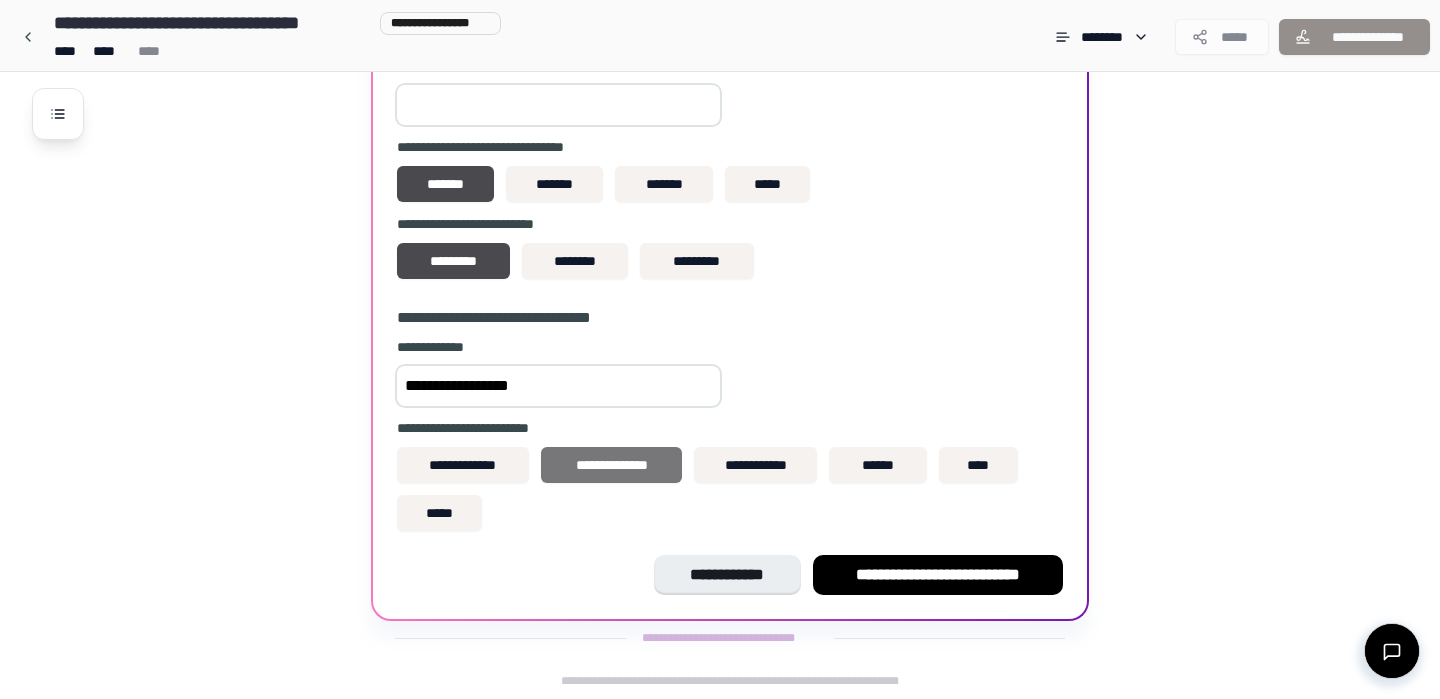 type on "**********" 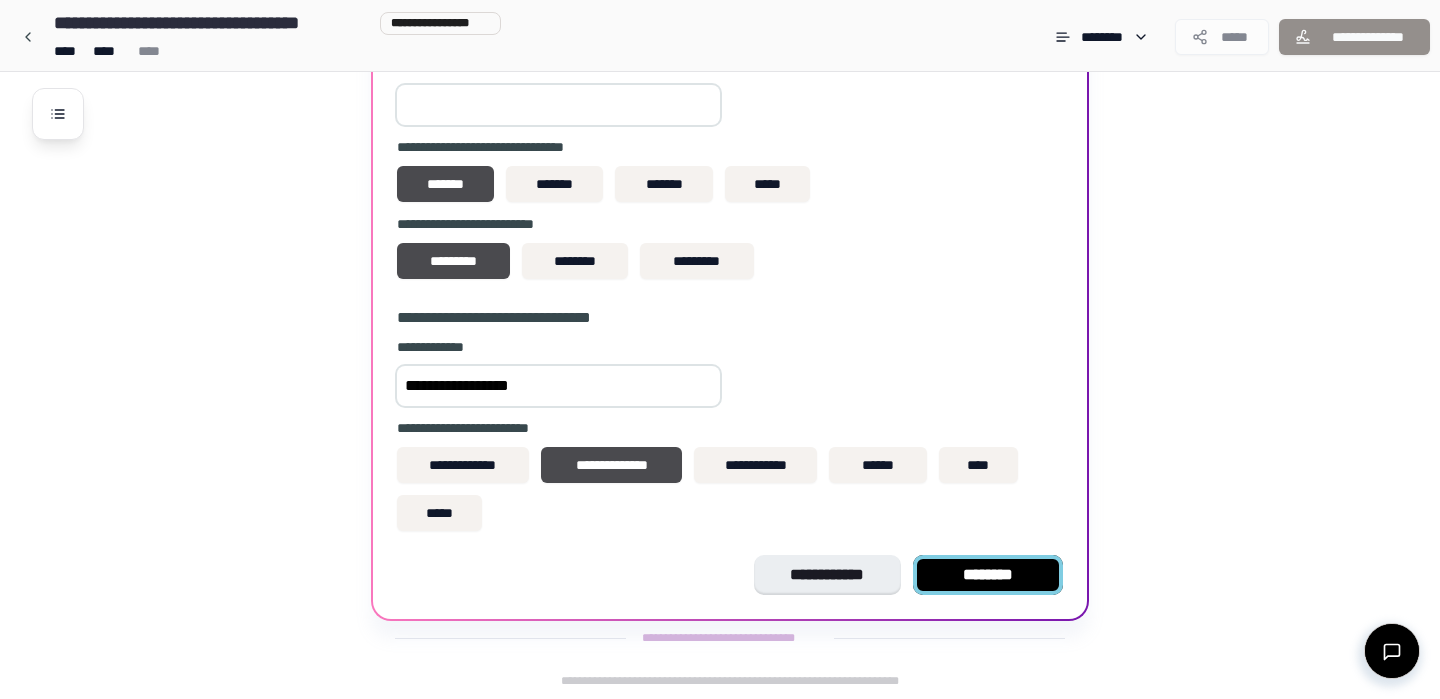 click on "********" at bounding box center [988, 575] 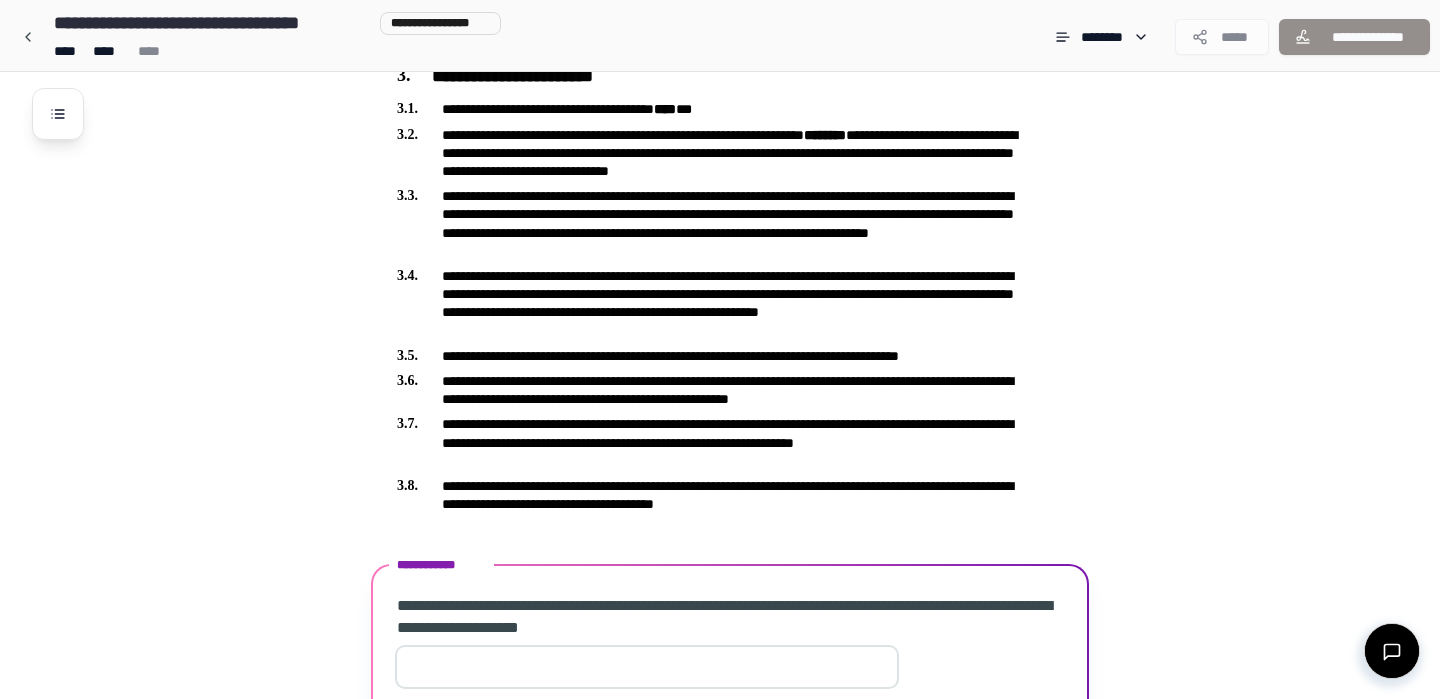 scroll, scrollTop: 832, scrollLeft: 0, axis: vertical 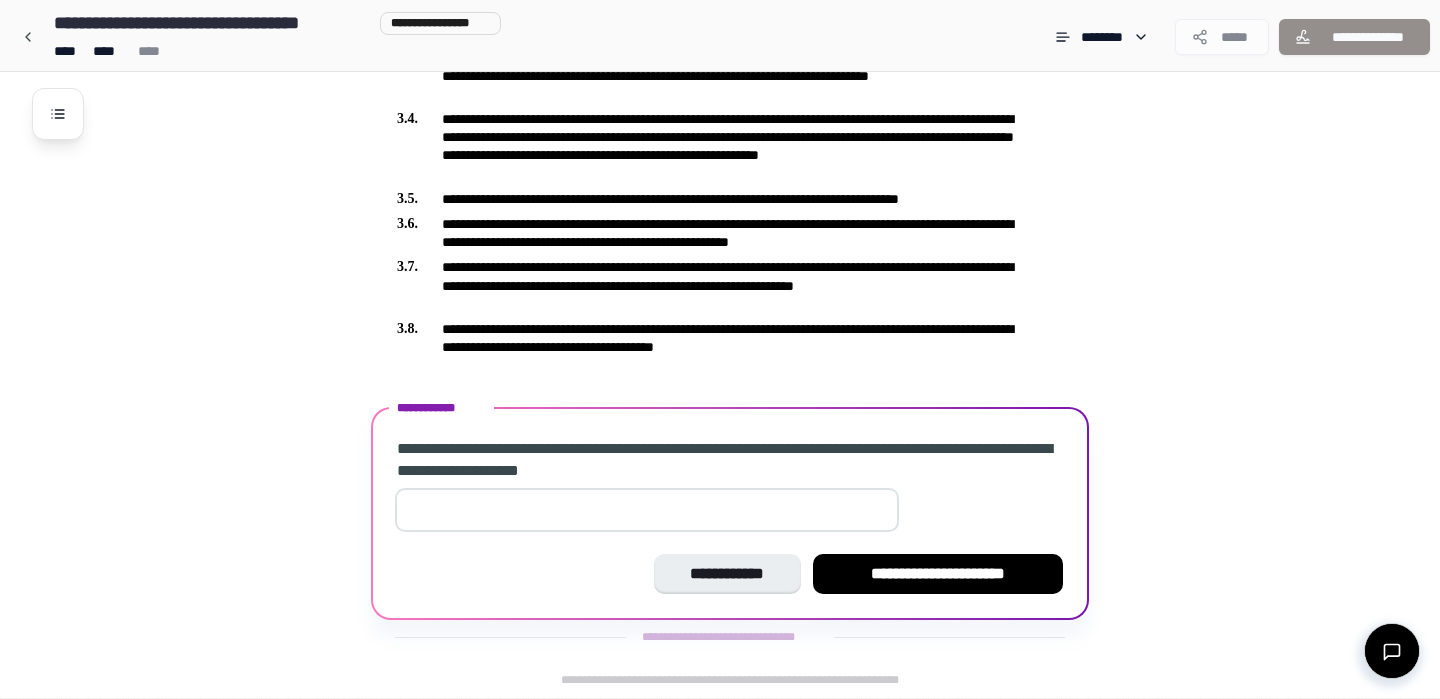 click on "*" at bounding box center (647, 510) 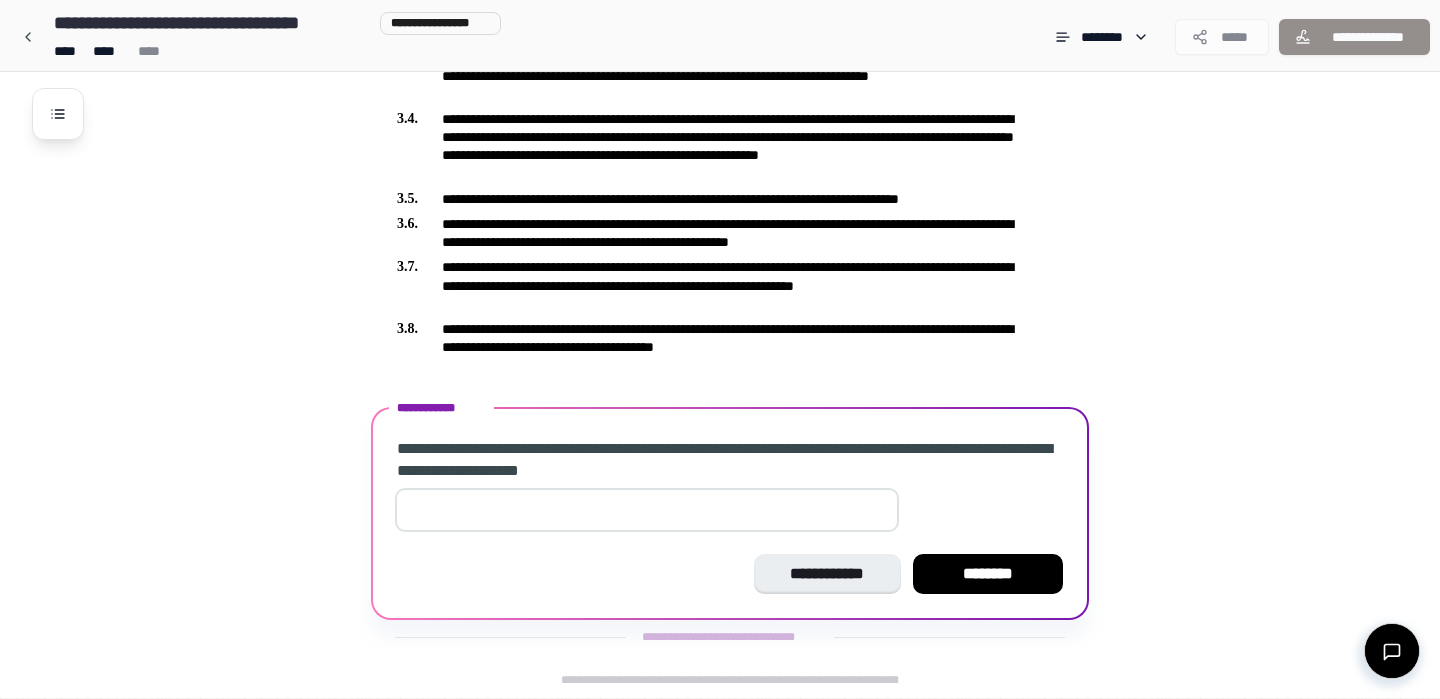 click on "*" at bounding box center [647, 510] 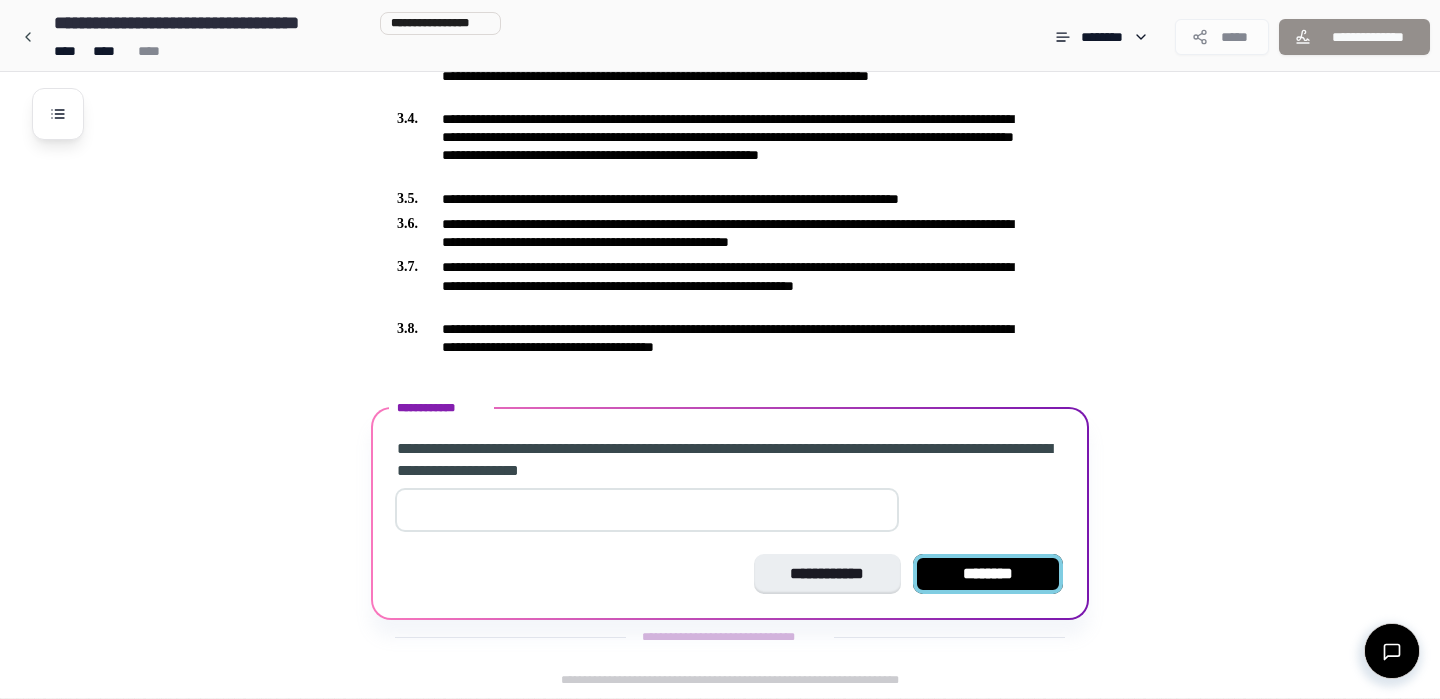 click on "********" at bounding box center [988, 574] 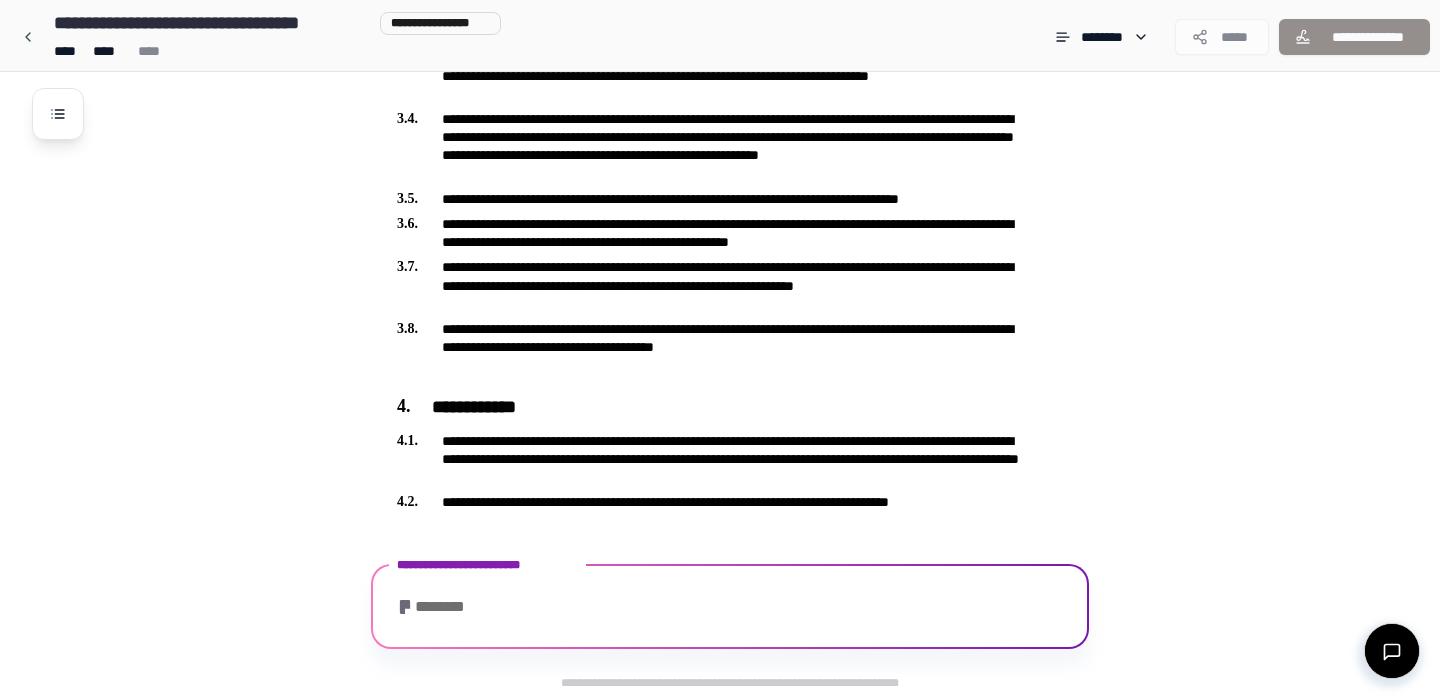 scroll, scrollTop: 925, scrollLeft: 0, axis: vertical 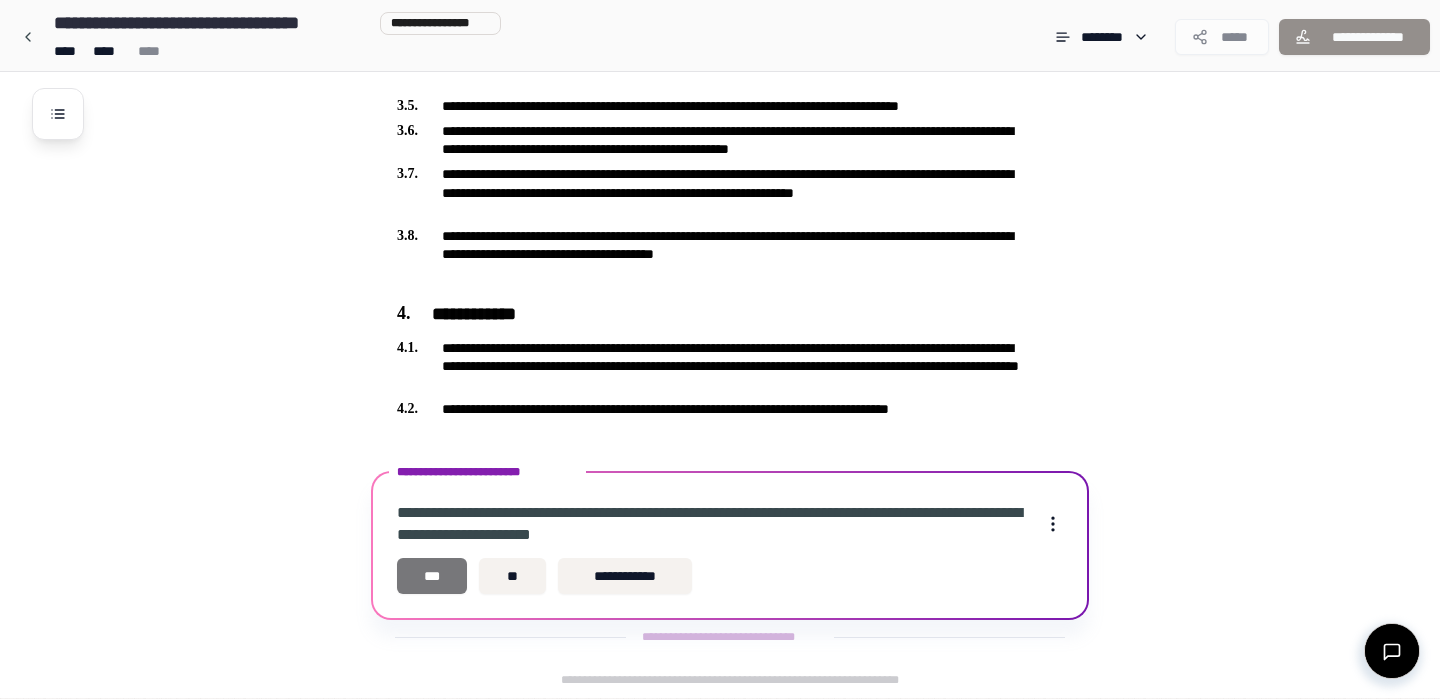 click on "***" at bounding box center (432, 576) 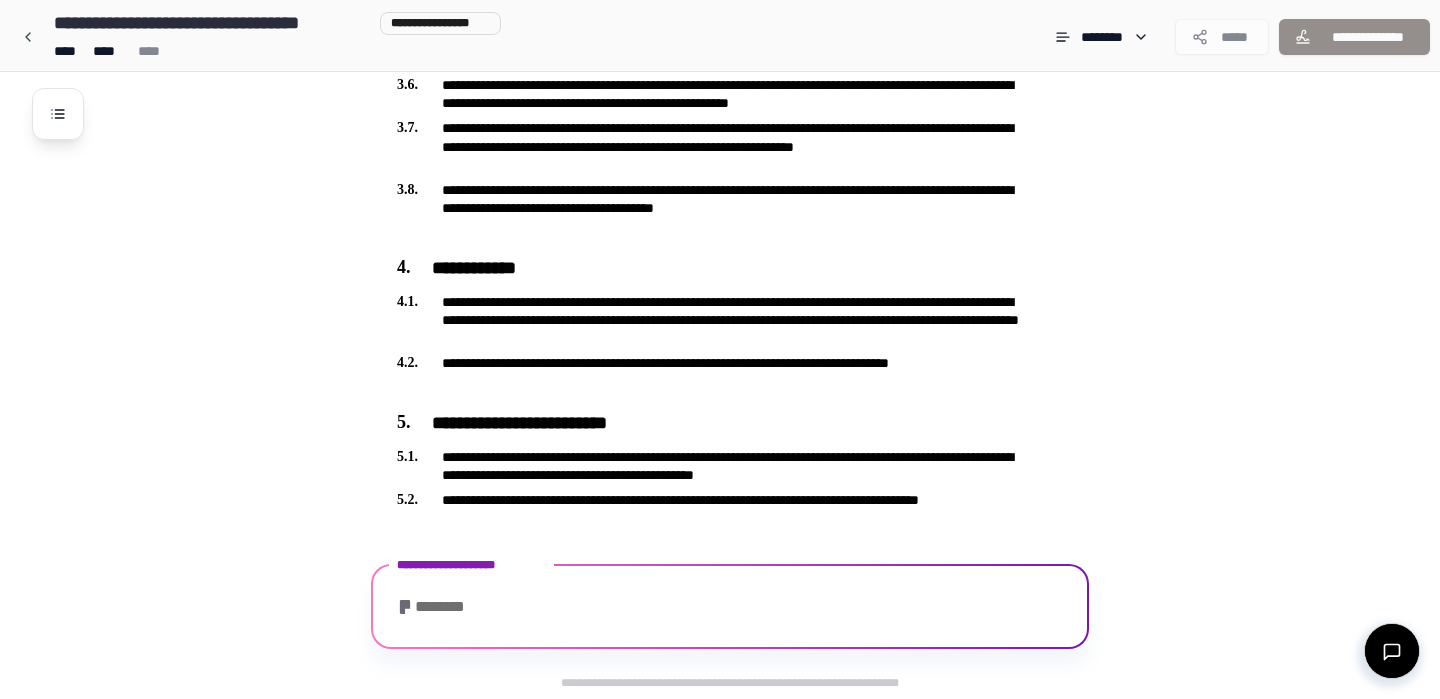 scroll, scrollTop: 1041, scrollLeft: 0, axis: vertical 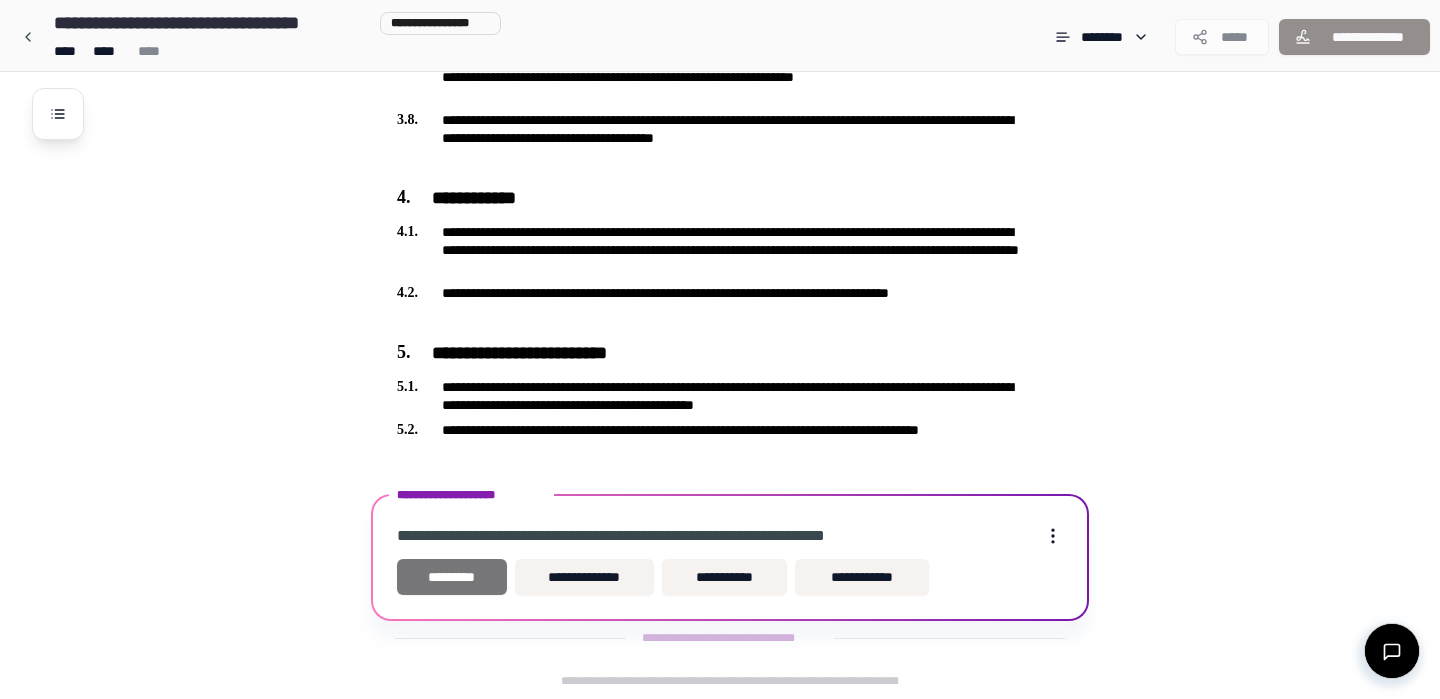 click on "*********" at bounding box center (452, 577) 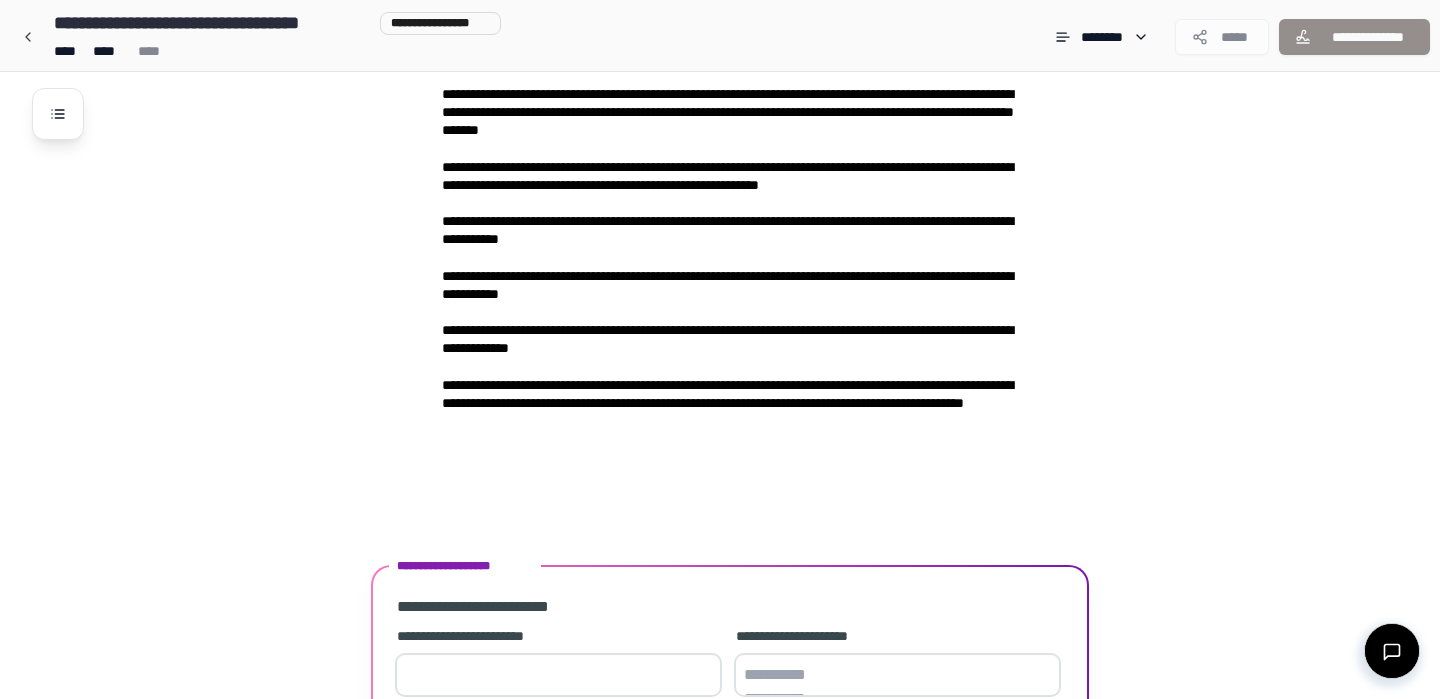 scroll, scrollTop: 2797, scrollLeft: 0, axis: vertical 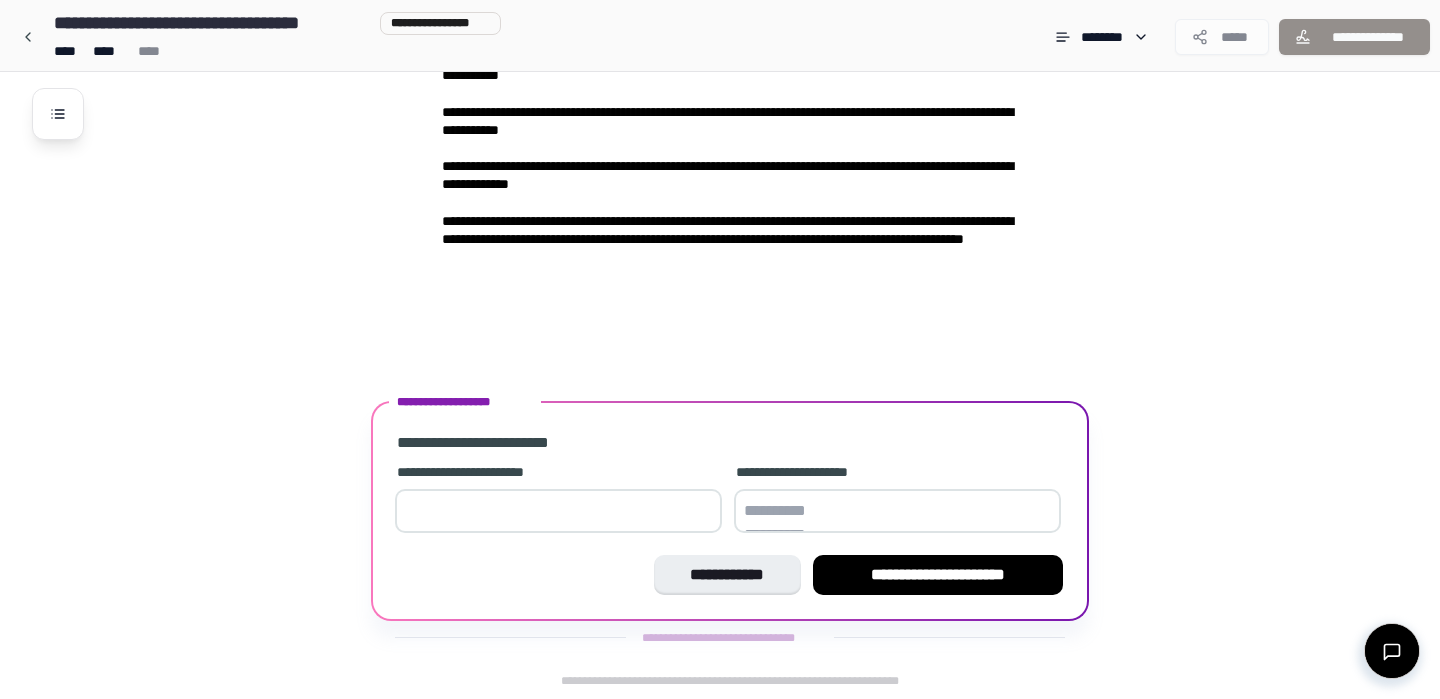 click on "*" at bounding box center [558, 511] 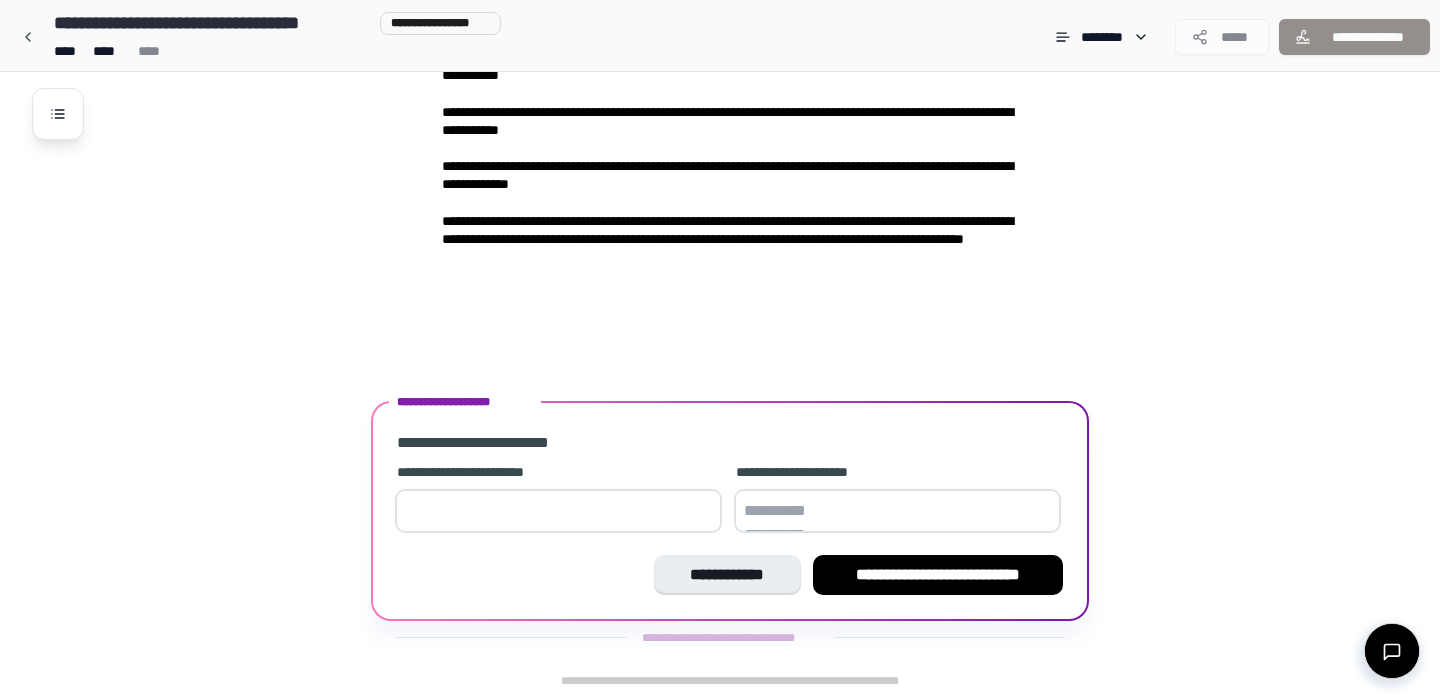click on "*" at bounding box center [558, 511] 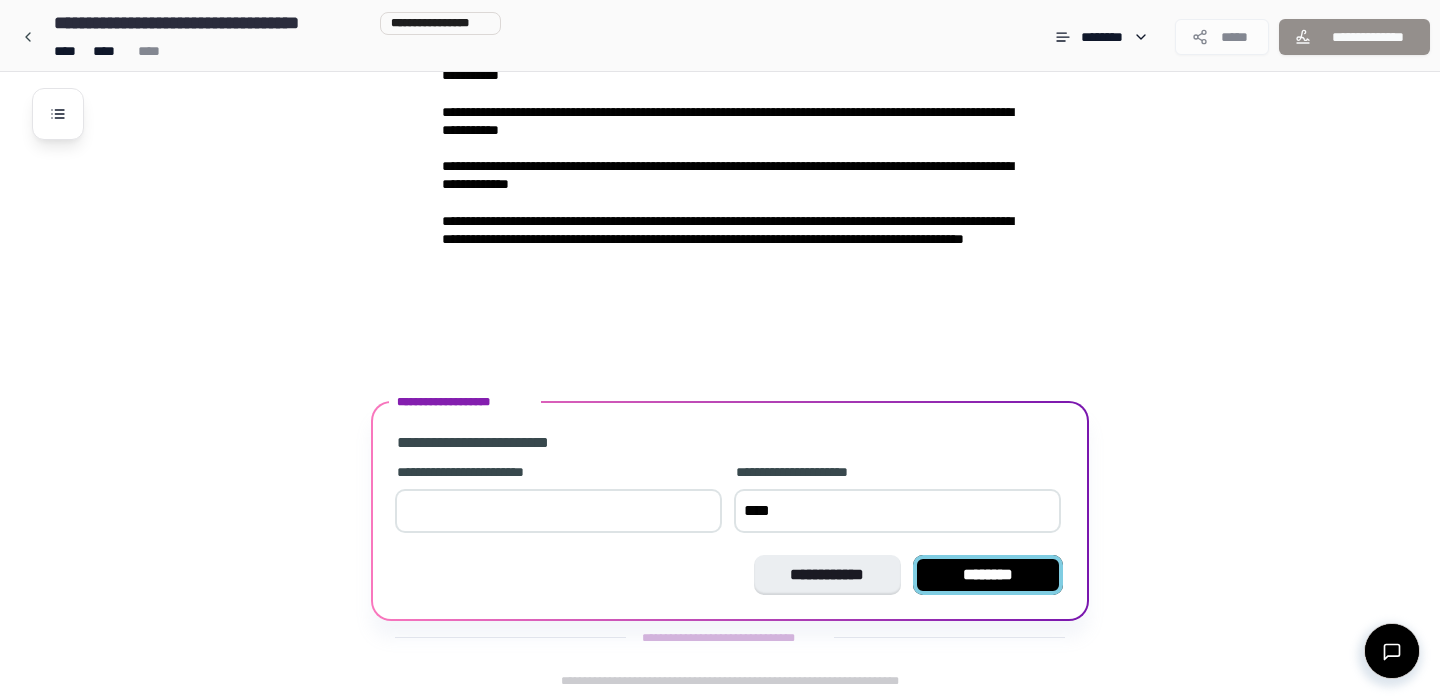 type on "****" 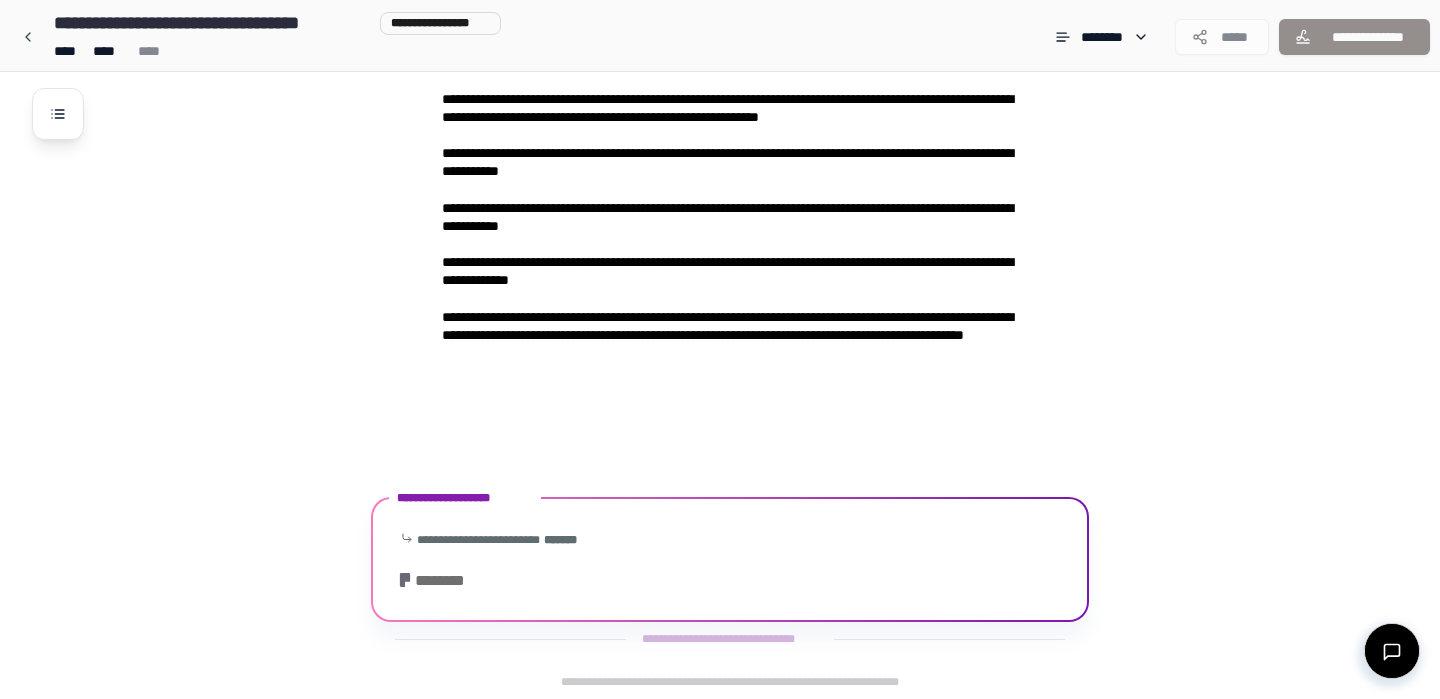 scroll, scrollTop: 2856, scrollLeft: 0, axis: vertical 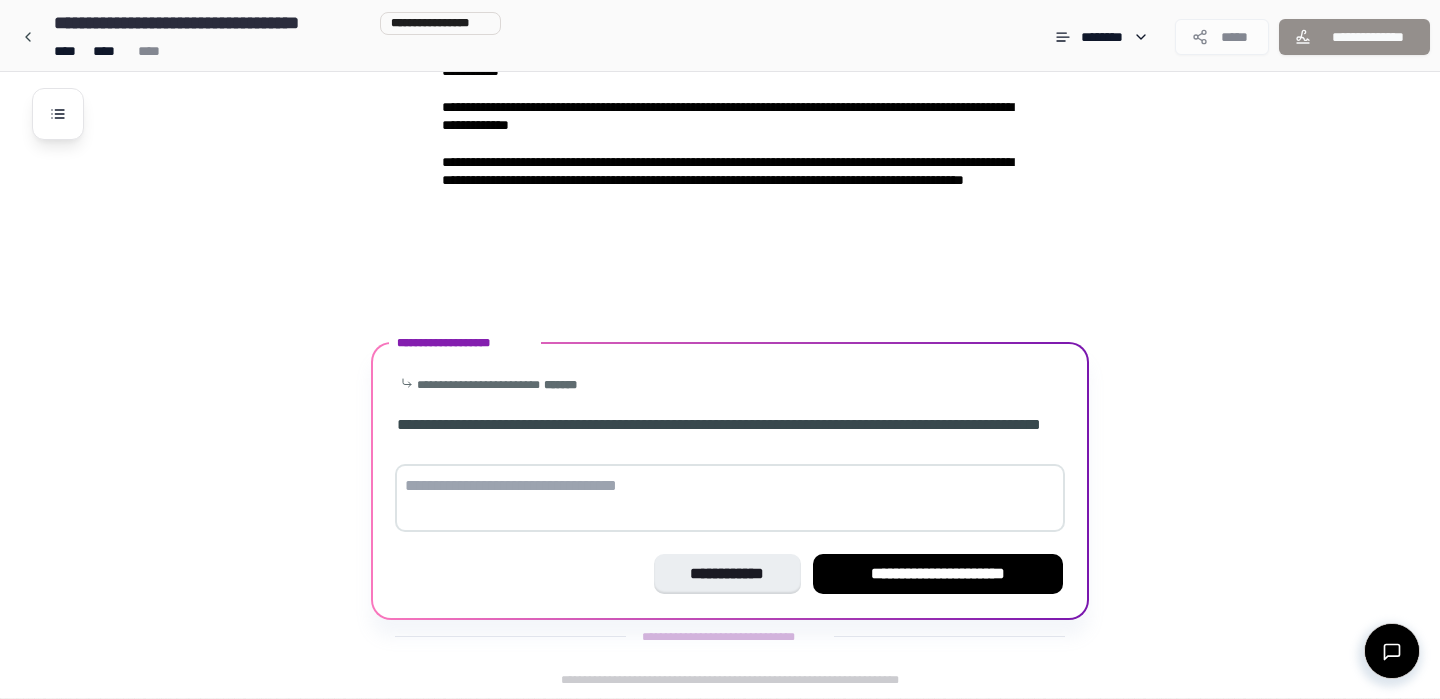 click at bounding box center (730, 498) 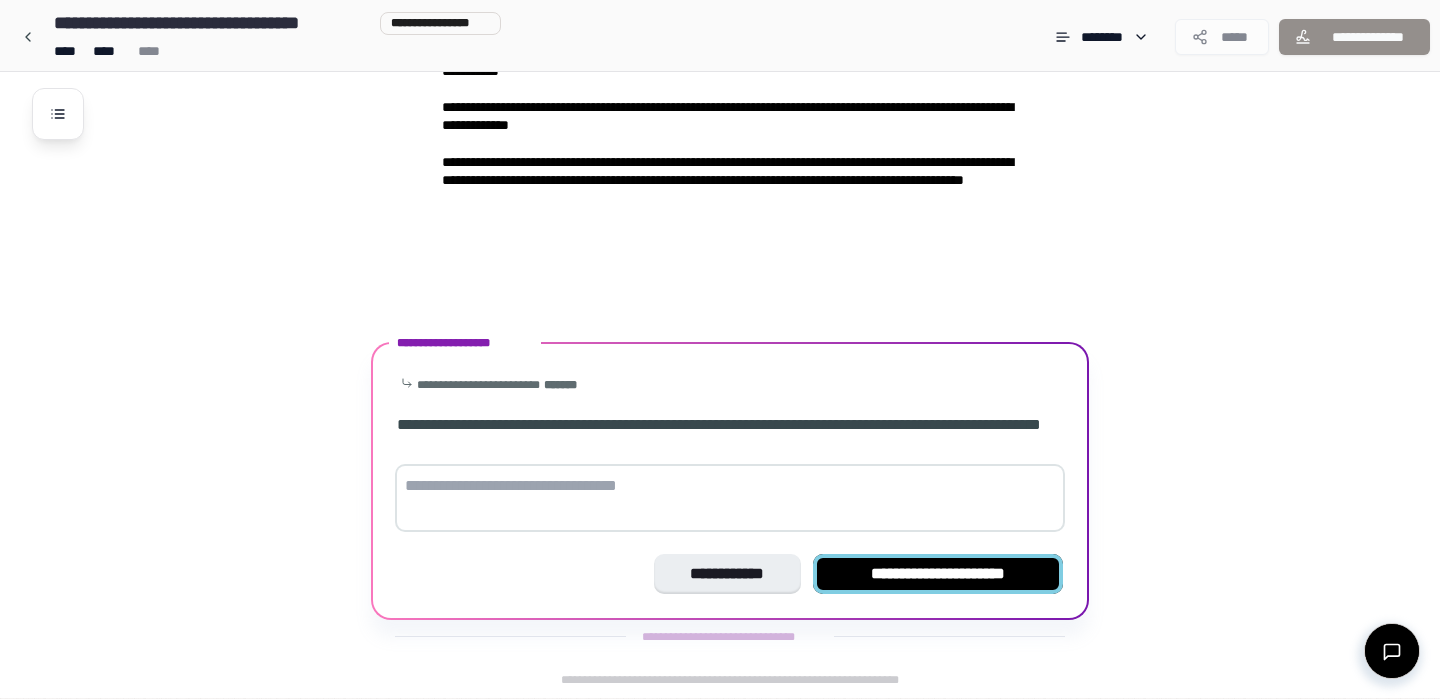 click on "**********" at bounding box center (938, 574) 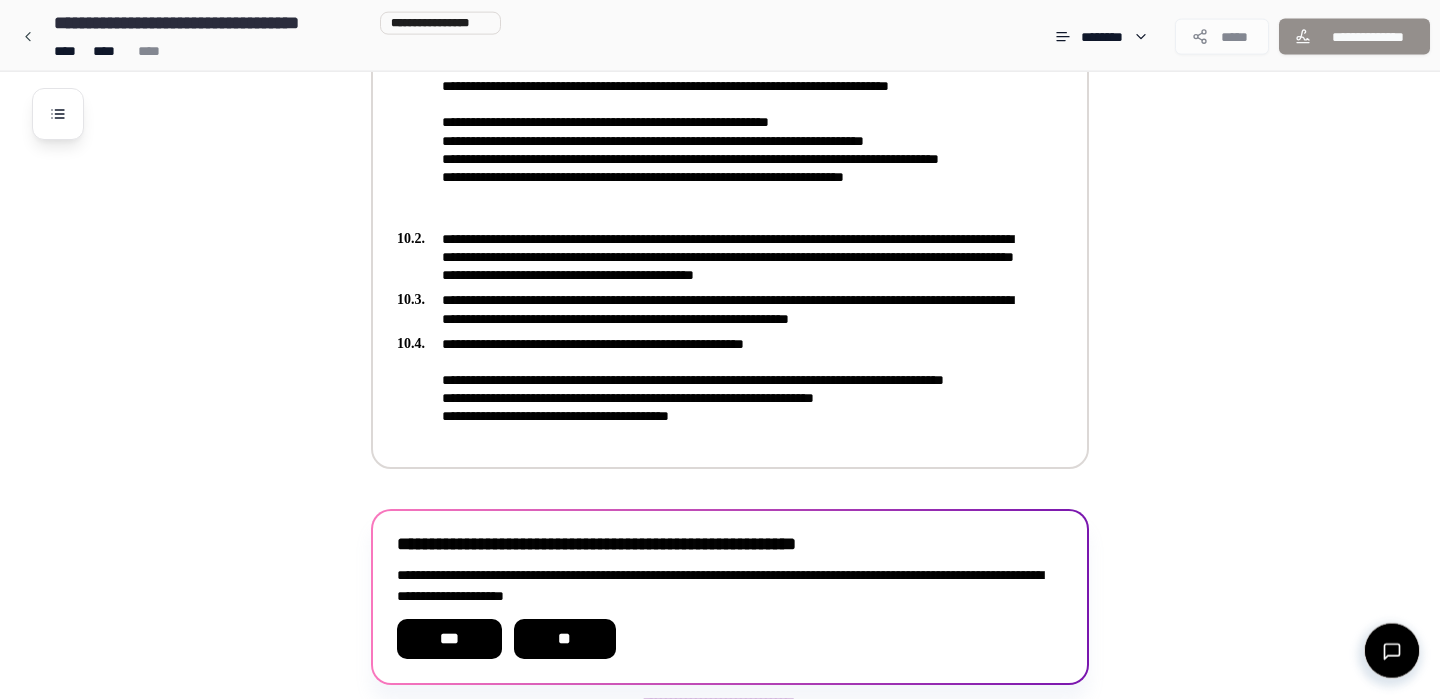 scroll, scrollTop: 3475, scrollLeft: 0, axis: vertical 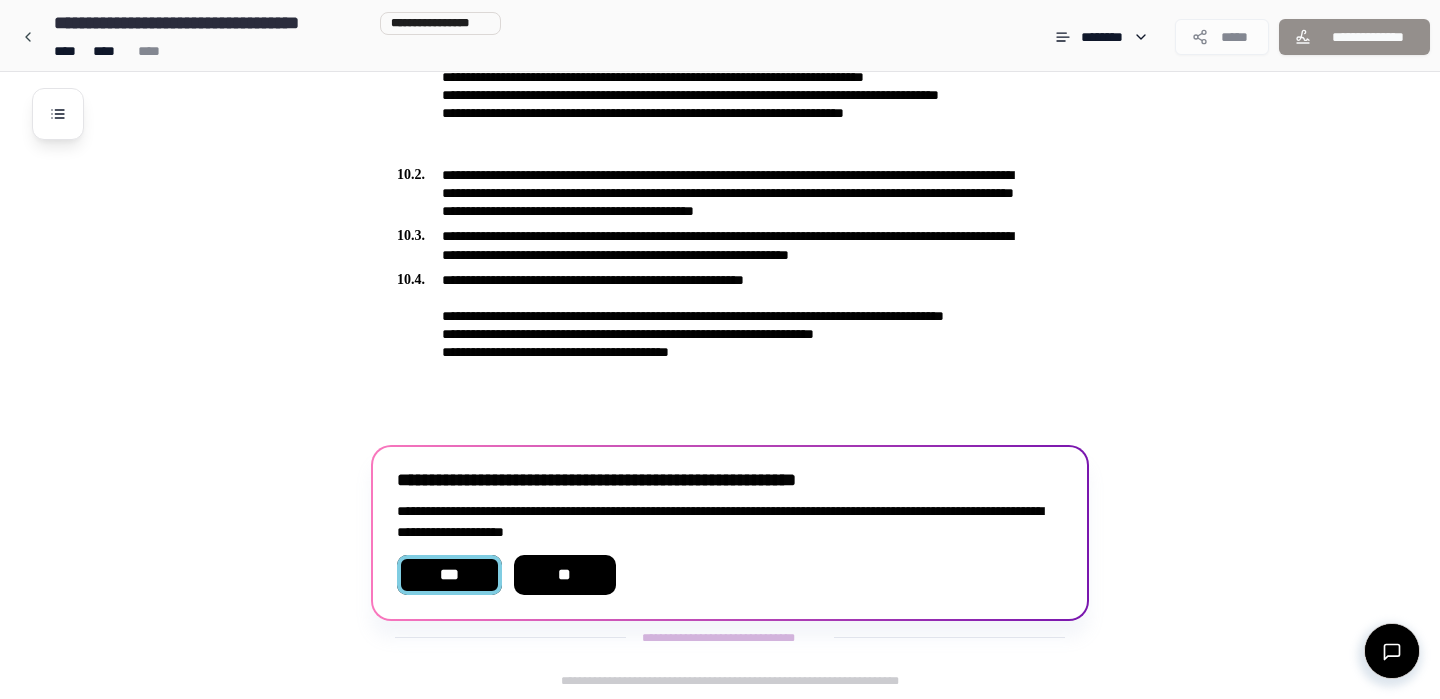 click on "***" at bounding box center (449, 575) 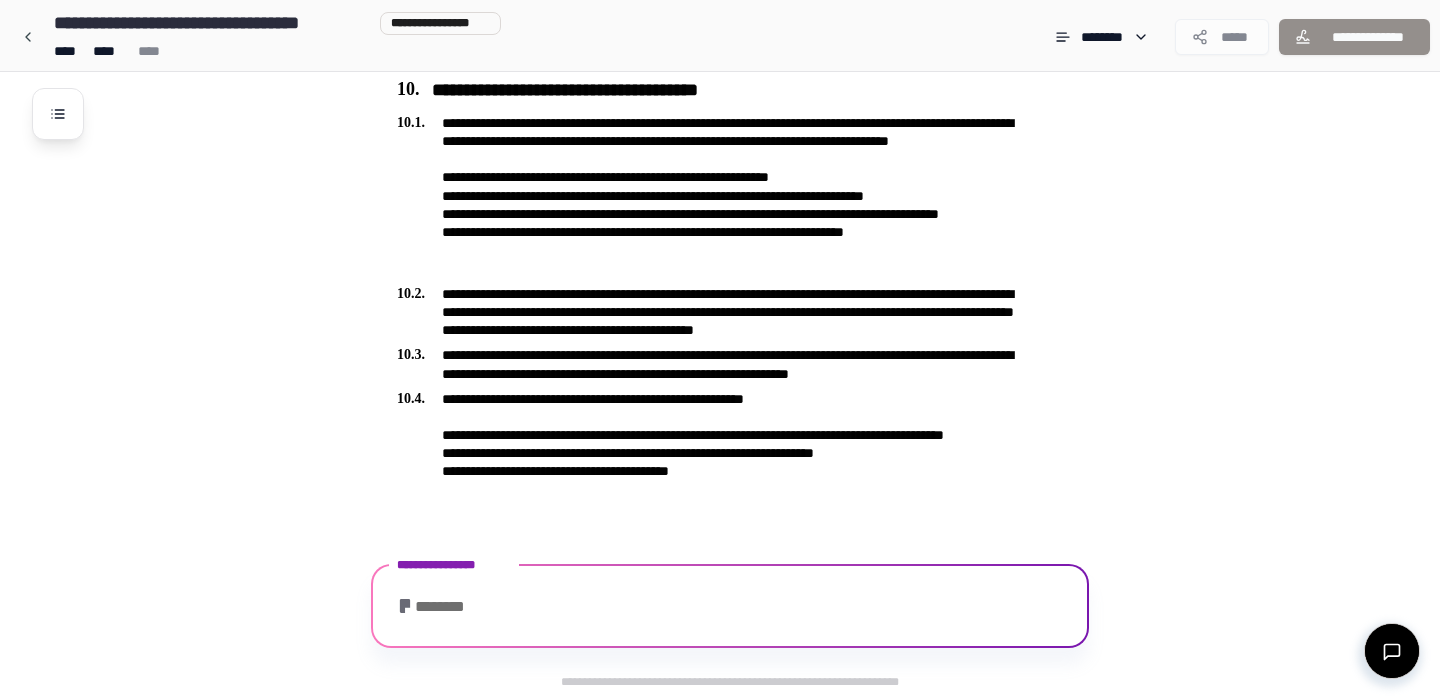 scroll, scrollTop: 3490, scrollLeft: 0, axis: vertical 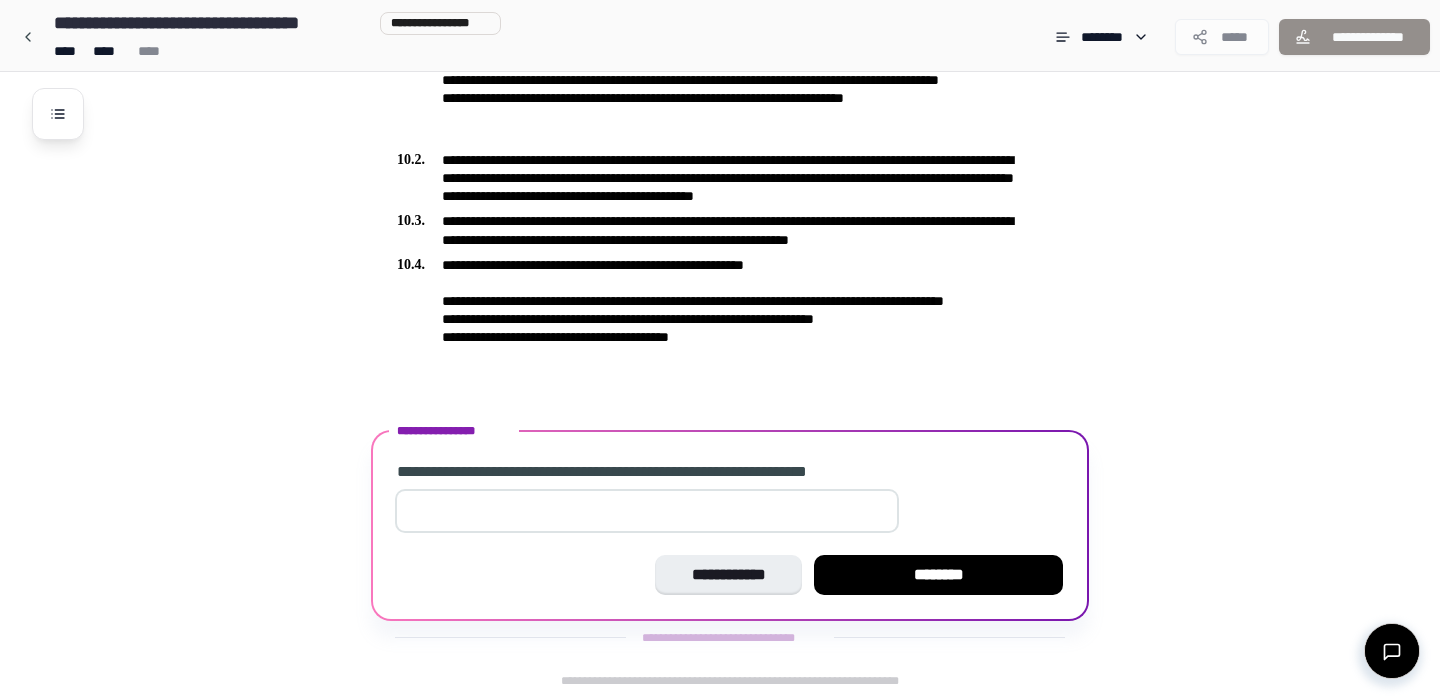 click on "*" at bounding box center [647, 511] 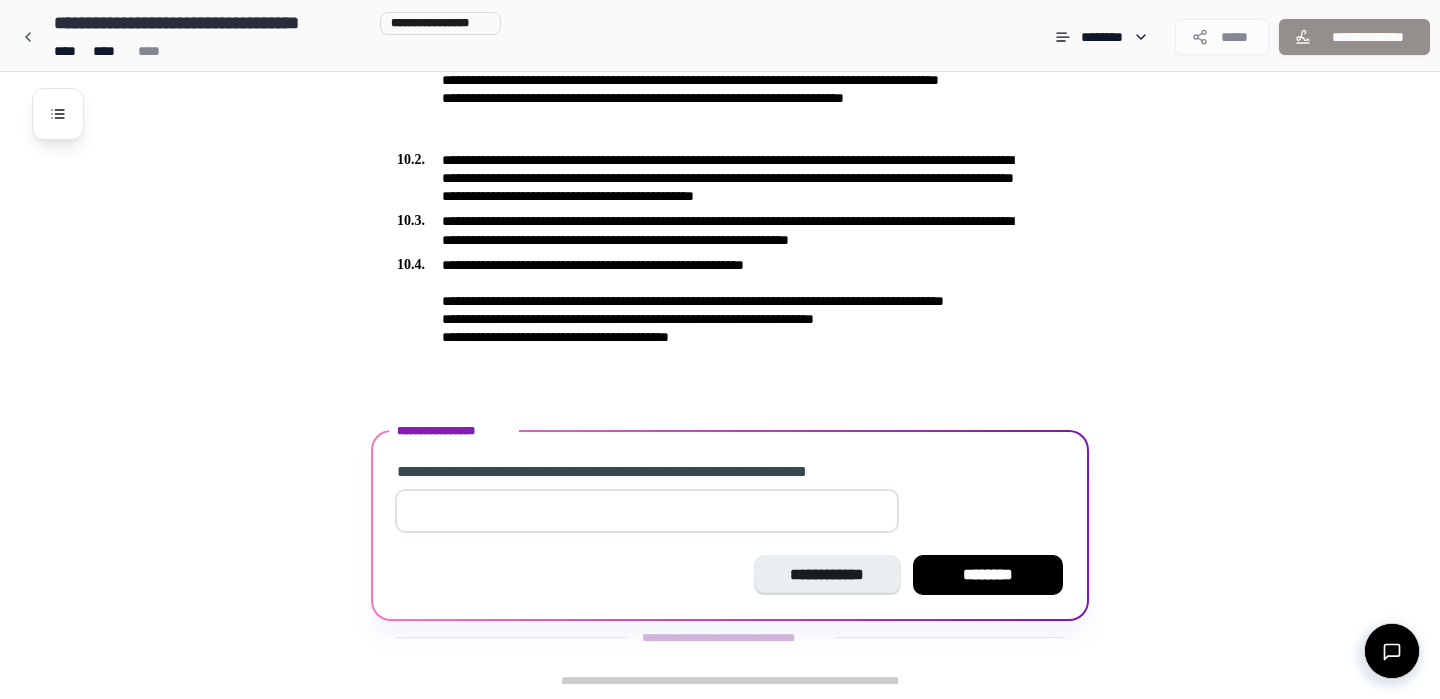 click on "*" at bounding box center [647, 511] 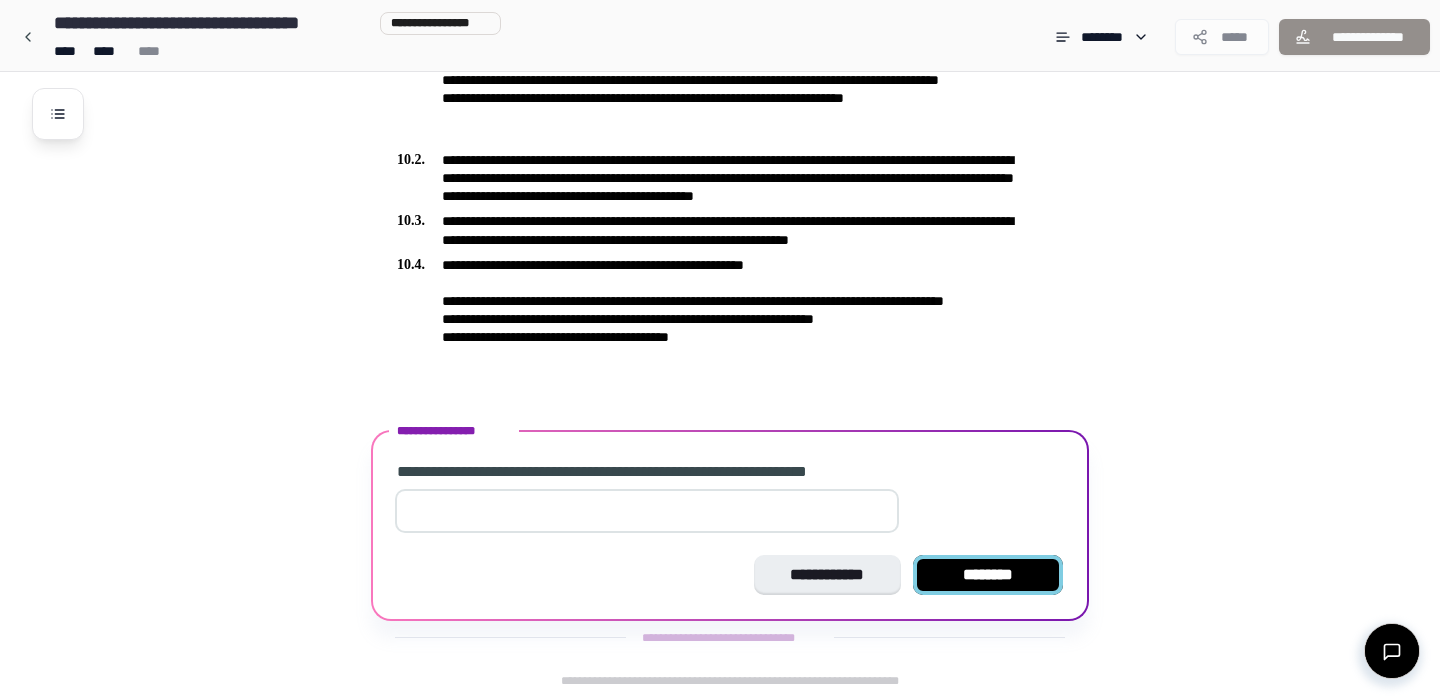 type on "****" 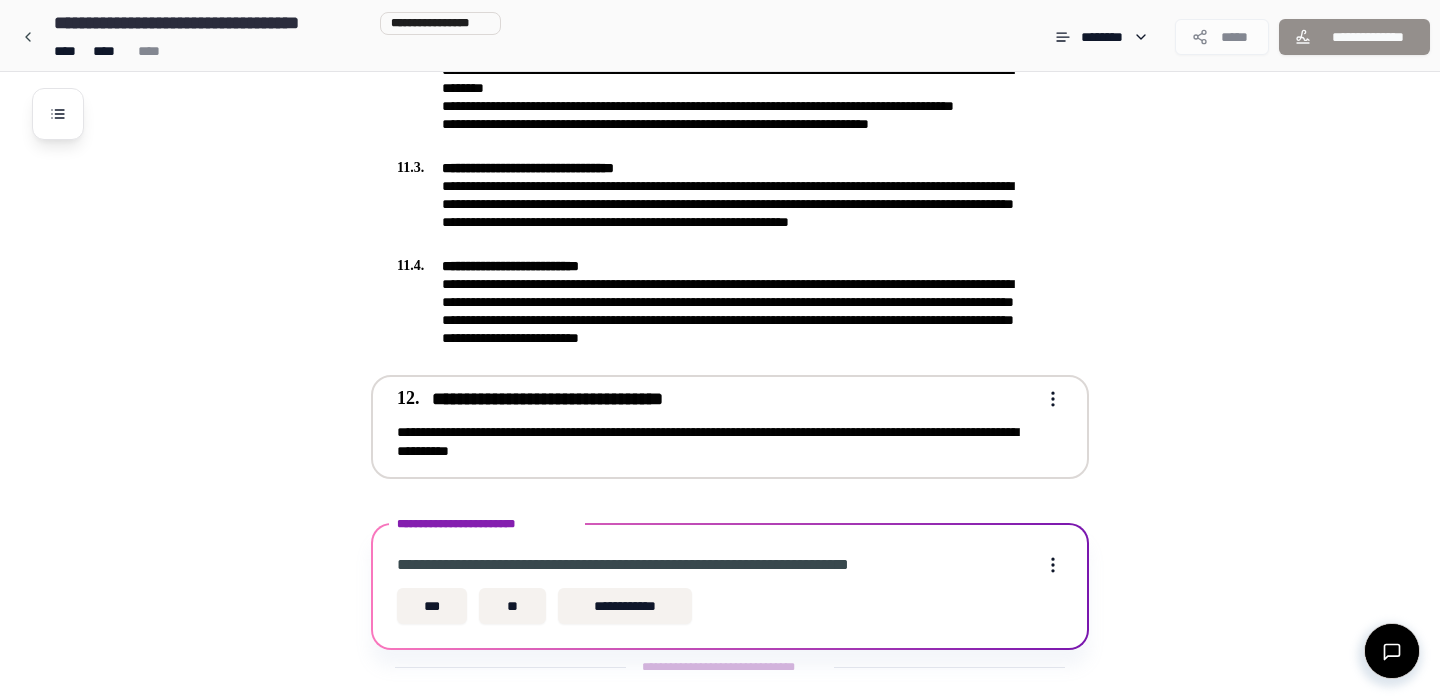 scroll, scrollTop: 4052, scrollLeft: 0, axis: vertical 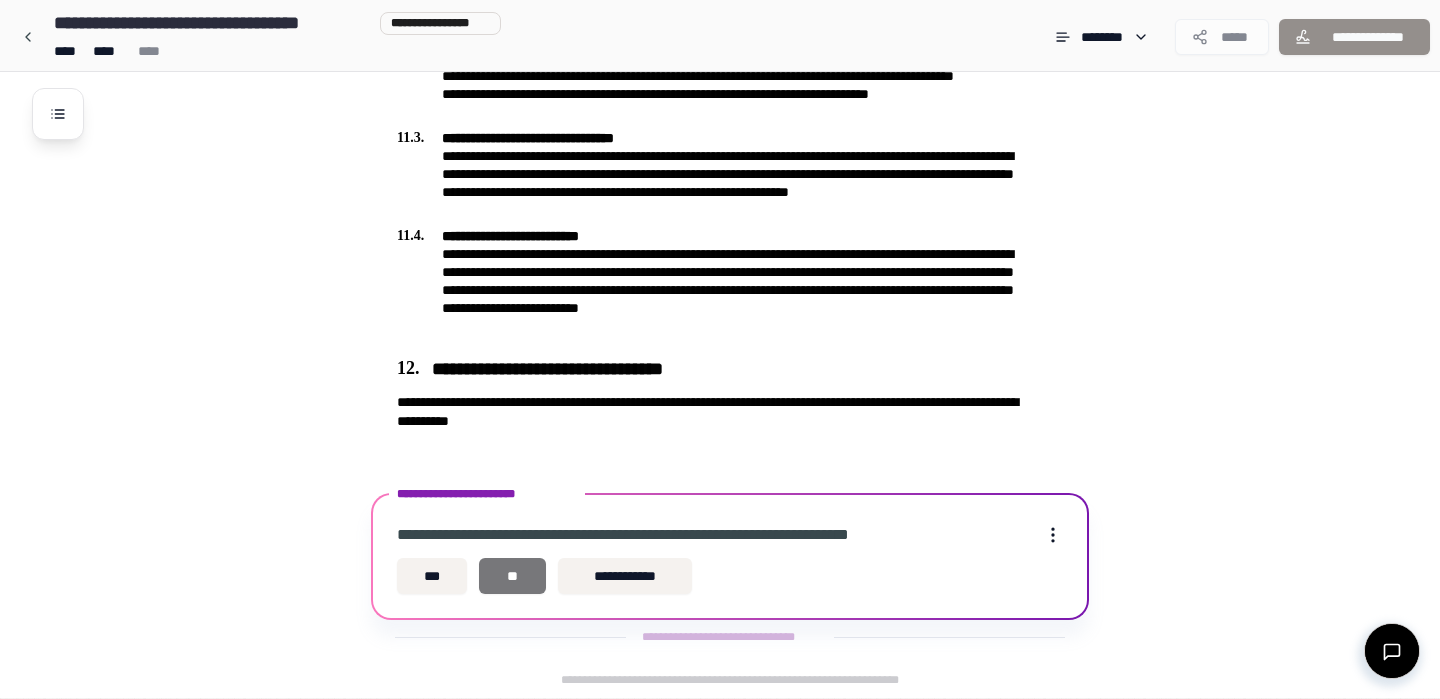 click on "**" at bounding box center (512, 576) 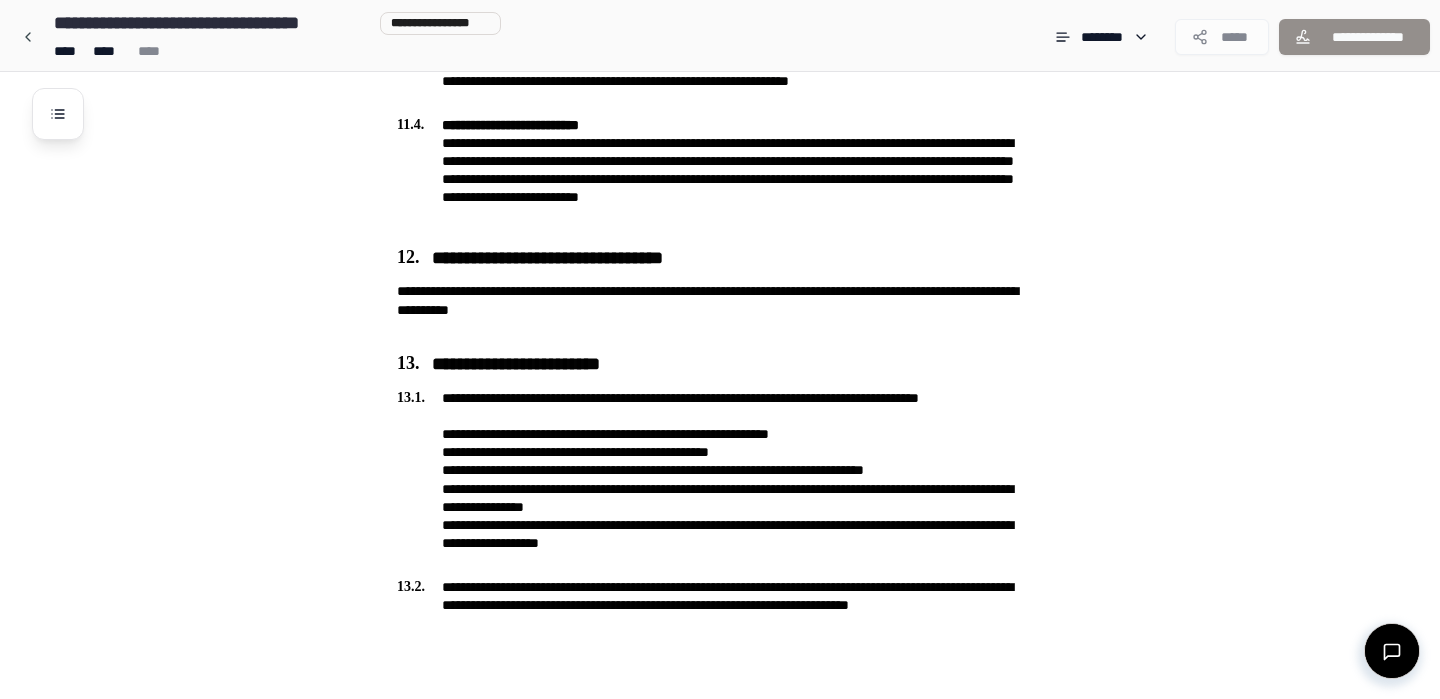 scroll, scrollTop: 4302, scrollLeft: 0, axis: vertical 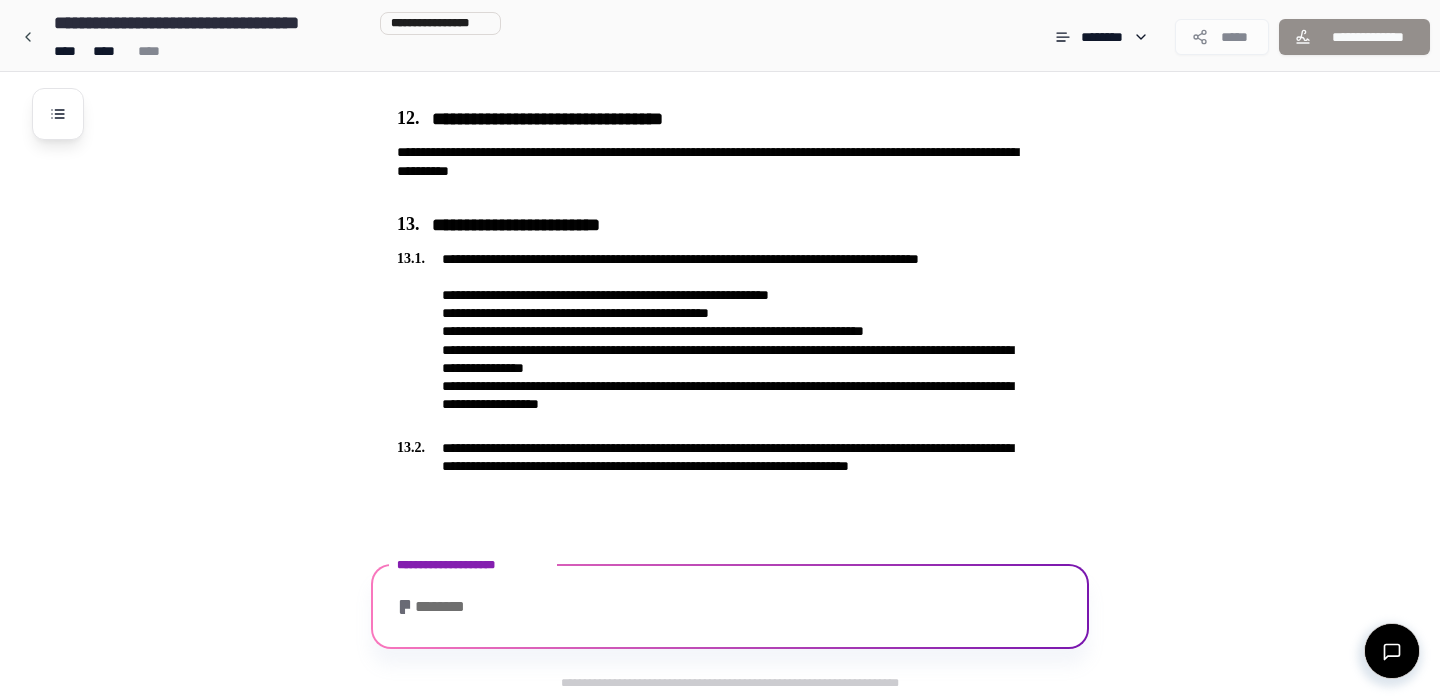 click on "**********" at bounding box center (730, 606) 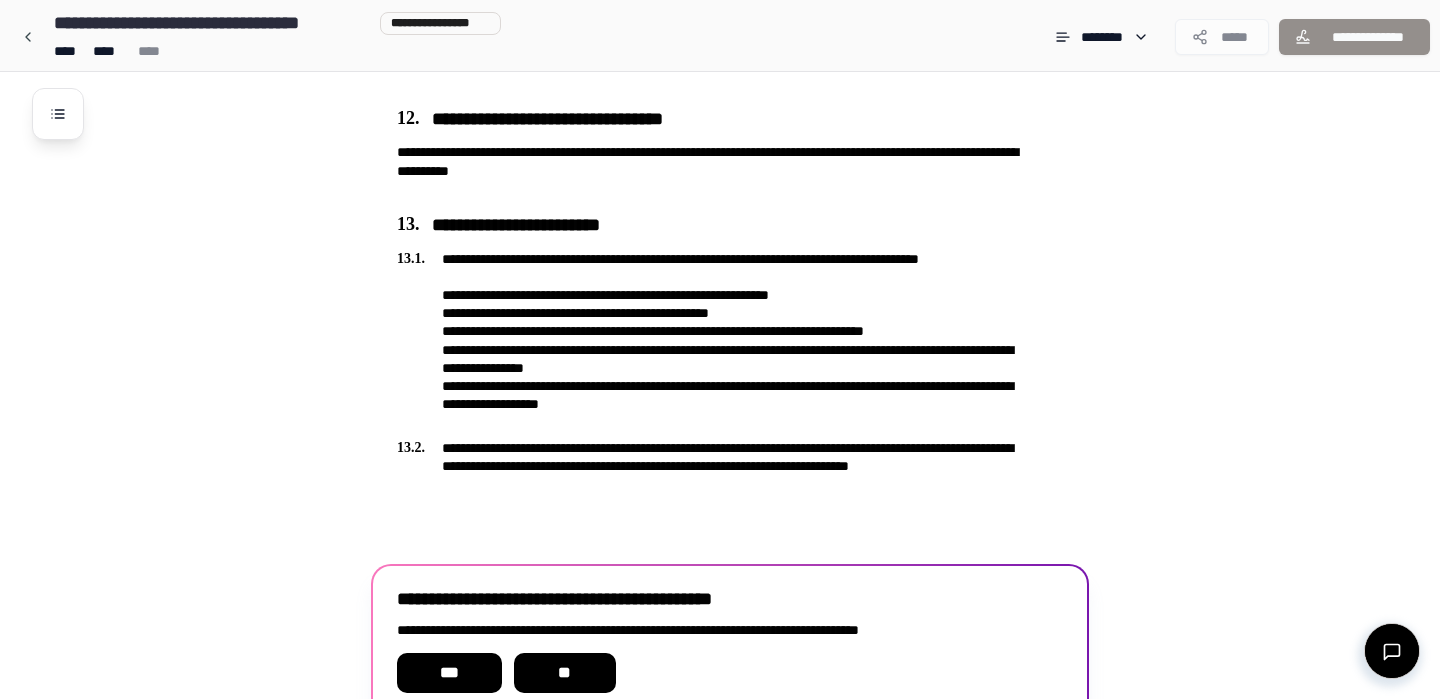 scroll, scrollTop: 4400, scrollLeft: 0, axis: vertical 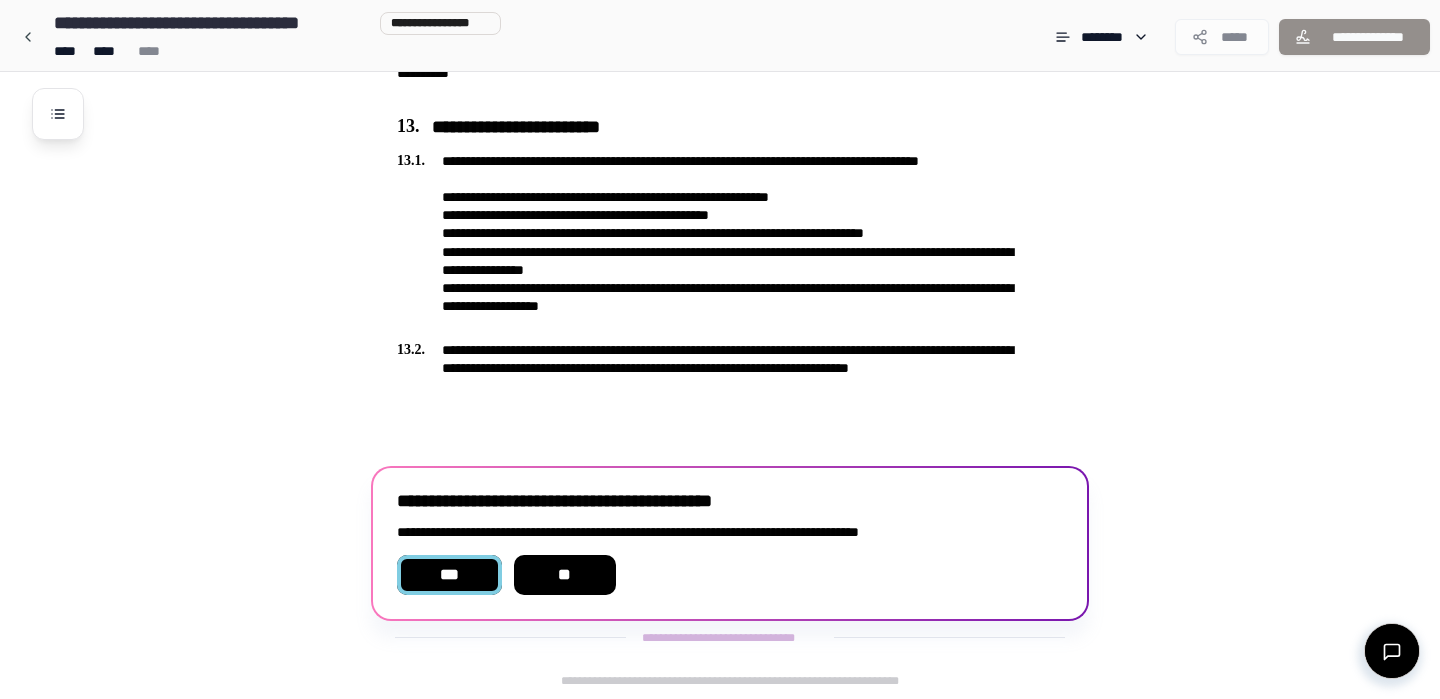 click on "***" at bounding box center [449, 575] 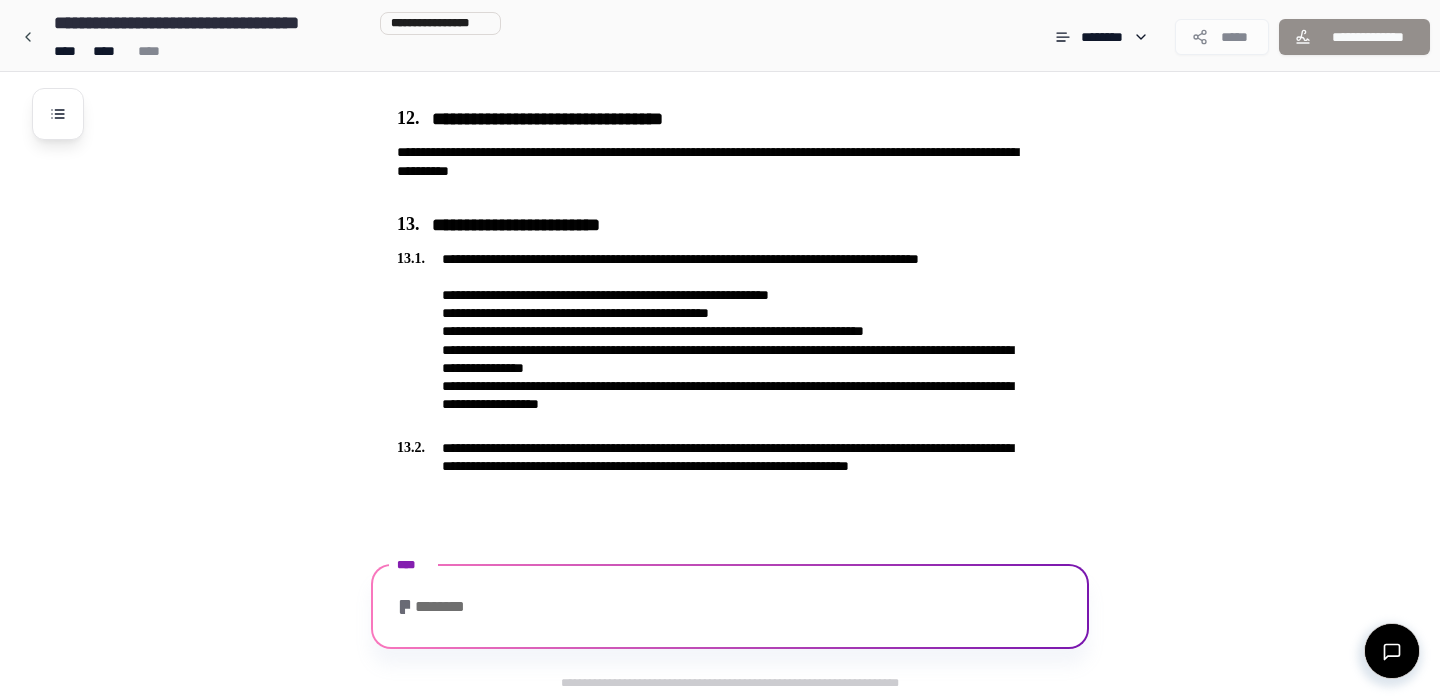 scroll, scrollTop: 4372, scrollLeft: 0, axis: vertical 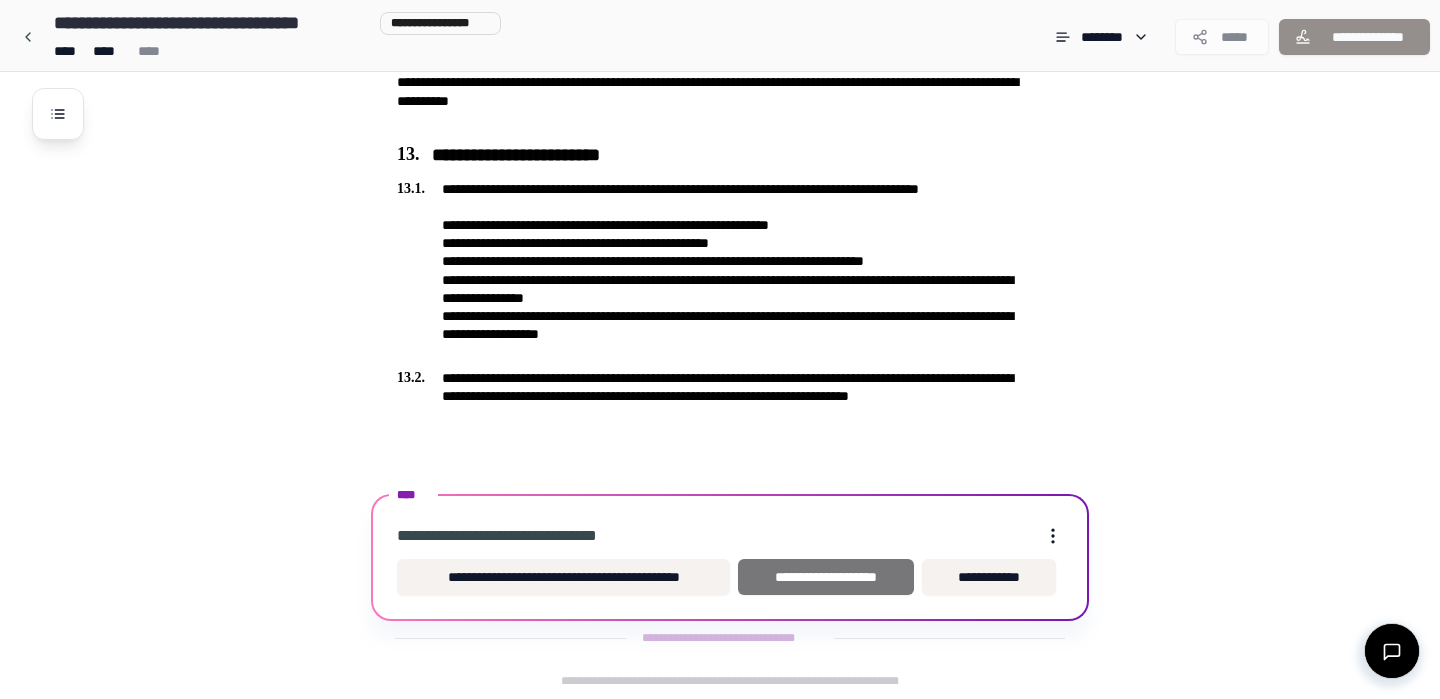 click on "**********" at bounding box center (825, 577) 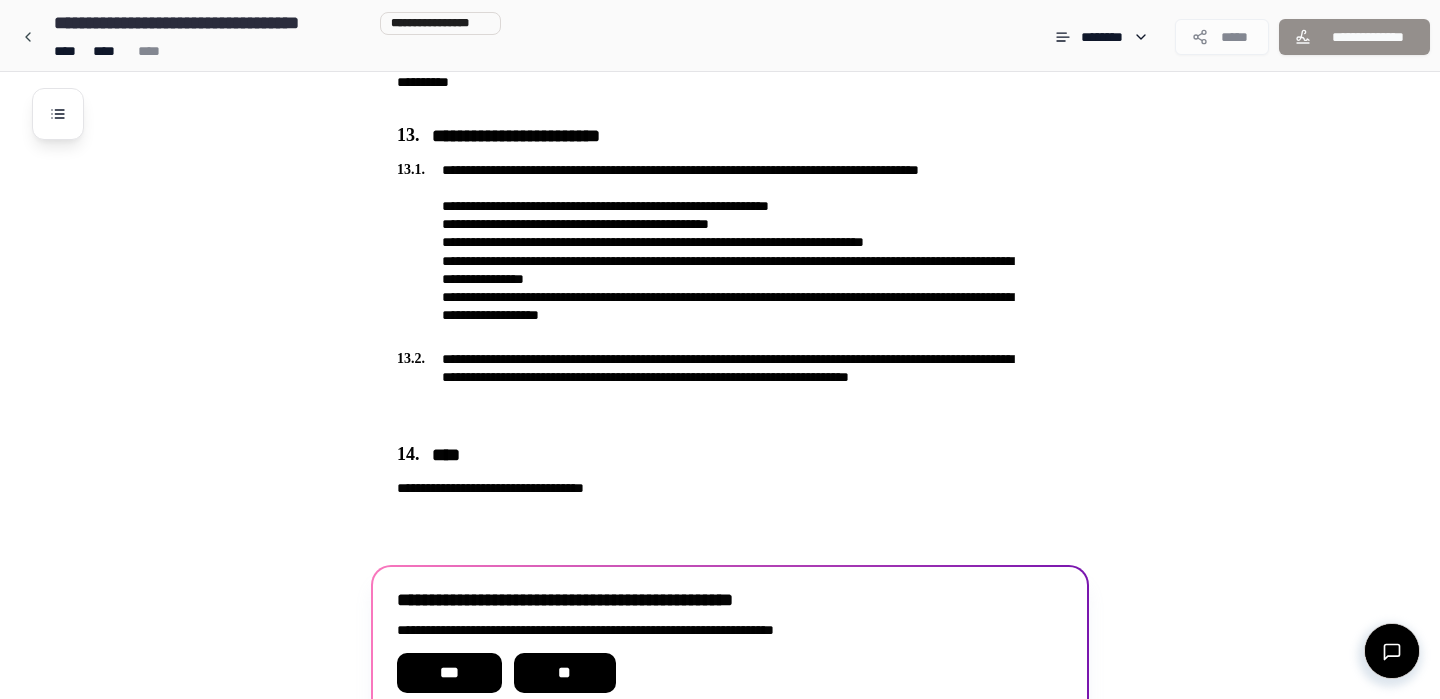 scroll, scrollTop: 4490, scrollLeft: 0, axis: vertical 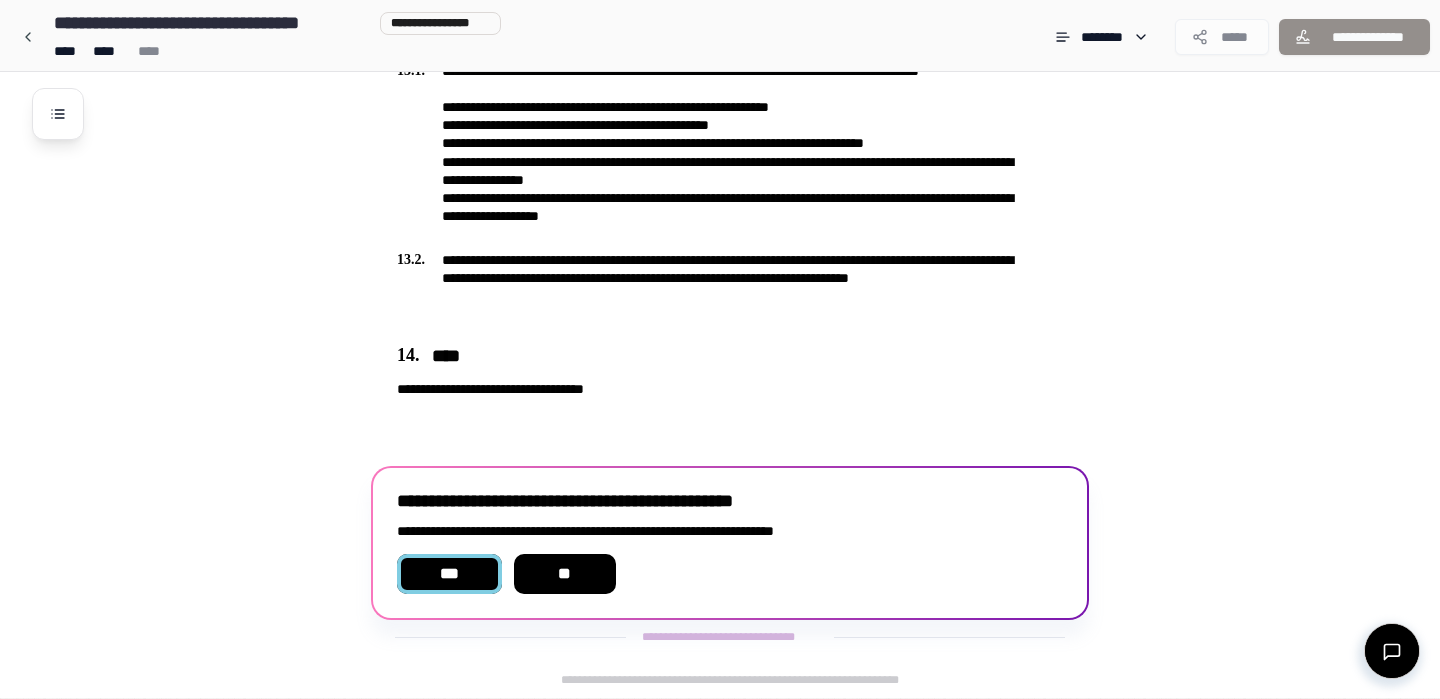 click on "***" at bounding box center [449, 574] 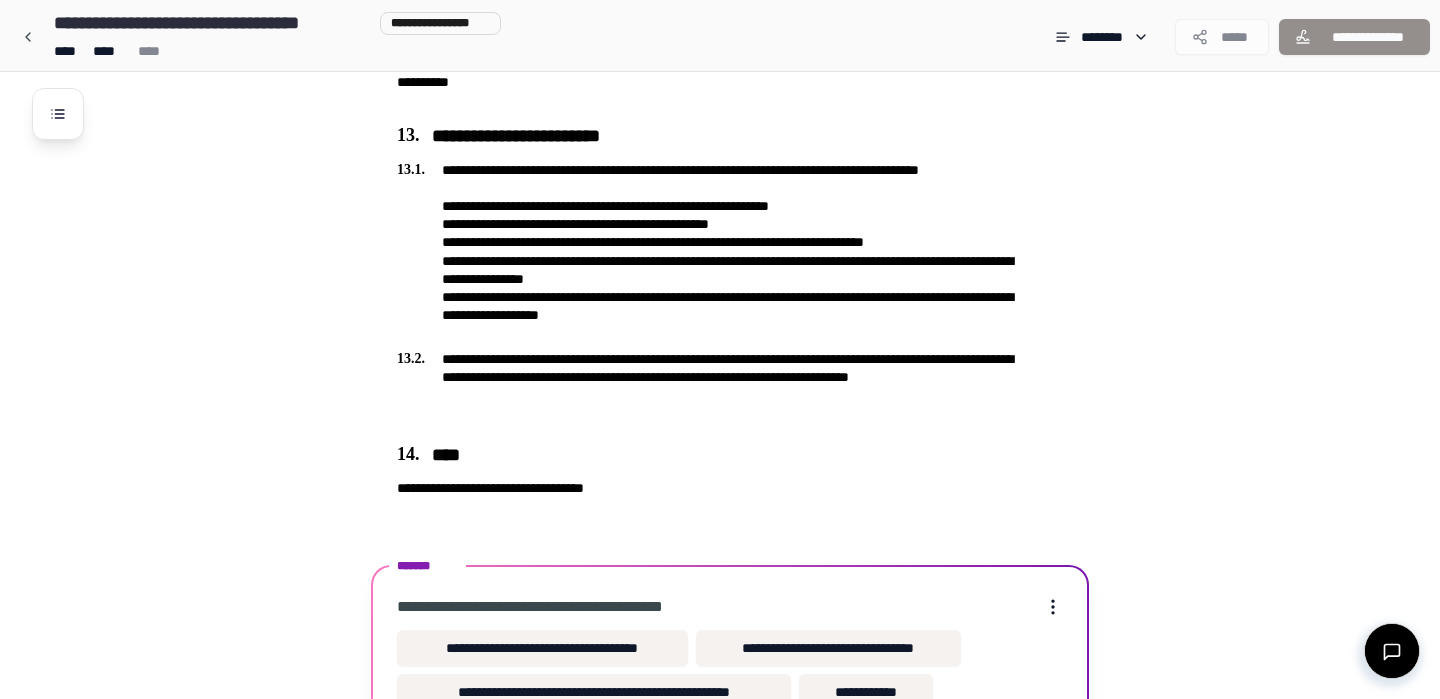 scroll, scrollTop: 4506, scrollLeft: 0, axis: vertical 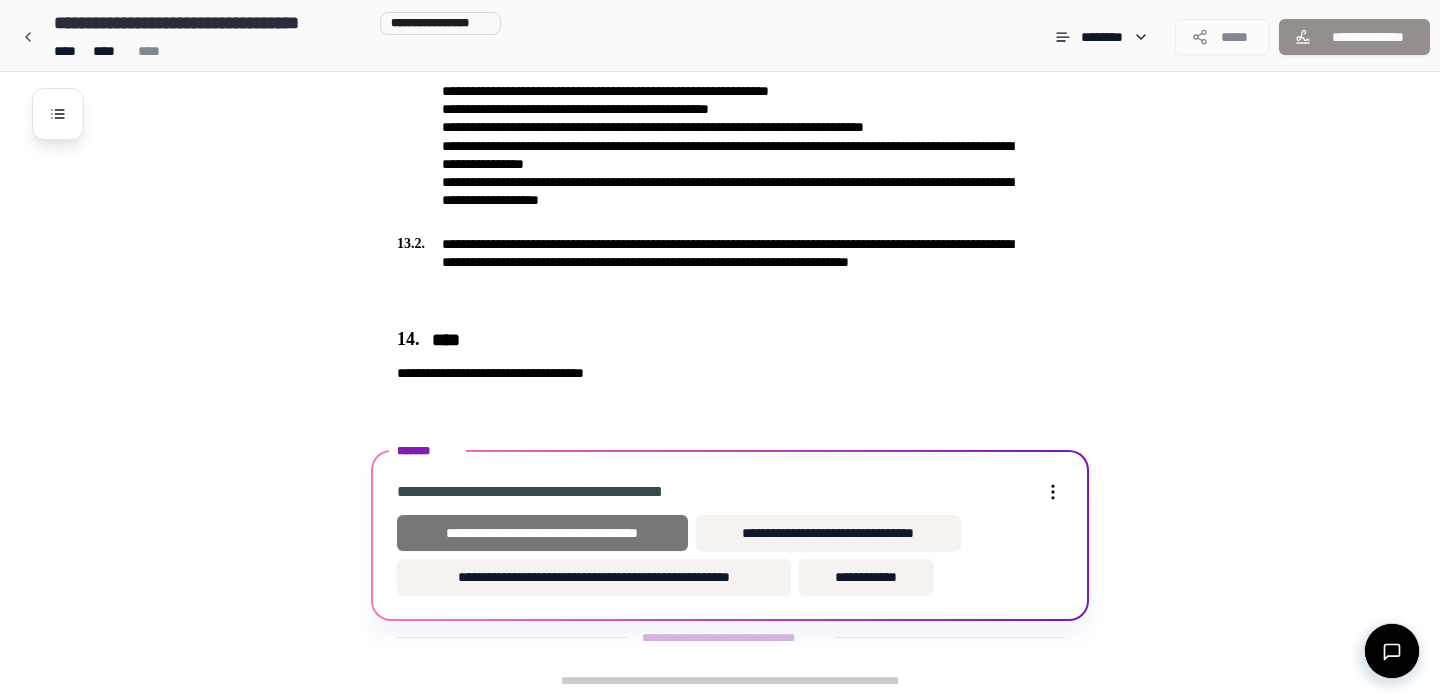 click on "**********" at bounding box center (542, 533) 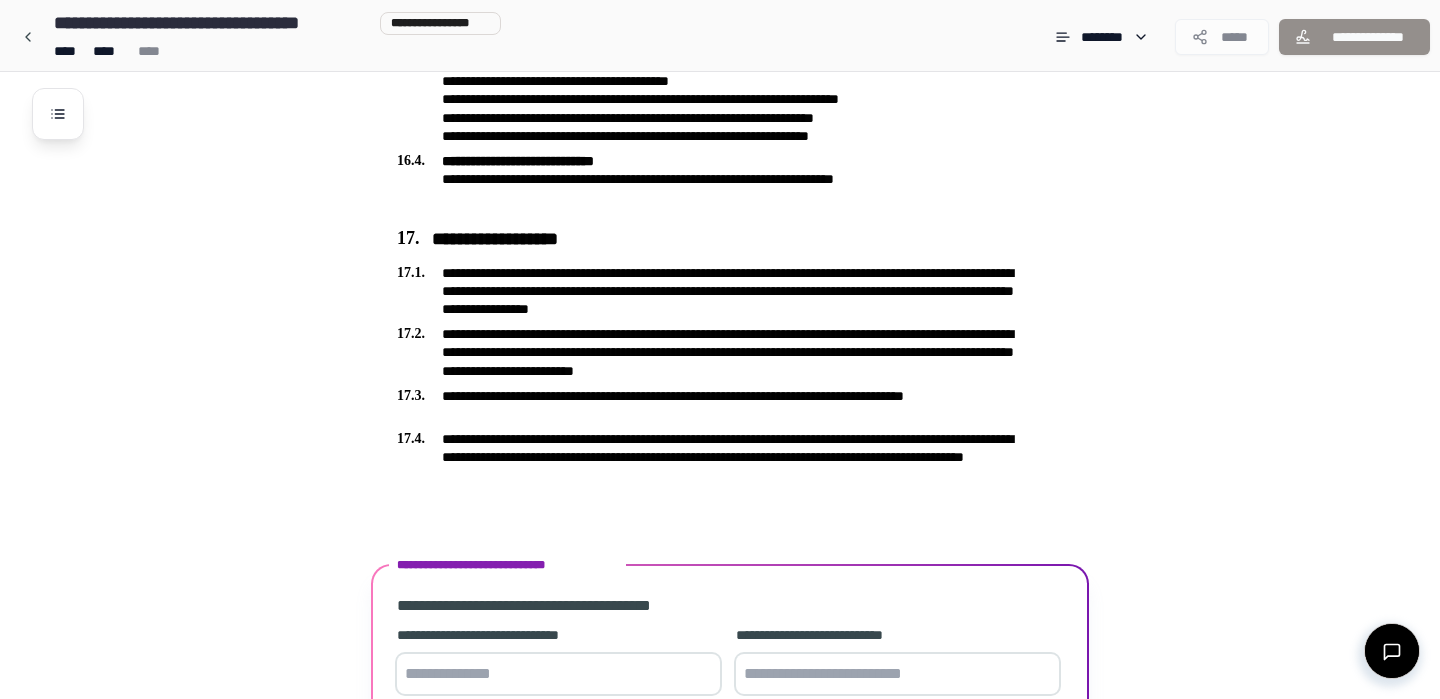 scroll, scrollTop: 5423, scrollLeft: 0, axis: vertical 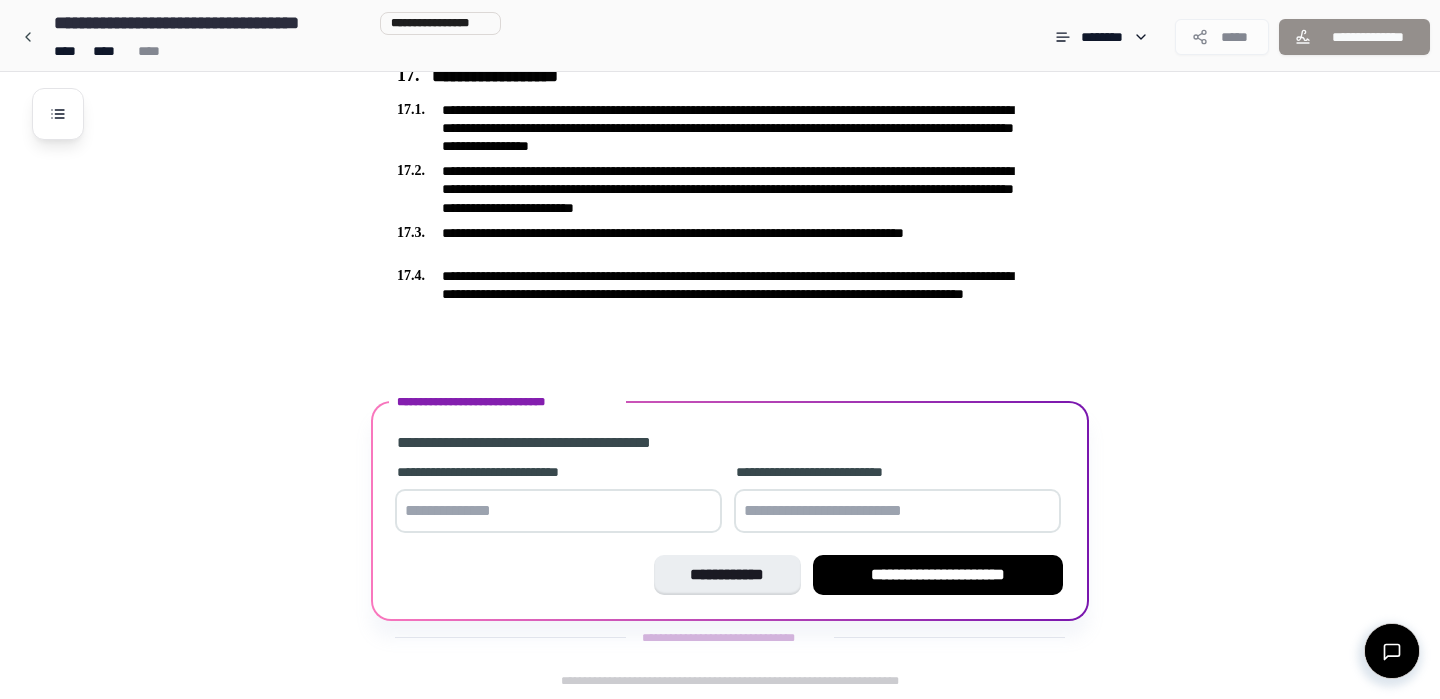 click at bounding box center (558, 511) 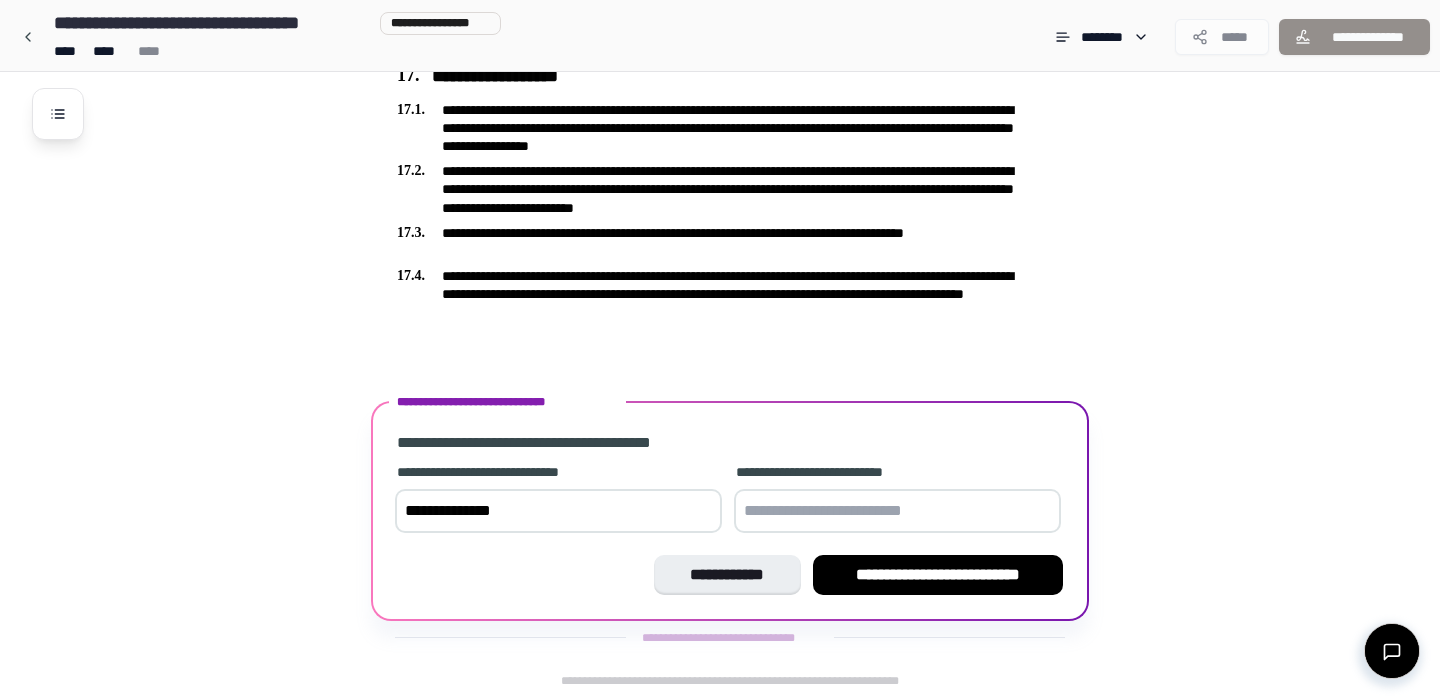 type on "**********" 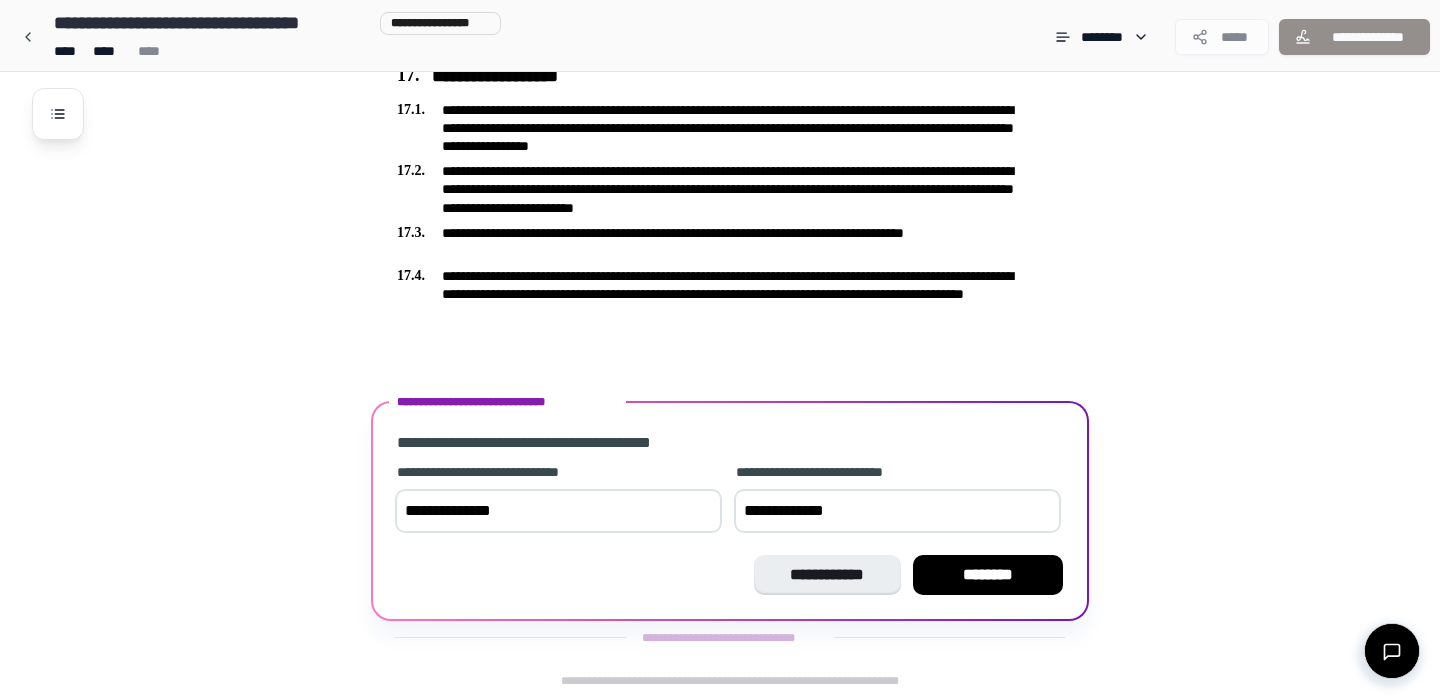 type on "**********" 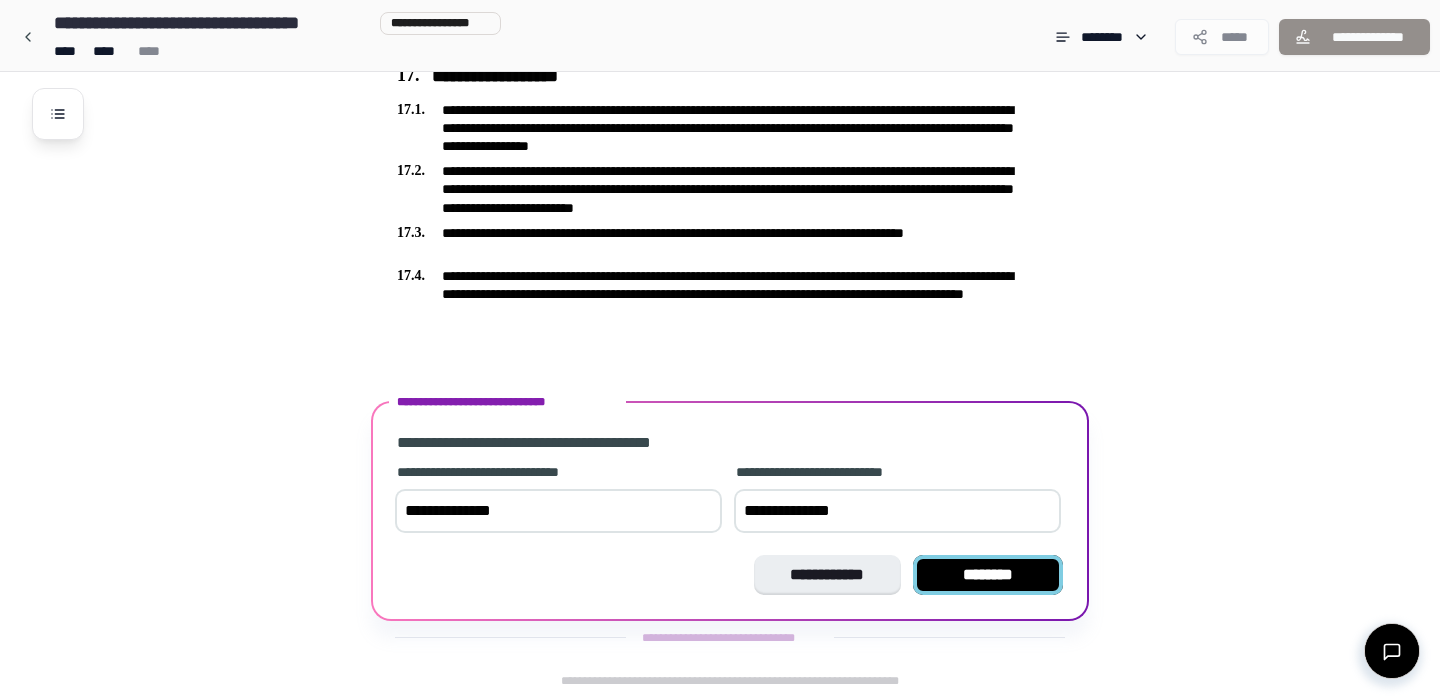 click on "********" at bounding box center [988, 575] 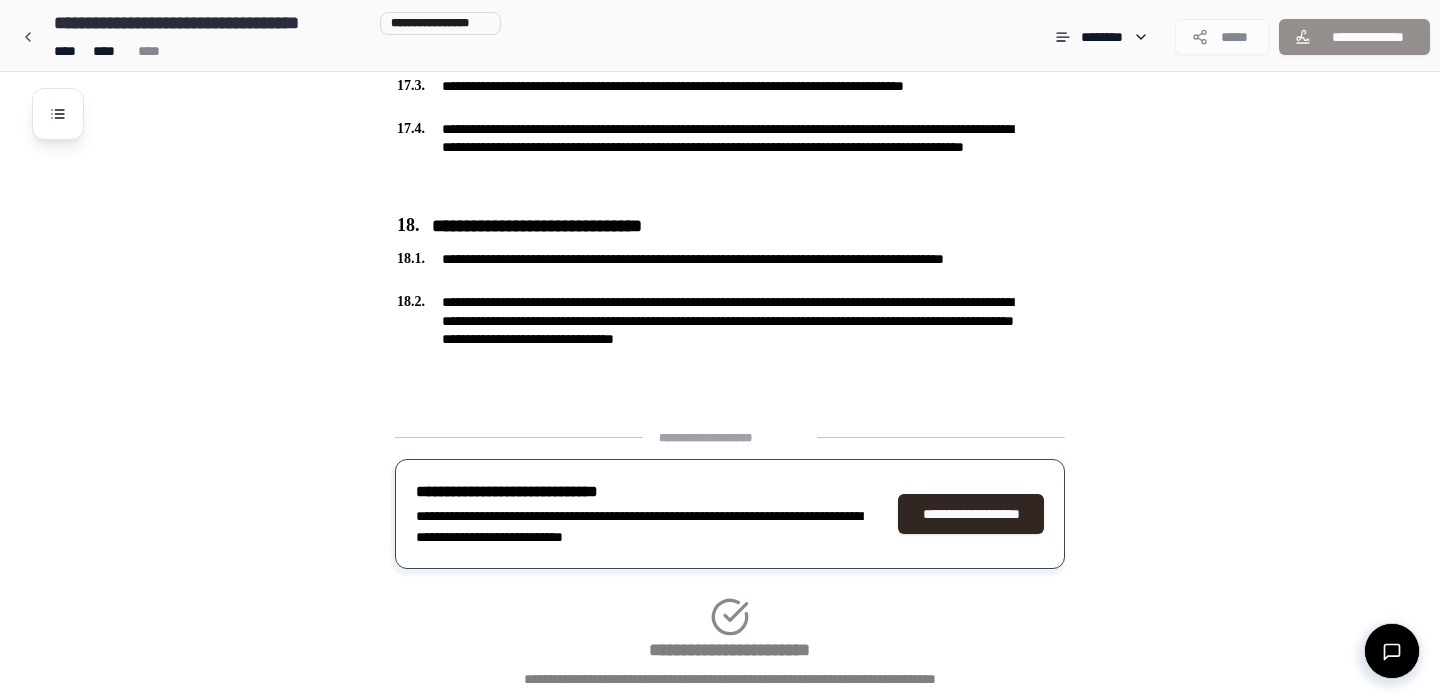 scroll, scrollTop: 5704, scrollLeft: 0, axis: vertical 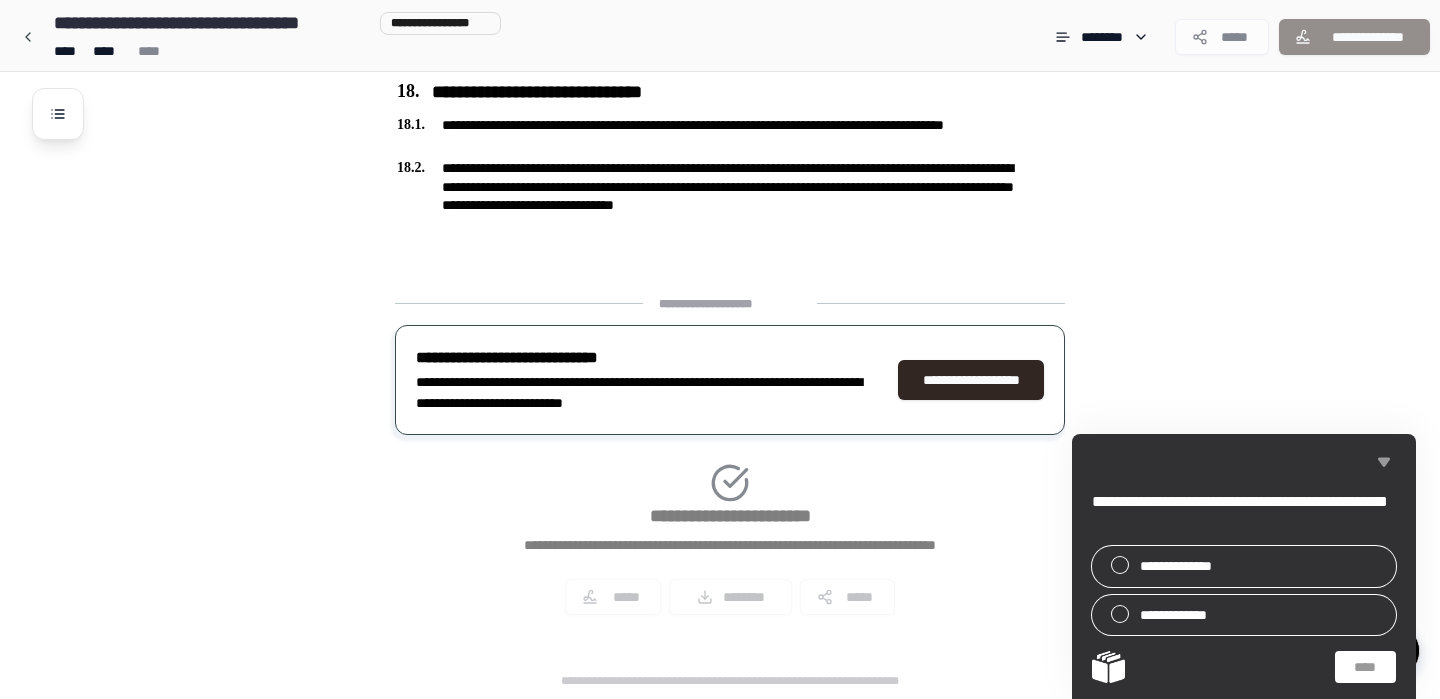 click 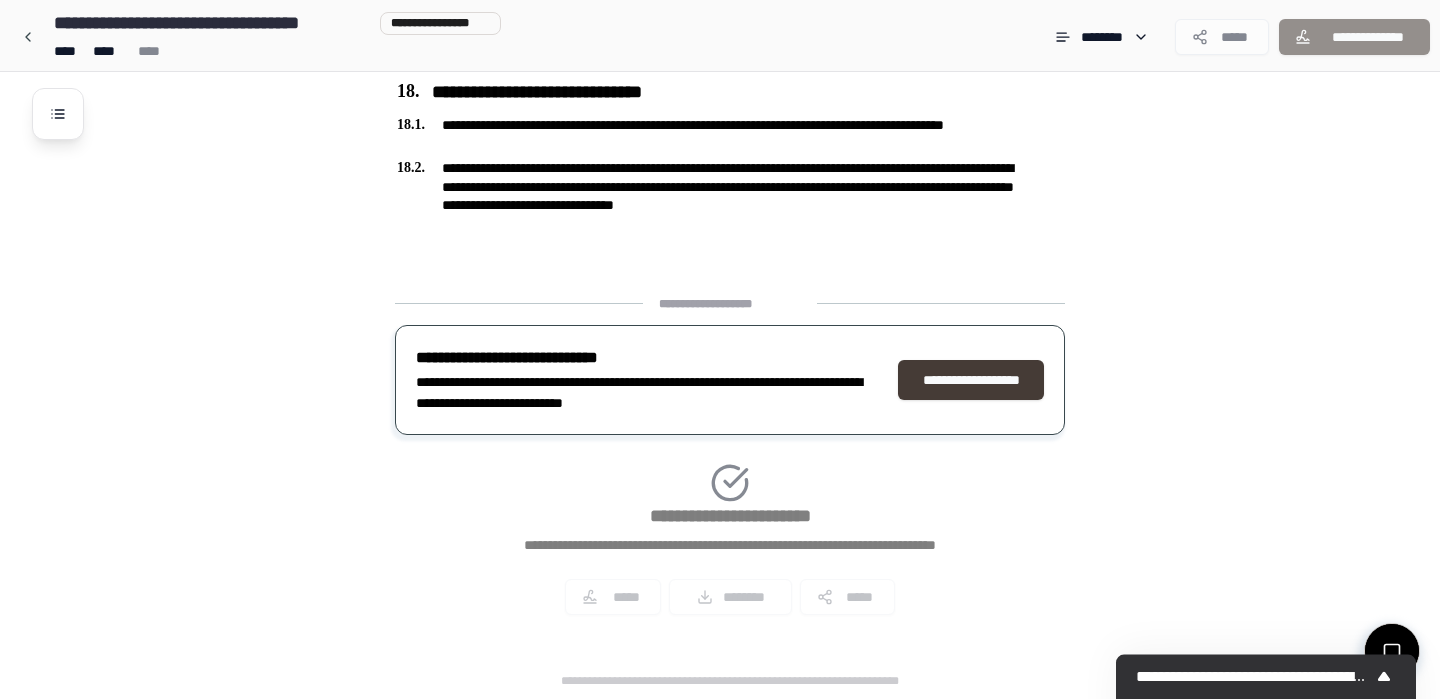 click on "**********" at bounding box center [971, 380] 